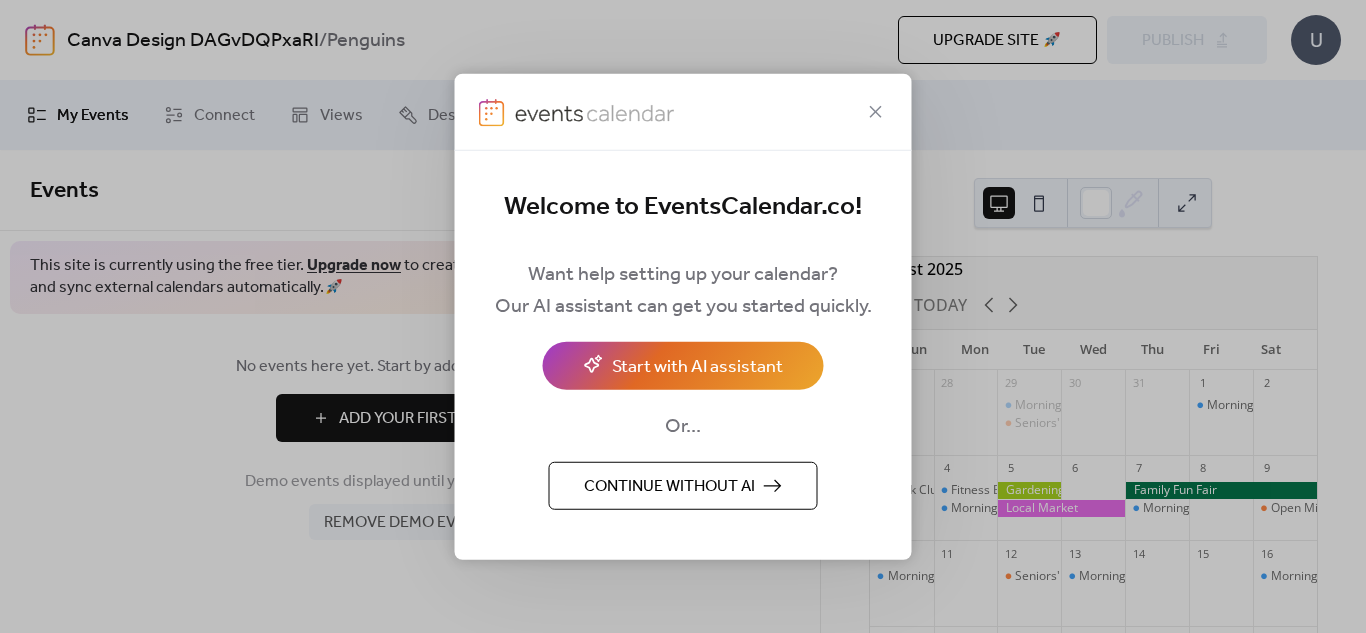 scroll, scrollTop: 0, scrollLeft: 0, axis: both 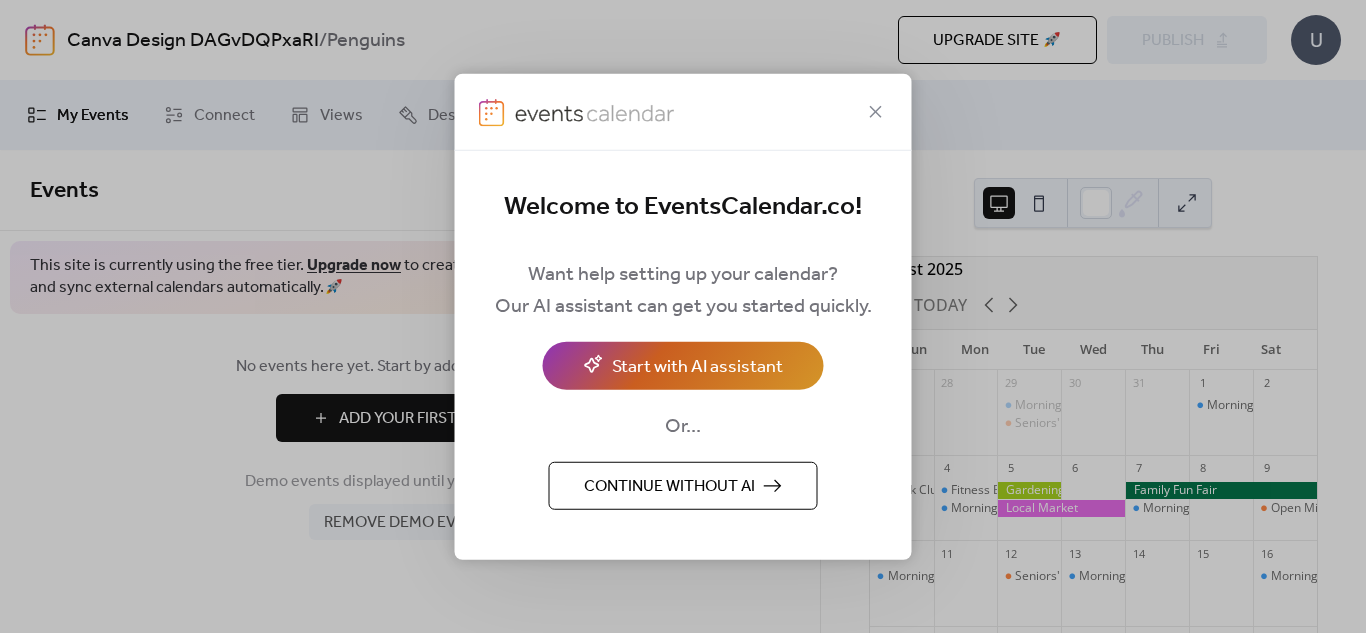 click on "Start with AI assistant" at bounding box center (697, 367) 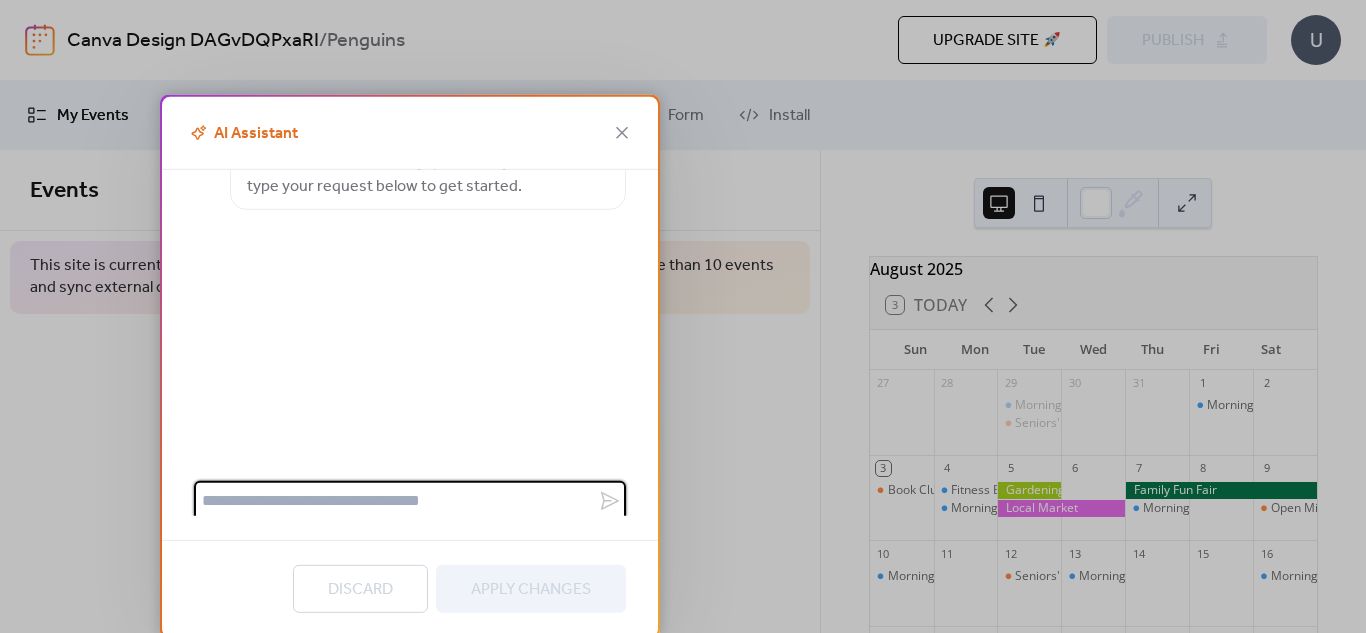 scroll, scrollTop: 104, scrollLeft: 0, axis: vertical 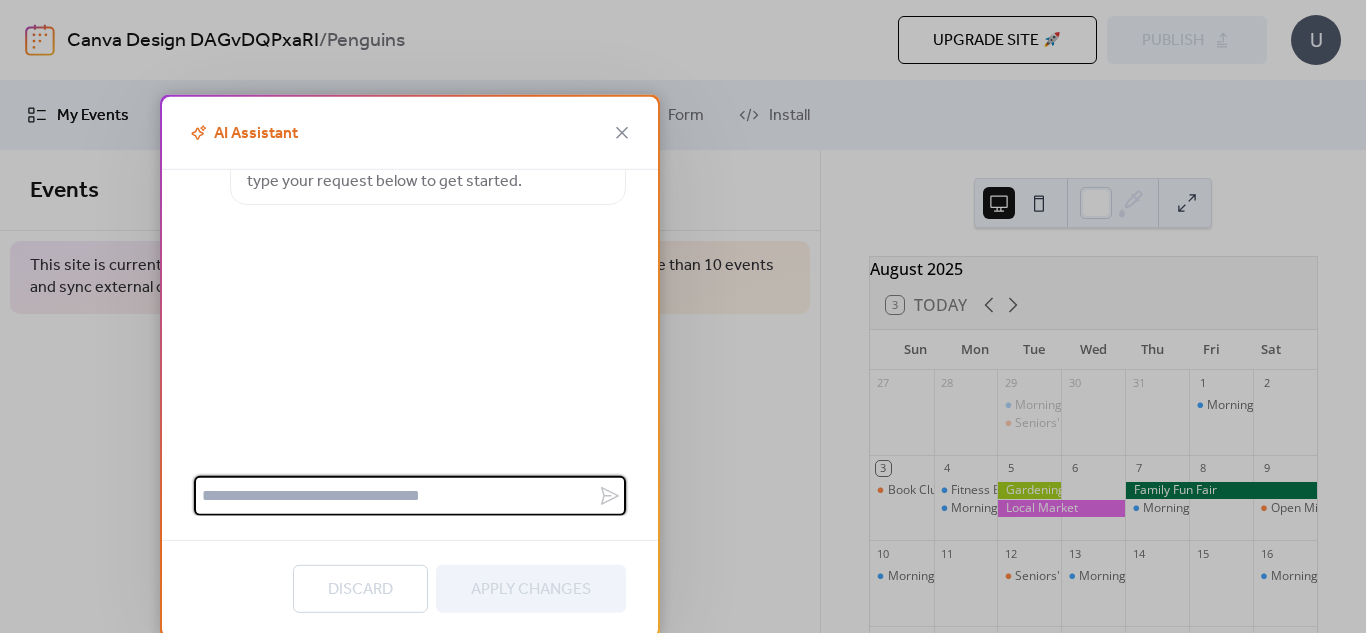 click at bounding box center (396, 496) 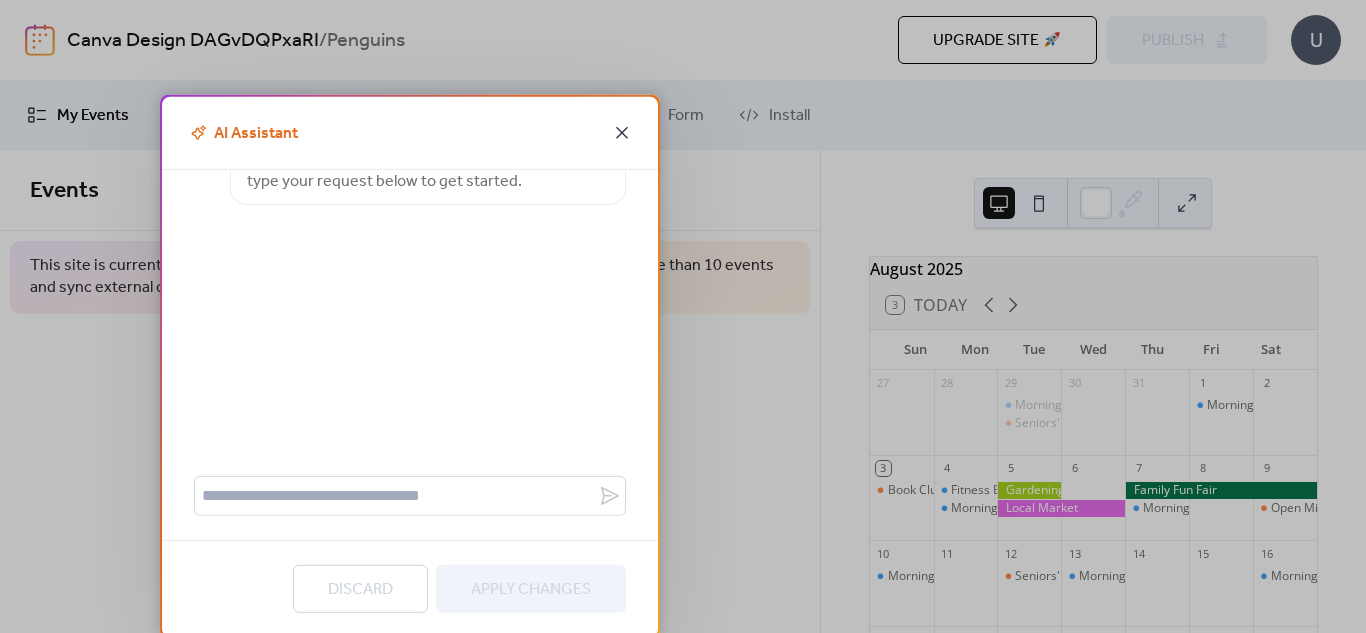 click 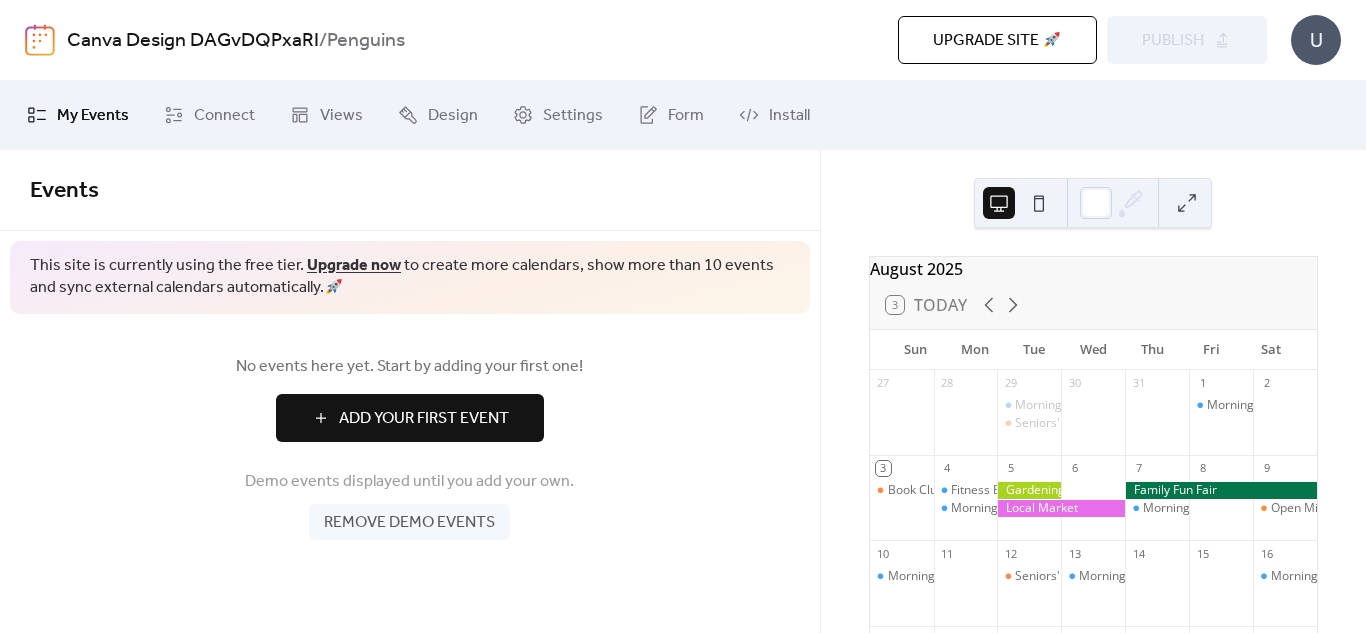 click on "Add Your First Event" at bounding box center [424, 419] 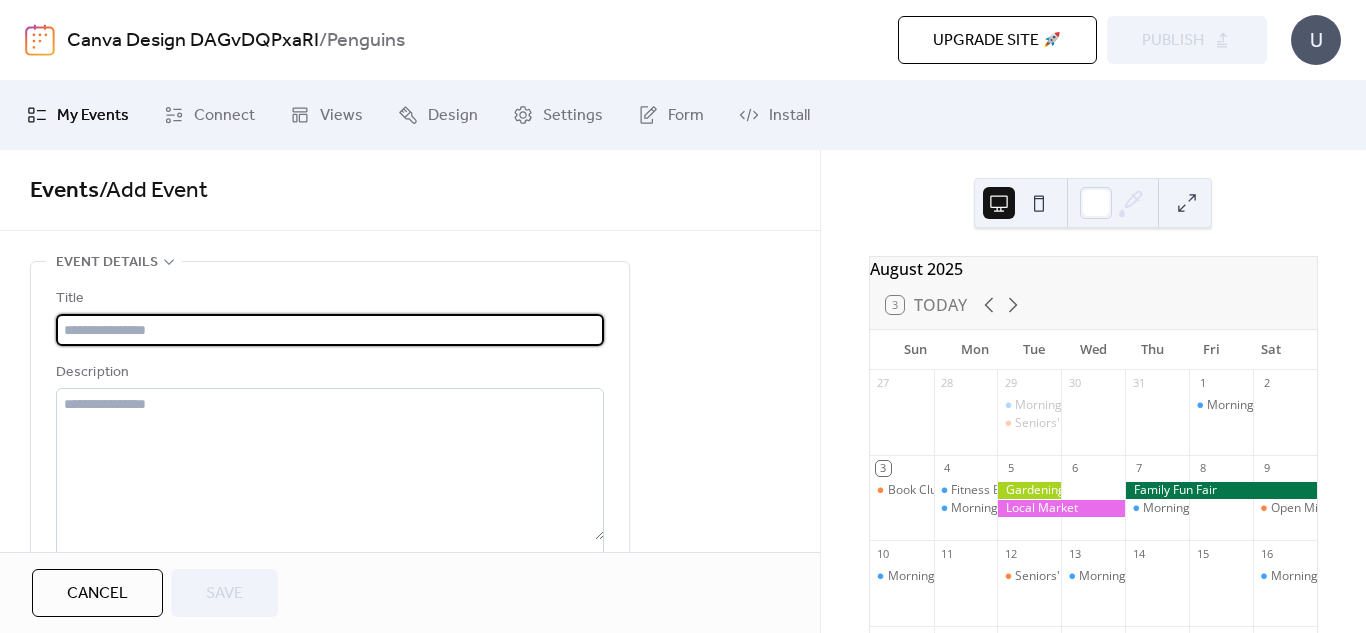 click at bounding box center (330, 330) 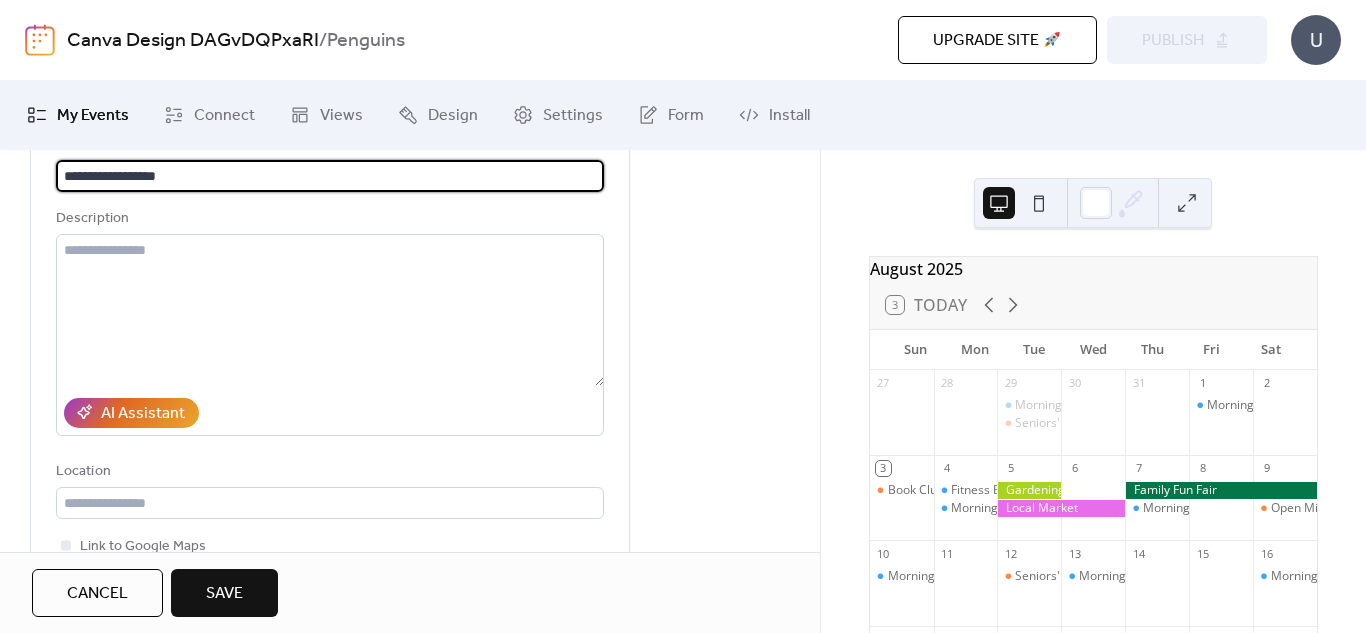 scroll, scrollTop: 200, scrollLeft: 0, axis: vertical 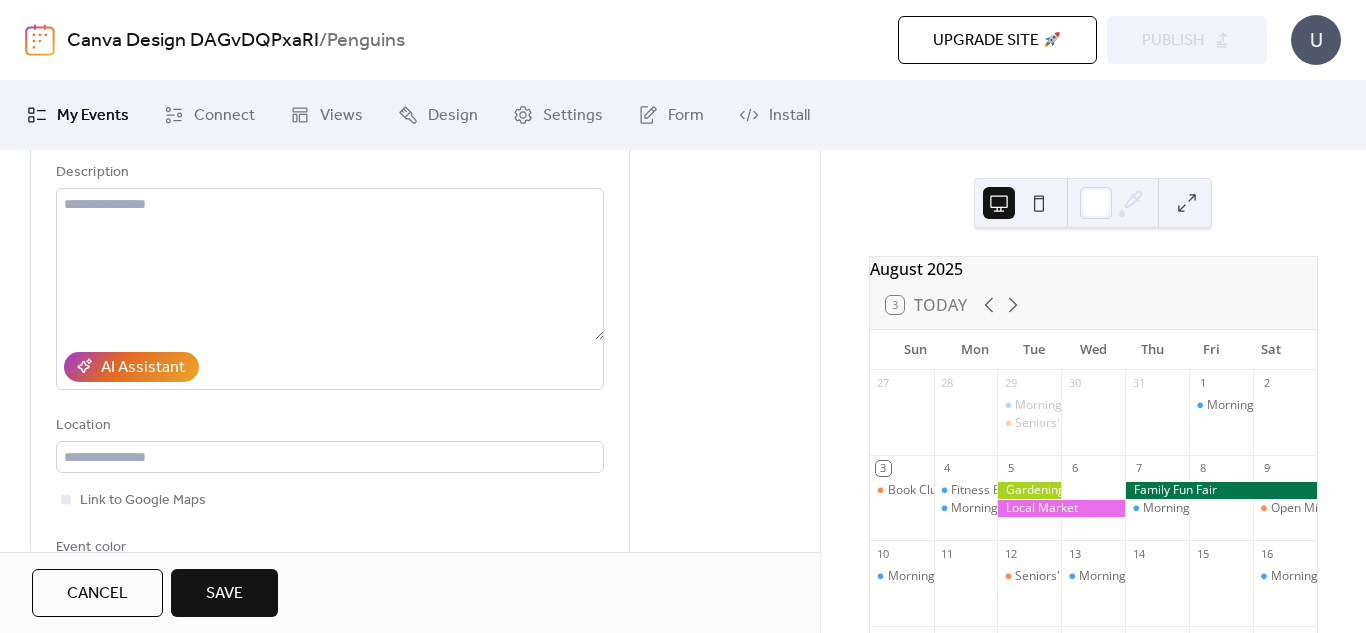 type on "**********" 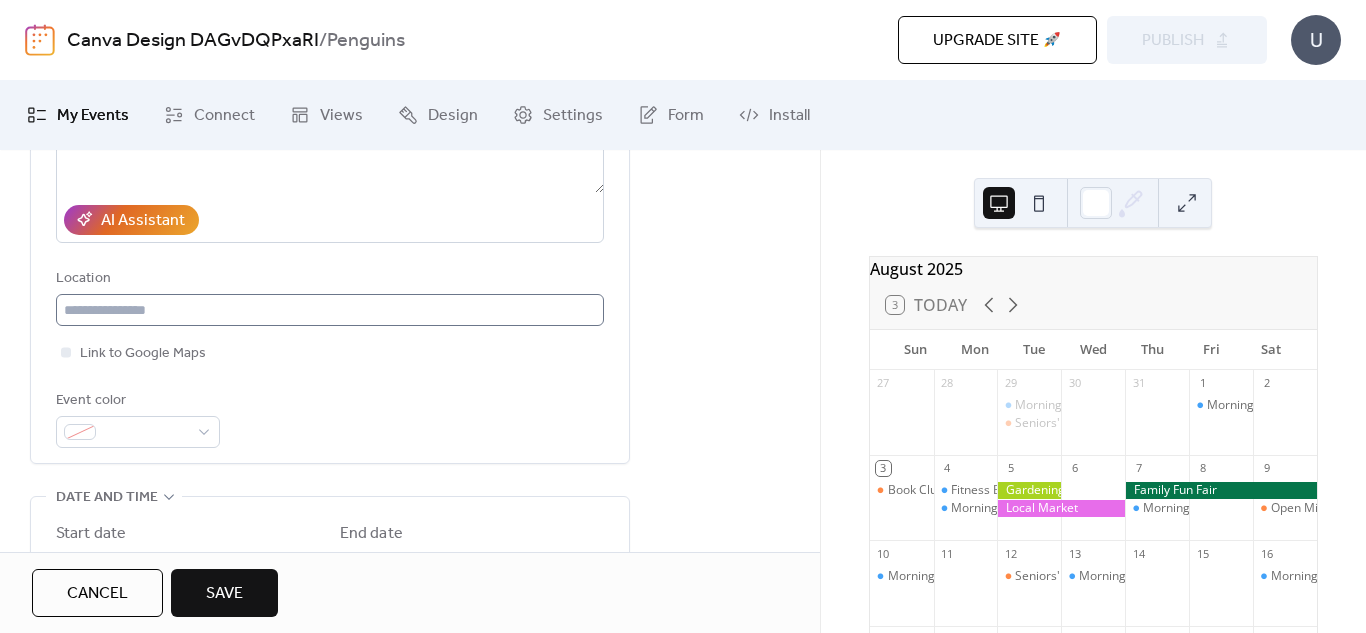 scroll, scrollTop: 300, scrollLeft: 0, axis: vertical 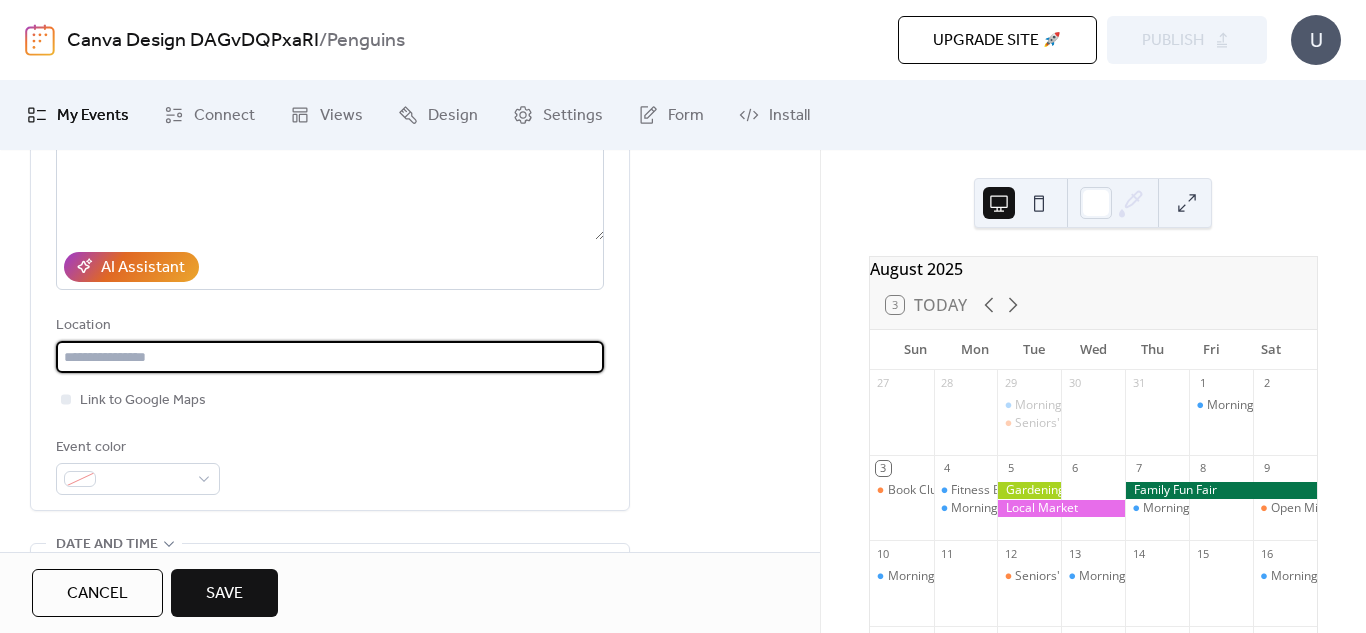 click at bounding box center (330, 357) 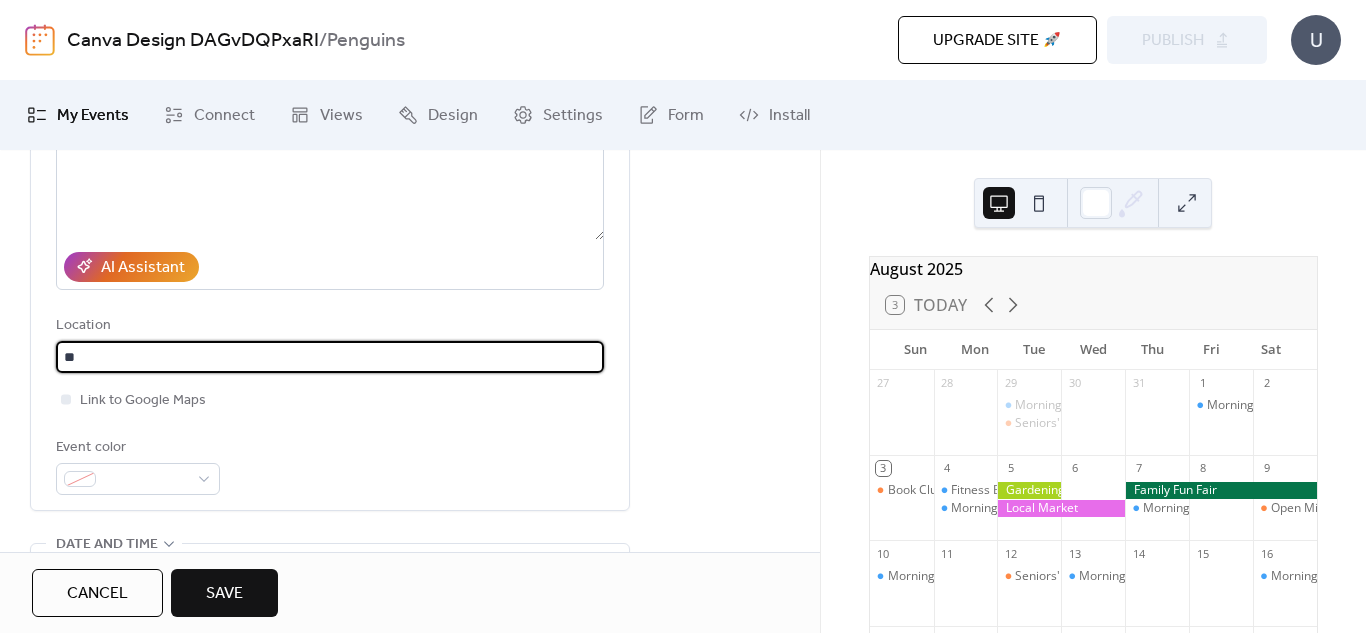 type on "*" 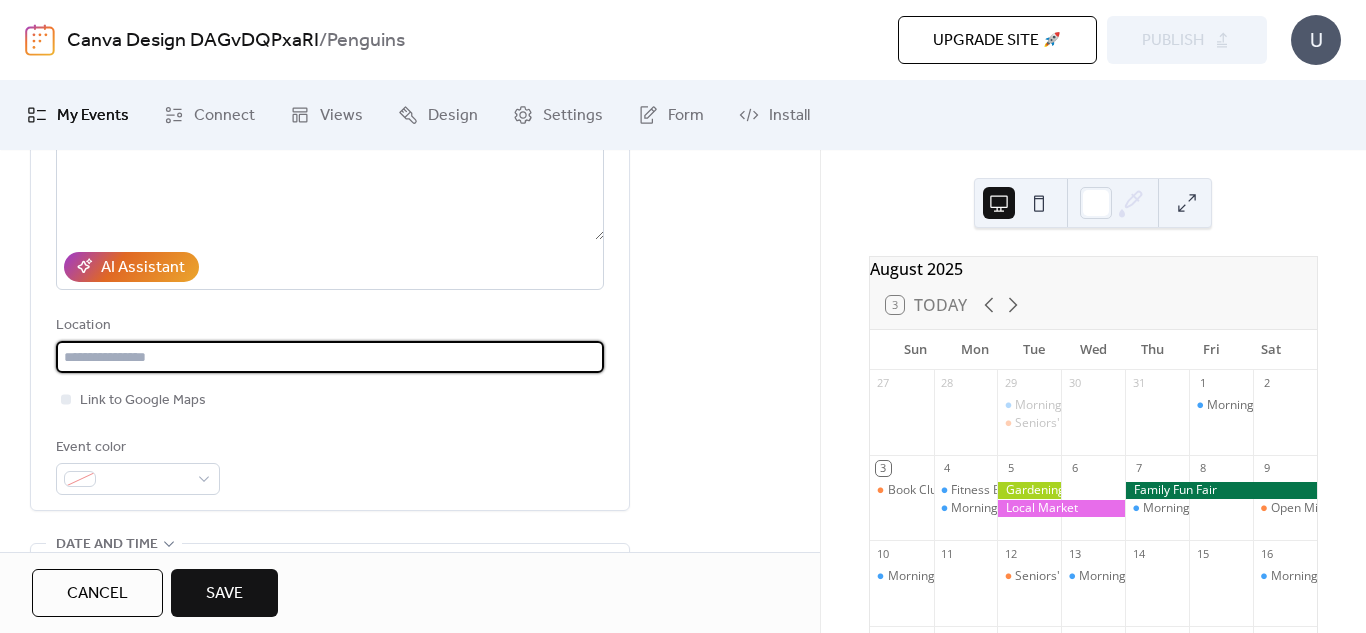 click at bounding box center [330, 357] 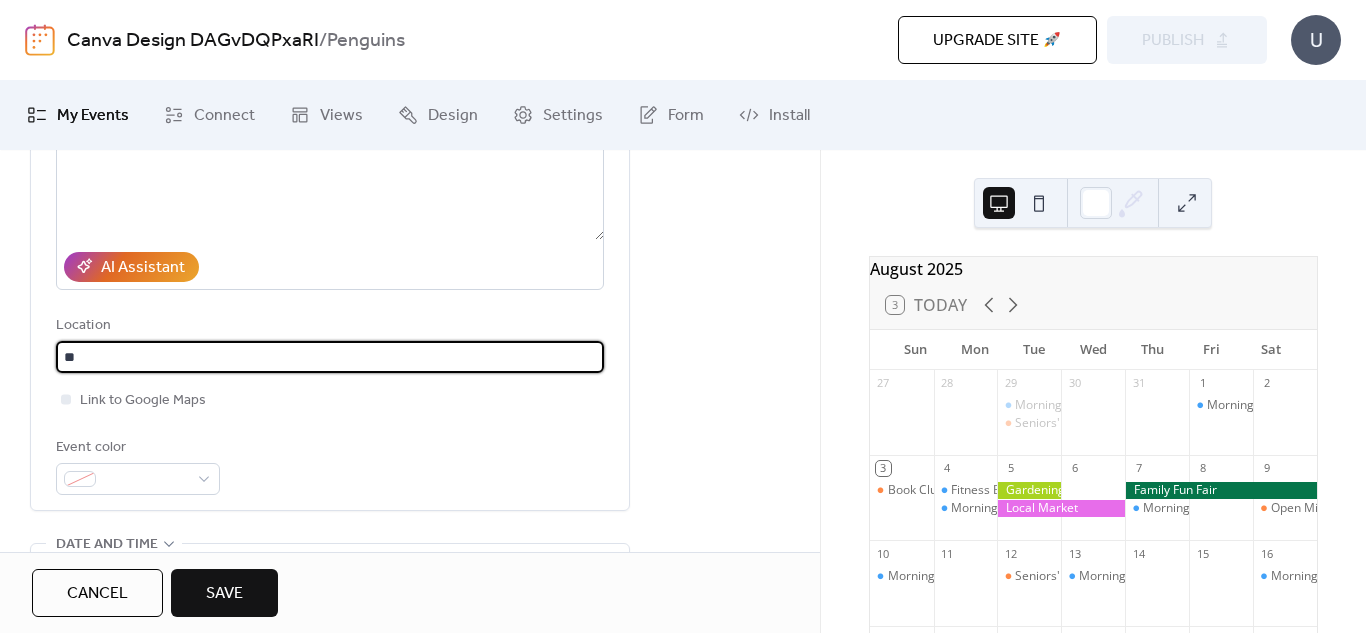 type on "*" 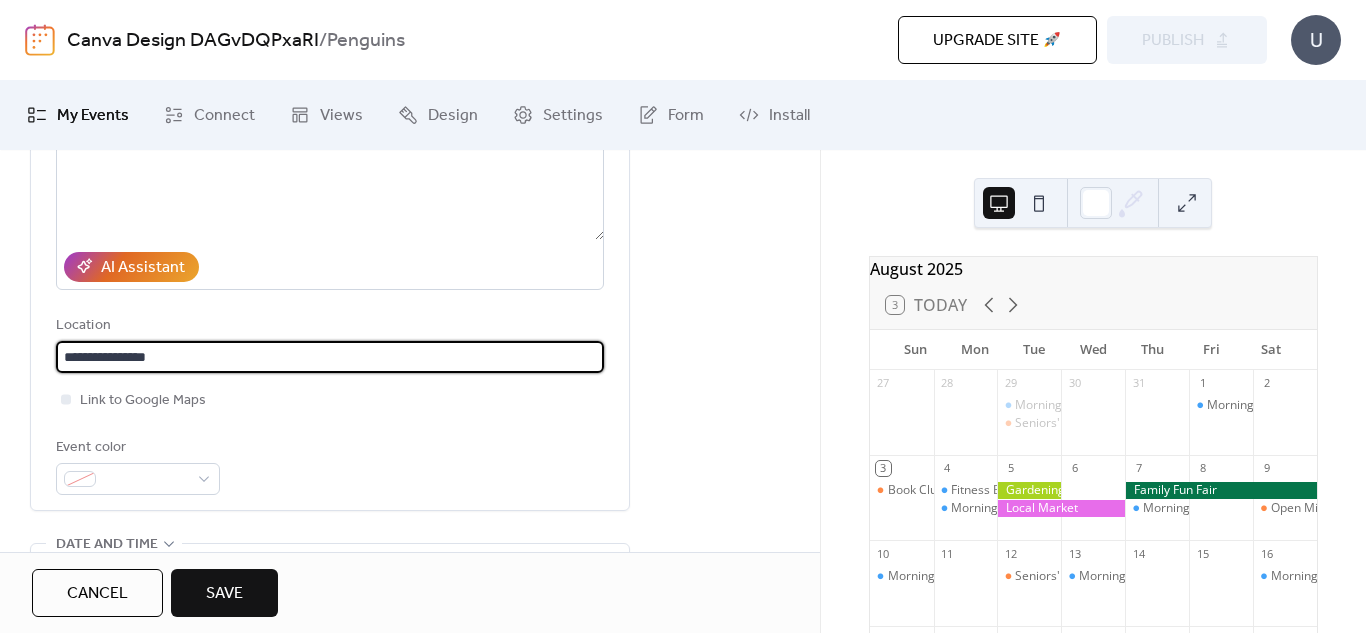 type on "**********" 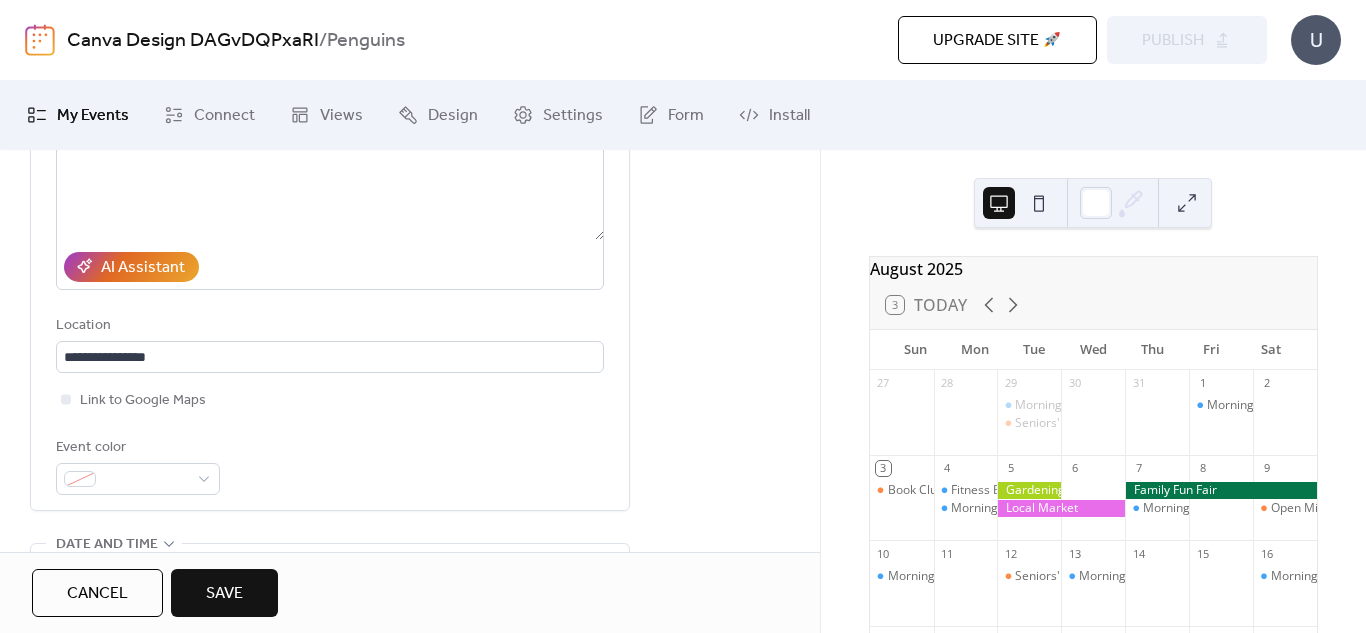 scroll, scrollTop: 1, scrollLeft: 0, axis: vertical 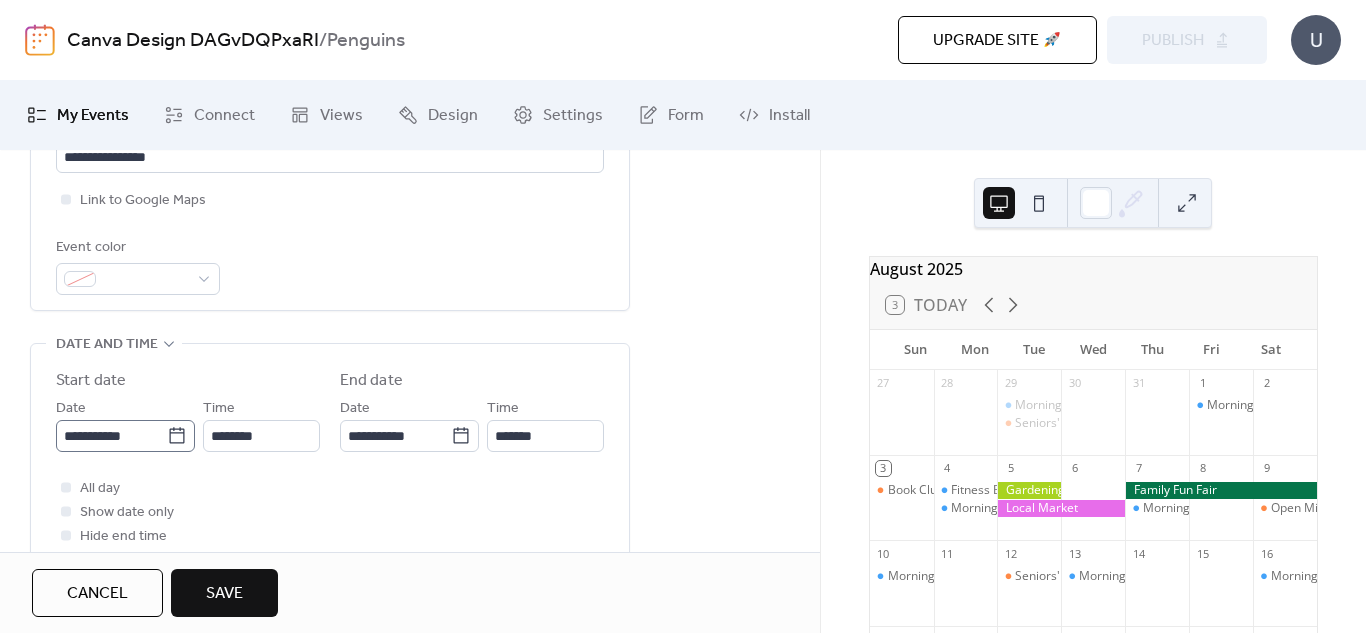 click 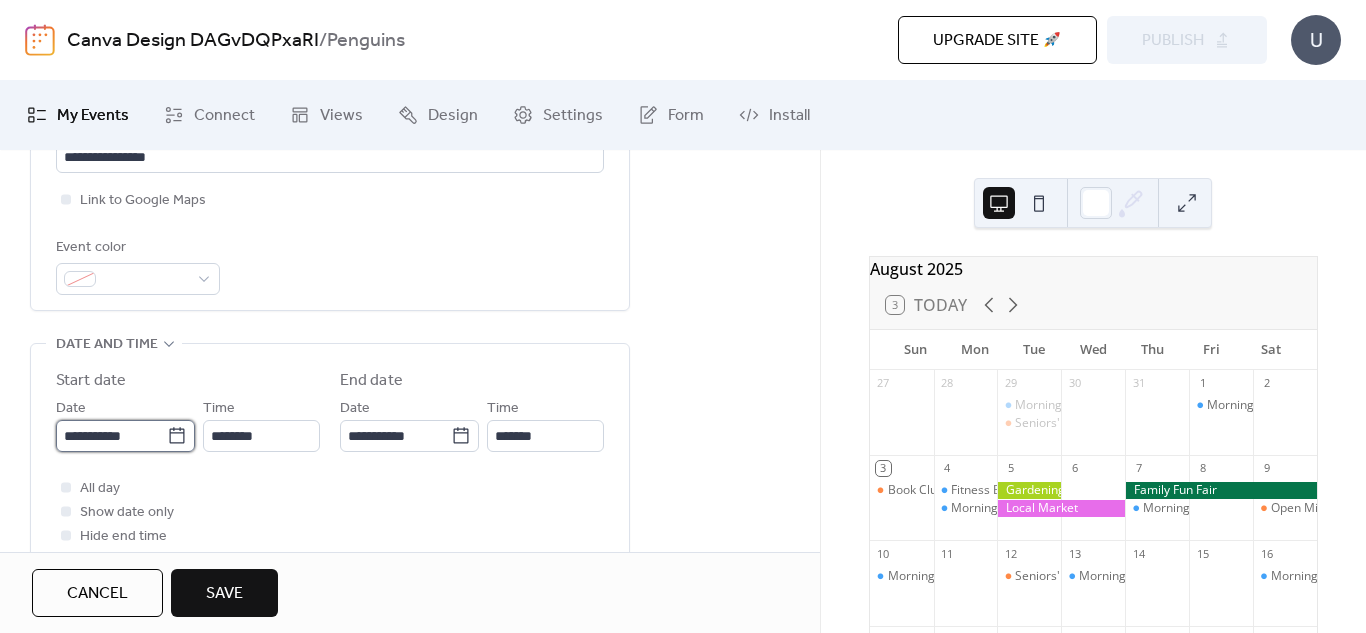 click on "**********" at bounding box center [111, 436] 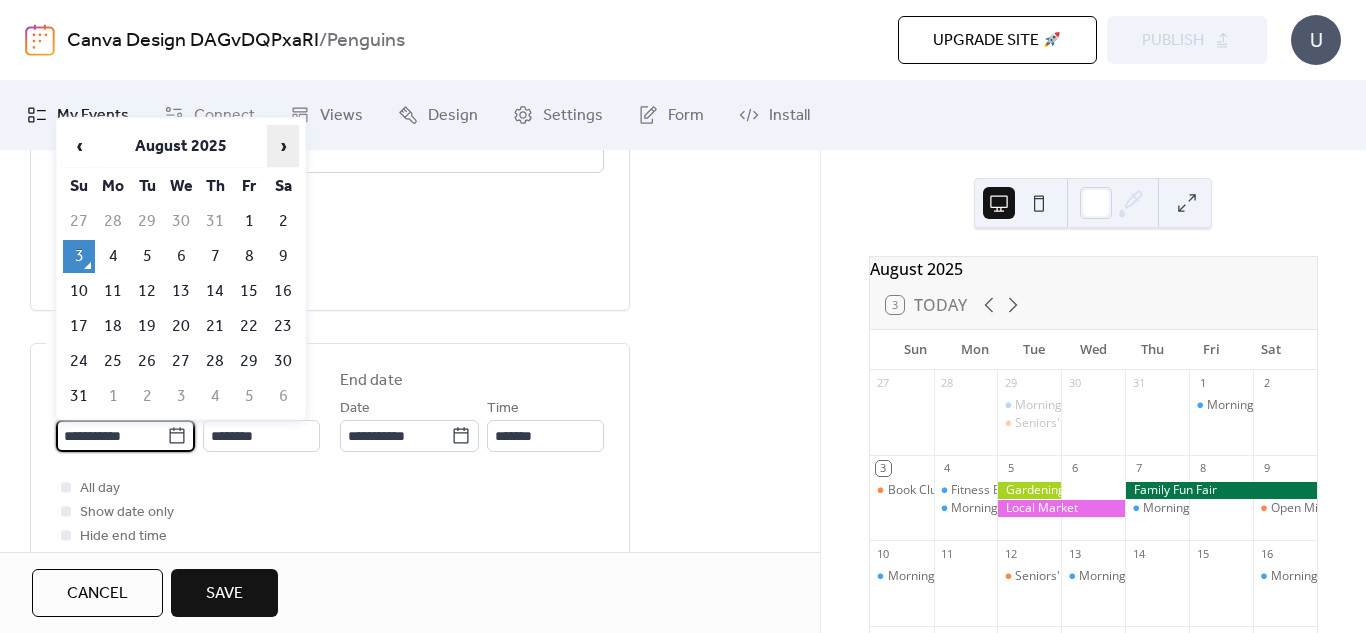 click on "›" at bounding box center [283, 146] 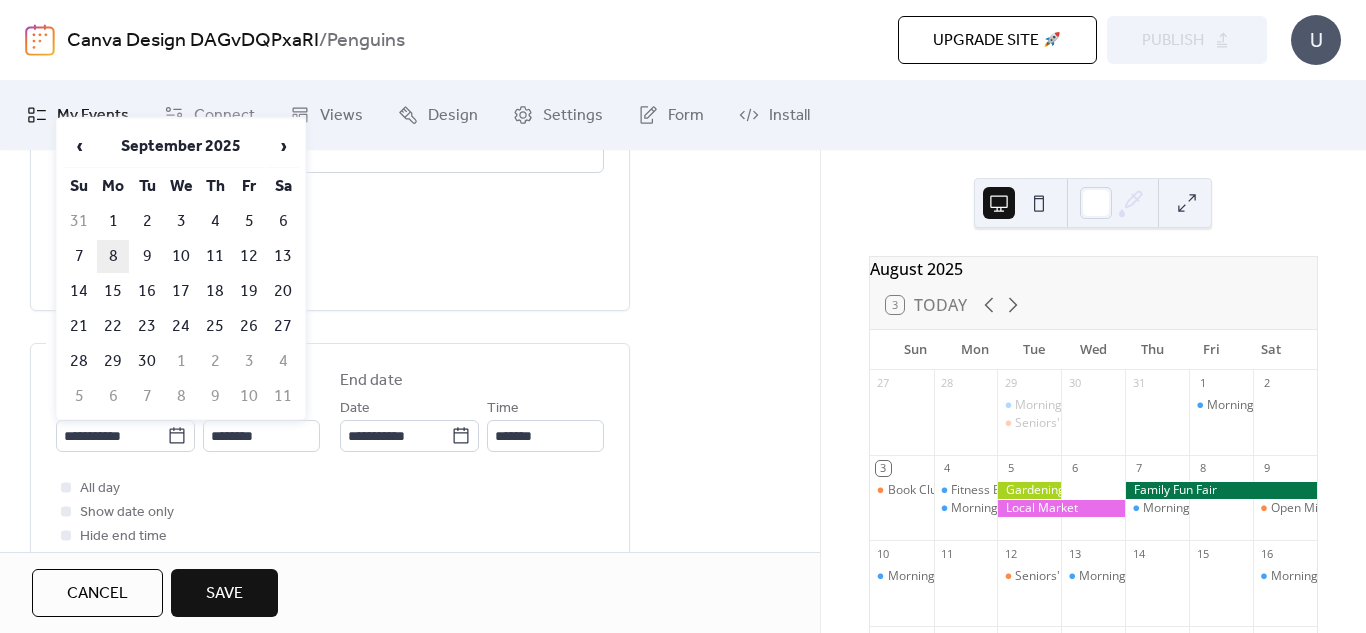 click on "8" at bounding box center (113, 256) 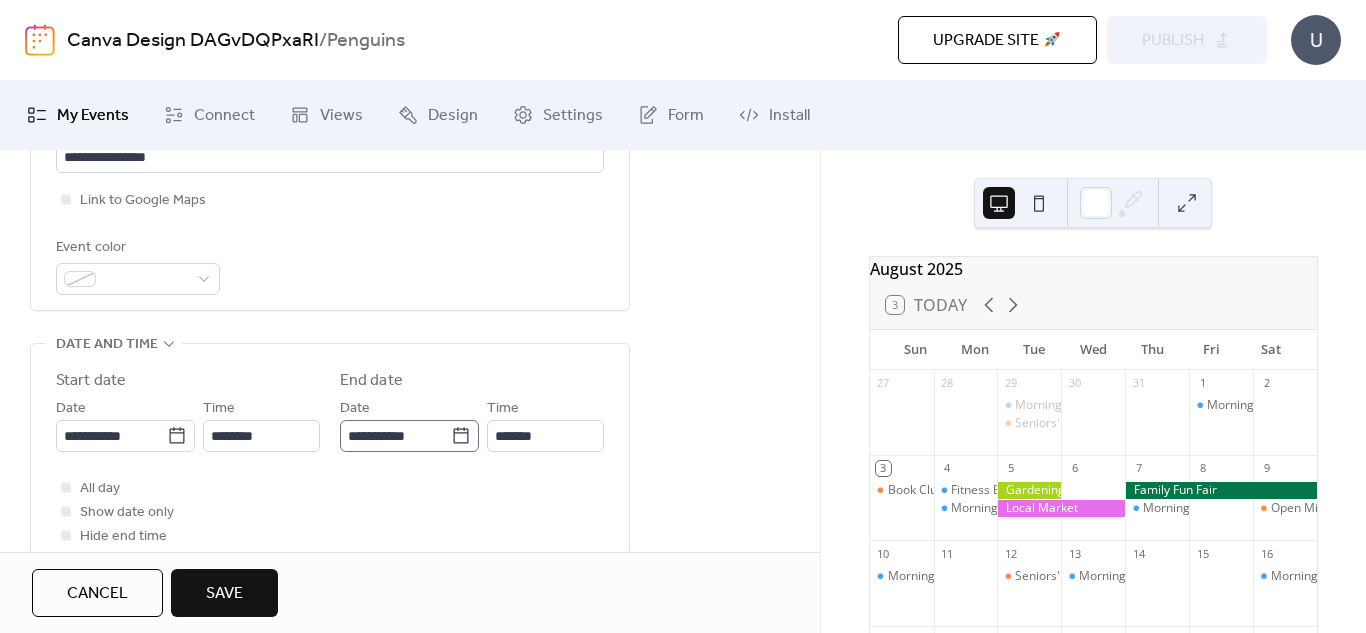 click 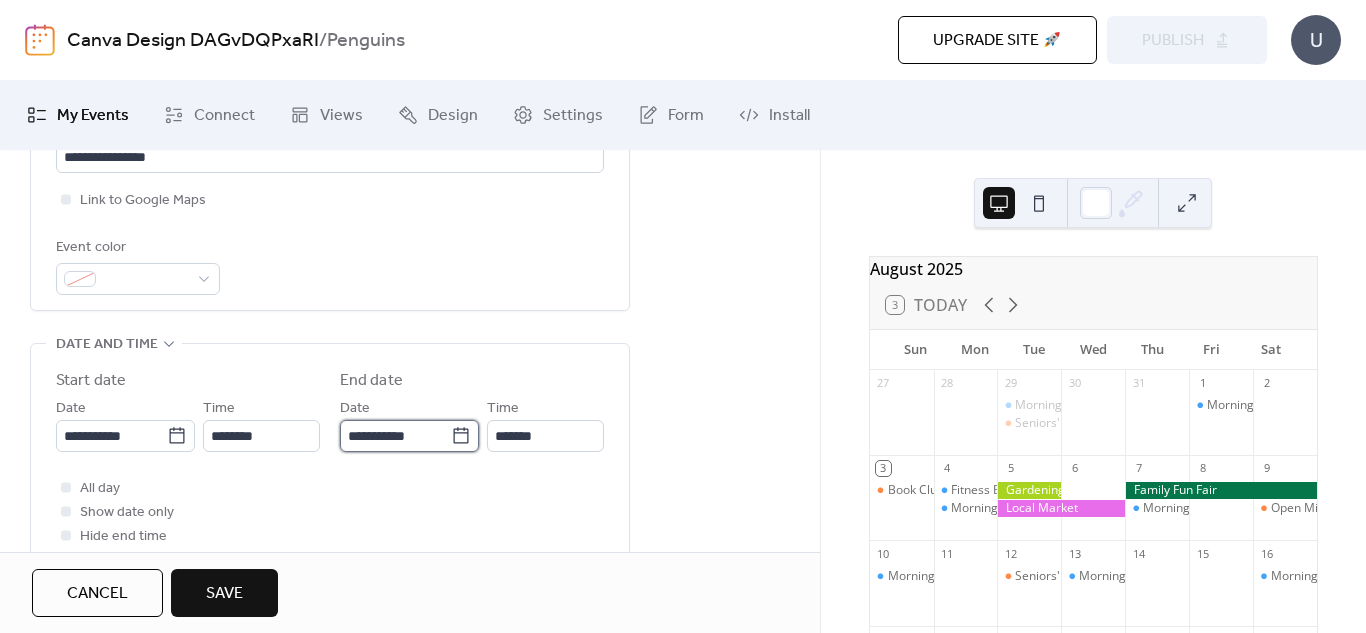 click on "**********" at bounding box center [395, 436] 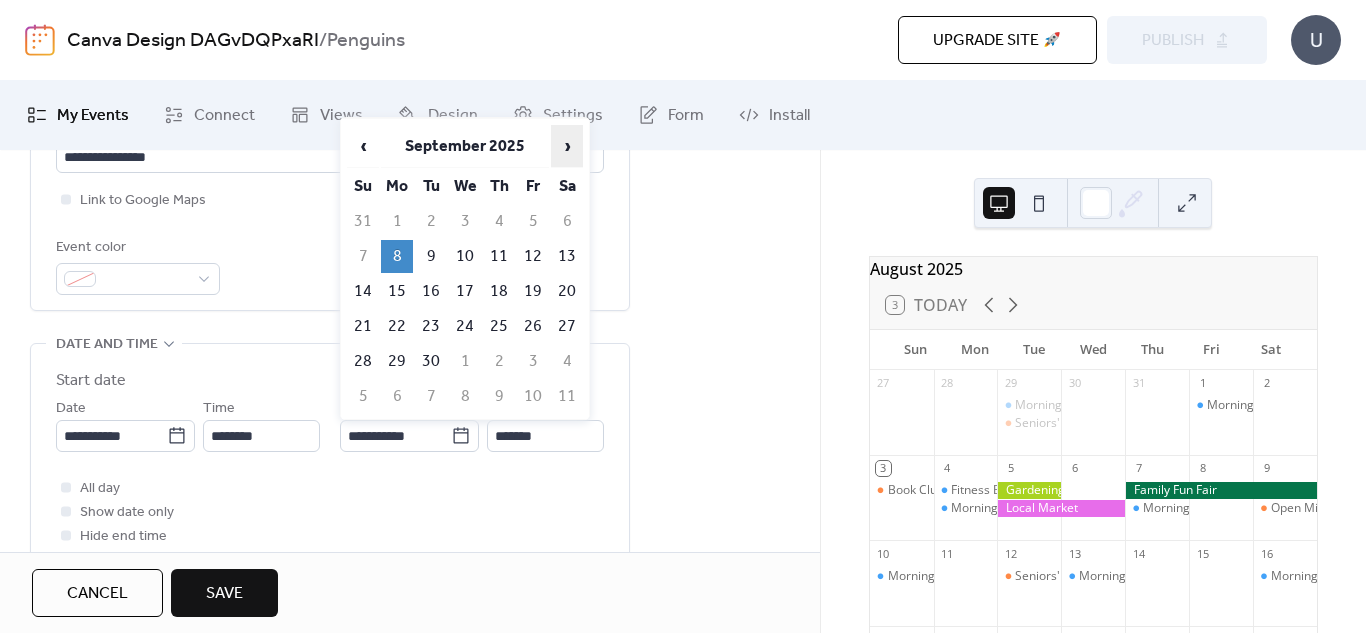click on "›" at bounding box center (567, 146) 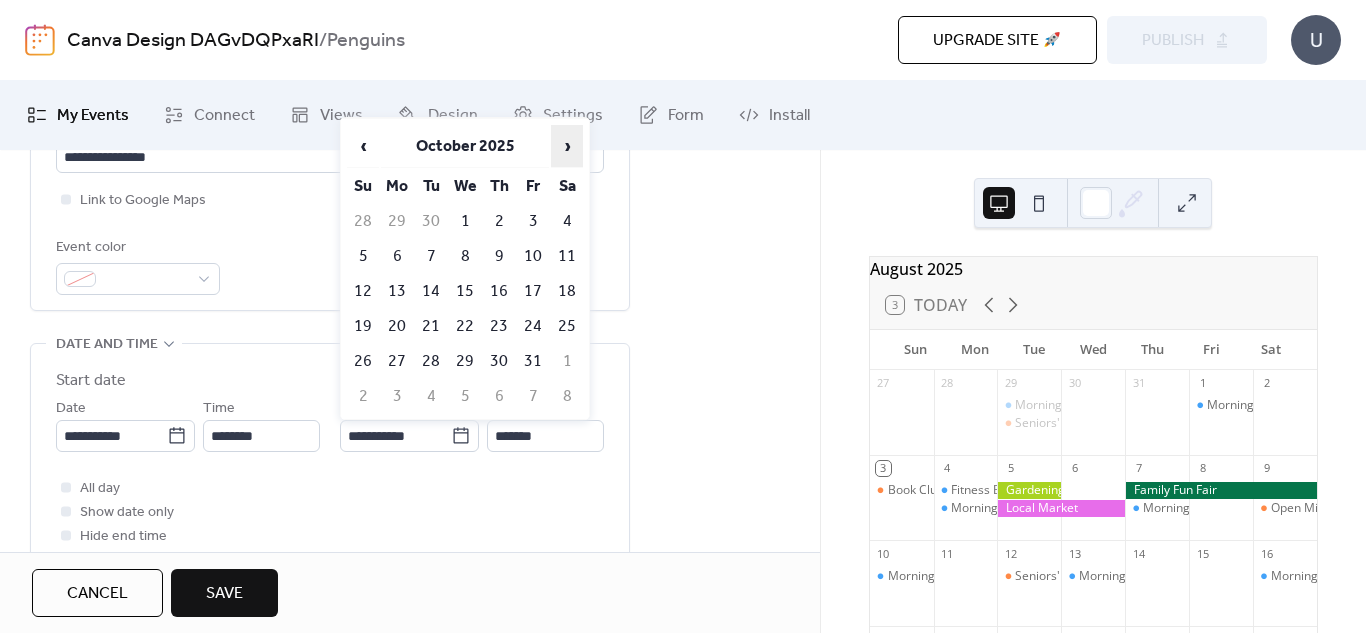 click on "›" at bounding box center [567, 146] 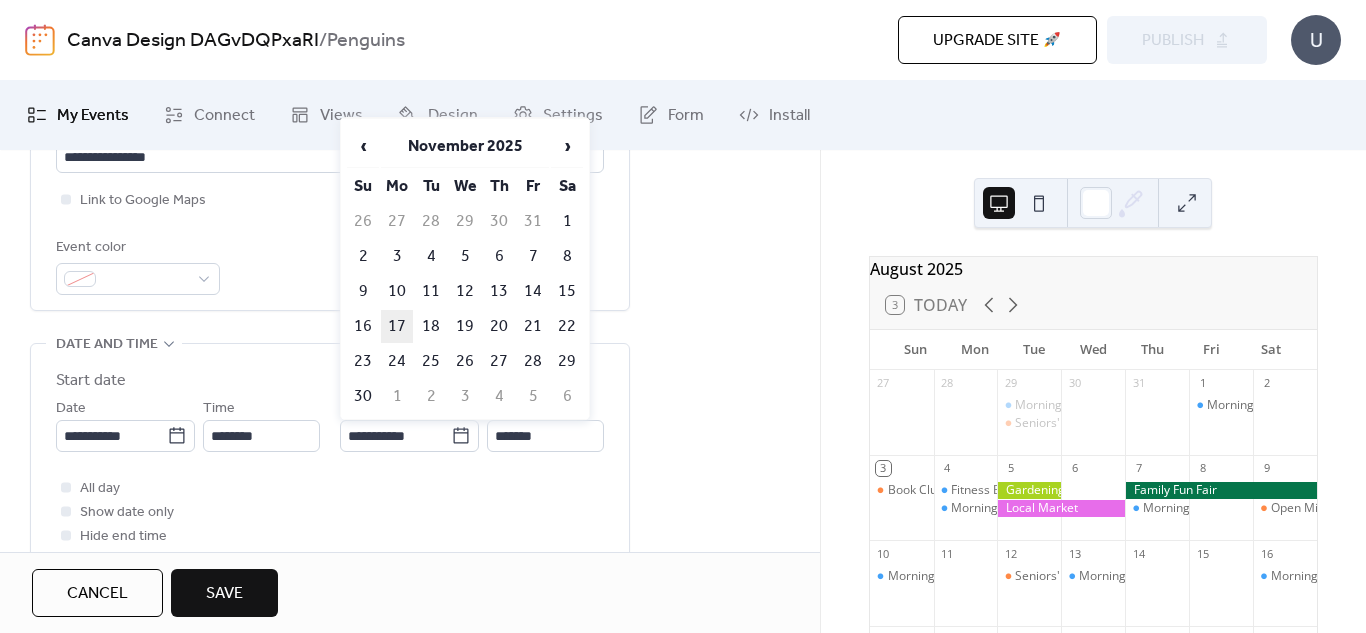 click on "17" at bounding box center [397, 326] 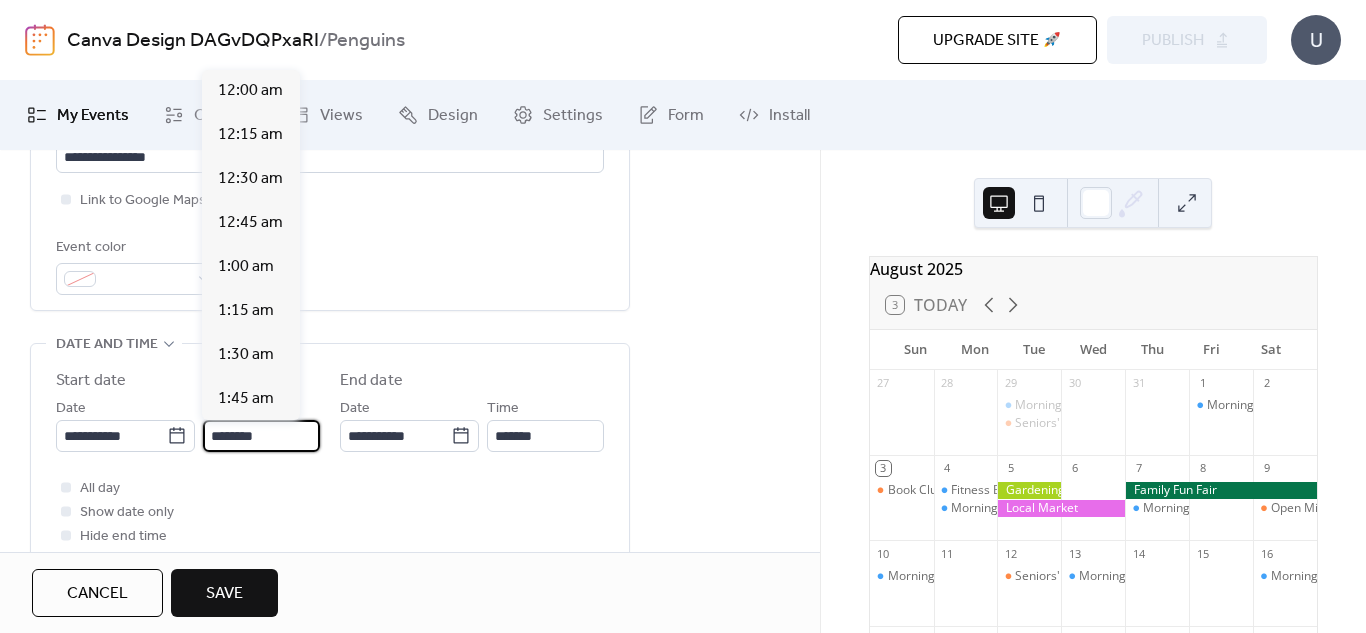 click on "********" at bounding box center [261, 436] 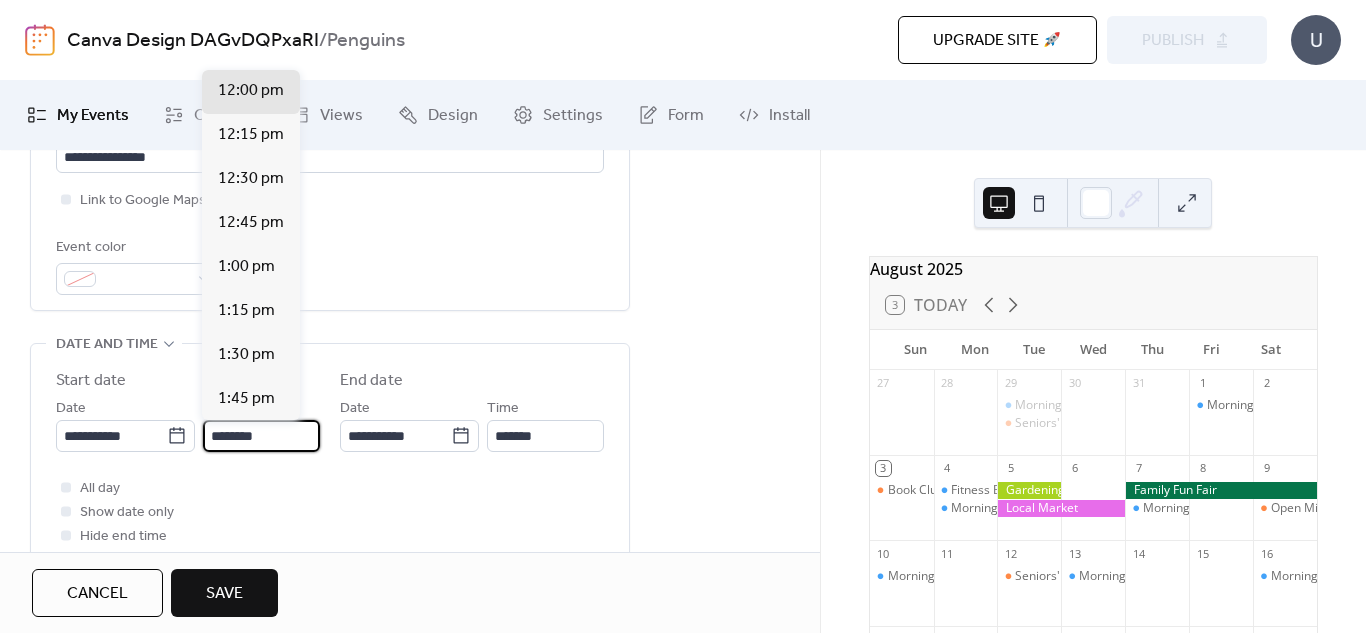 click on "All day Show date only Hide end time" at bounding box center (330, 512) 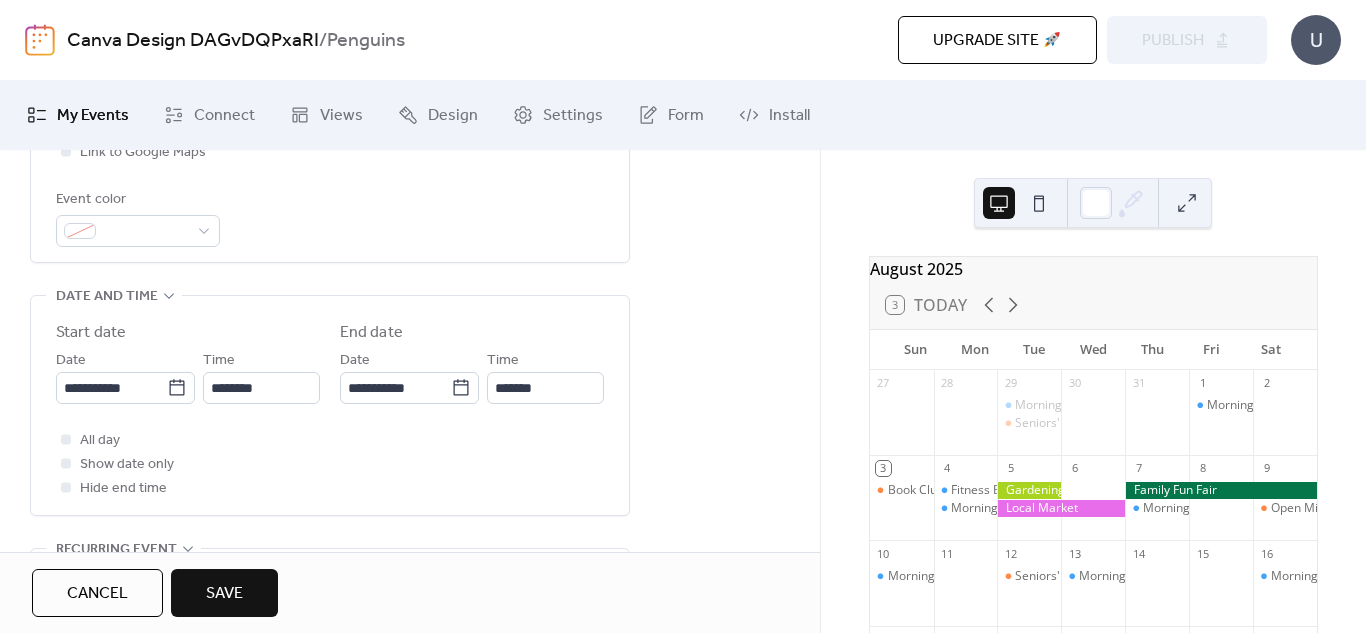 scroll, scrollTop: 500, scrollLeft: 0, axis: vertical 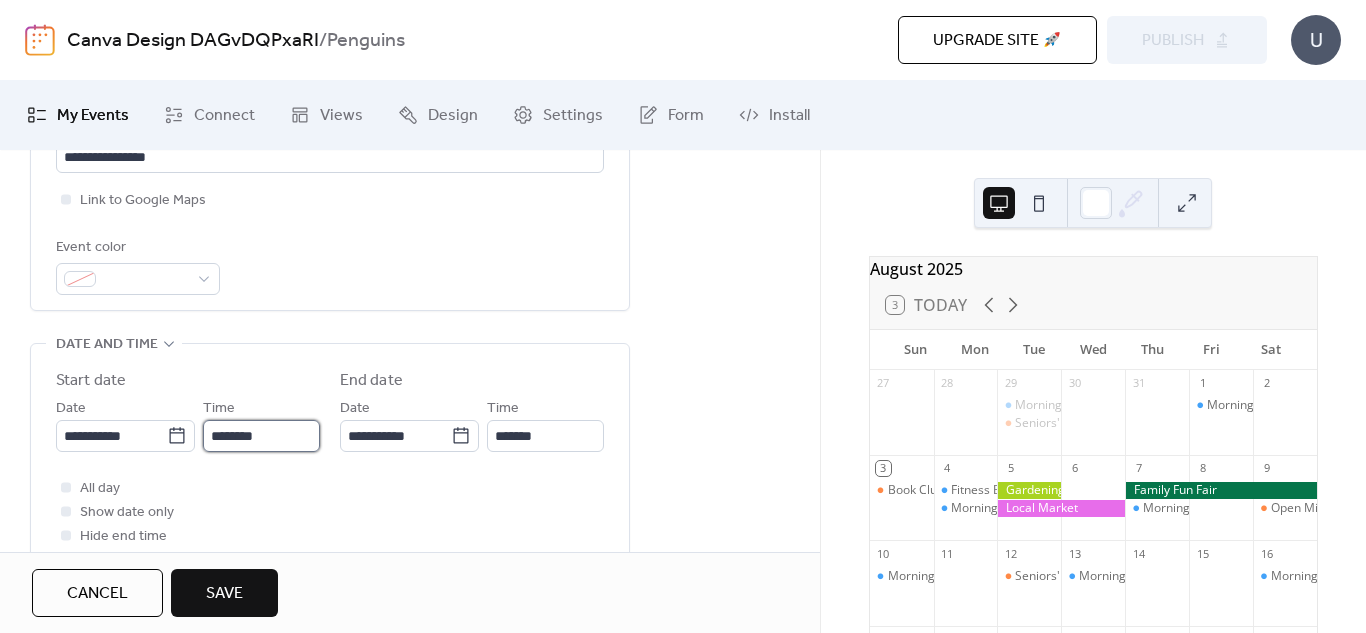 click on "********" at bounding box center (261, 436) 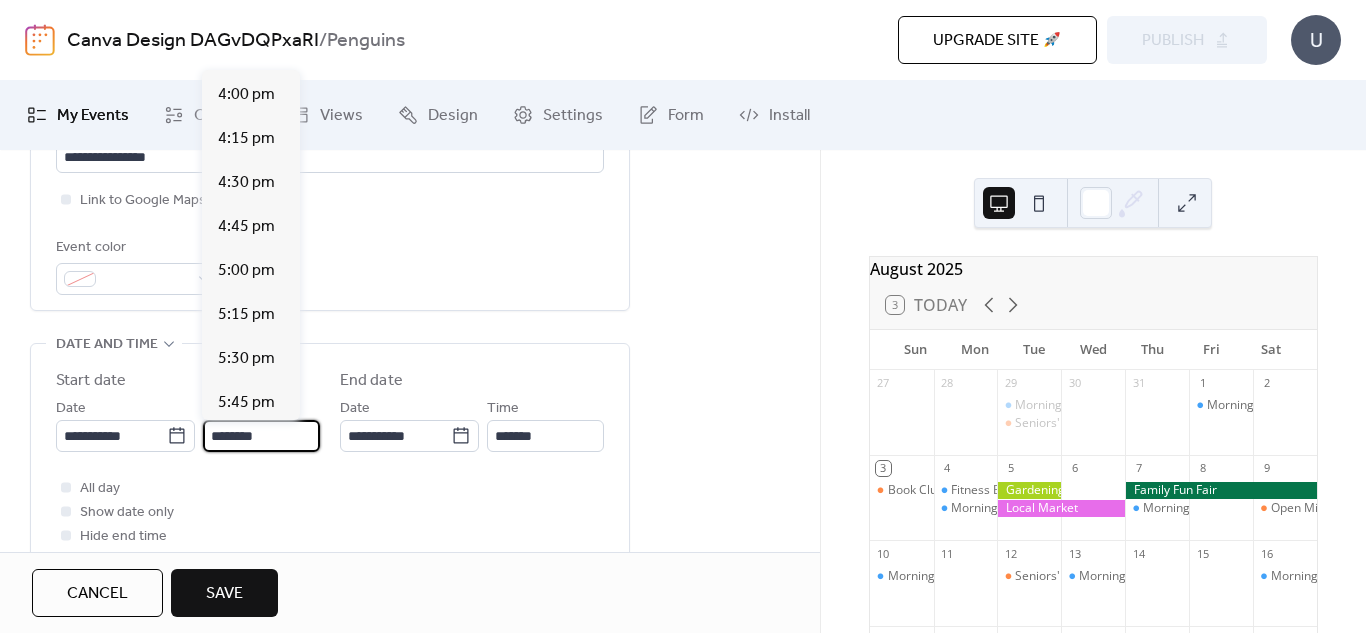 scroll, scrollTop: 2912, scrollLeft: 0, axis: vertical 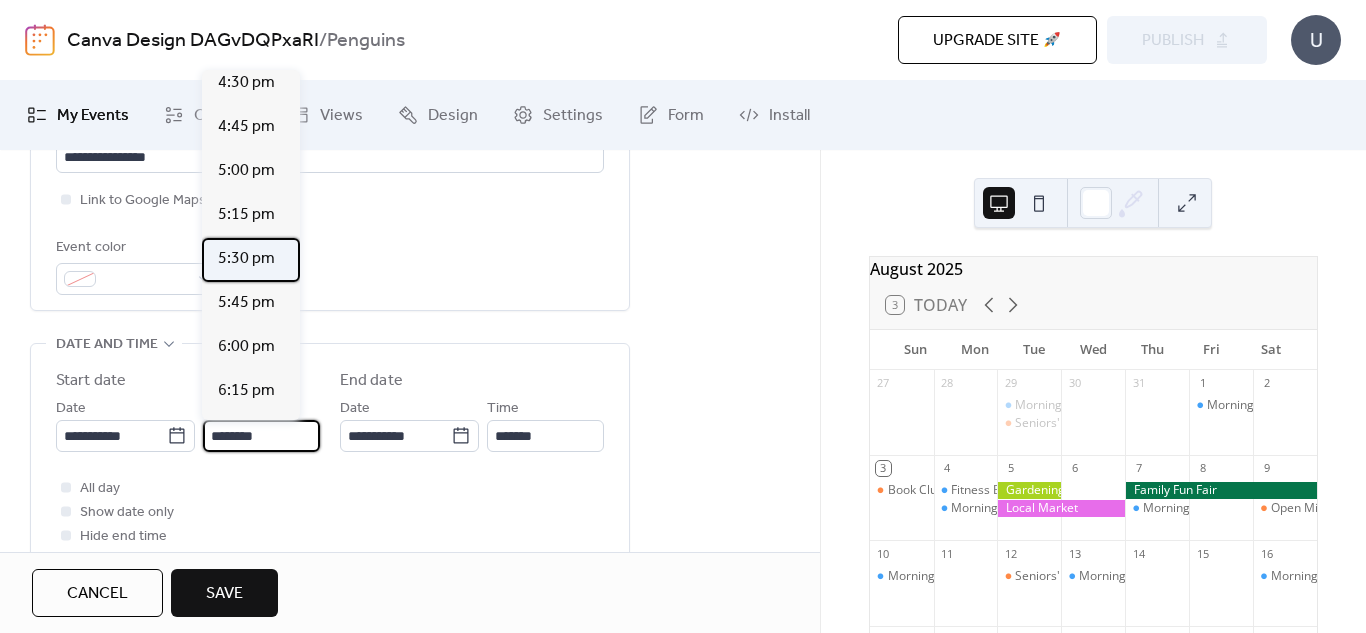 click on "5:30 pm" at bounding box center (246, 259) 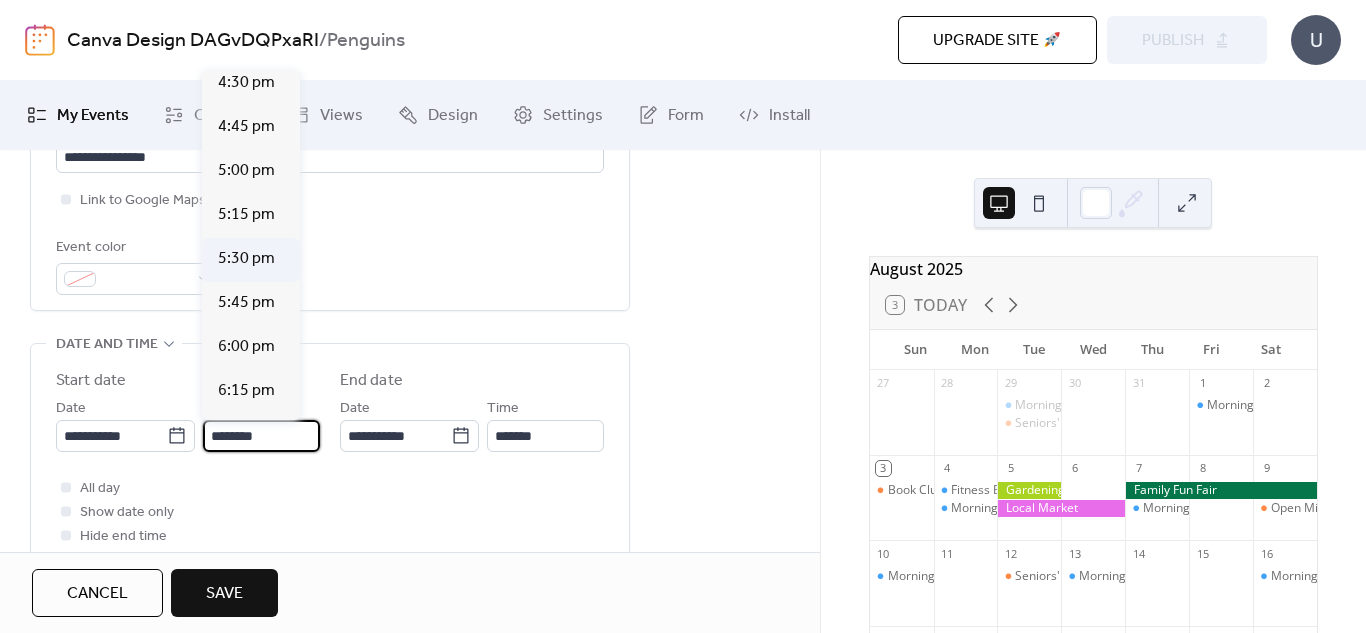 type on "*******" 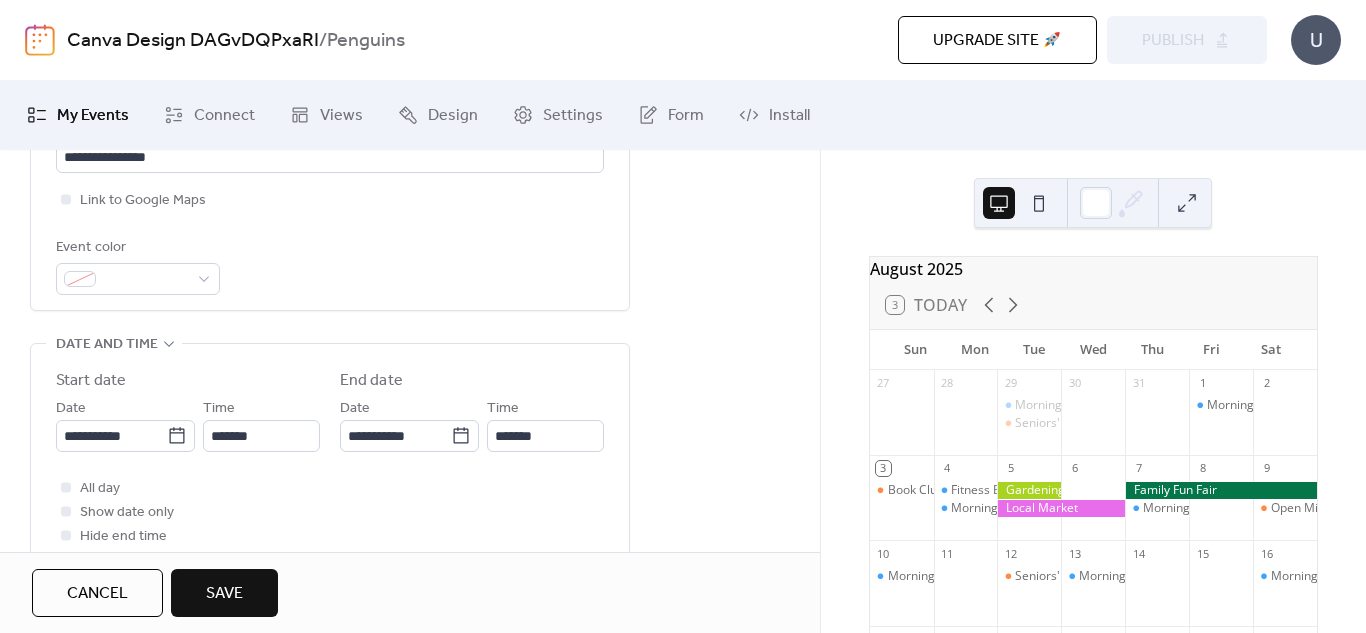 click on "**********" at bounding box center (330, 458) 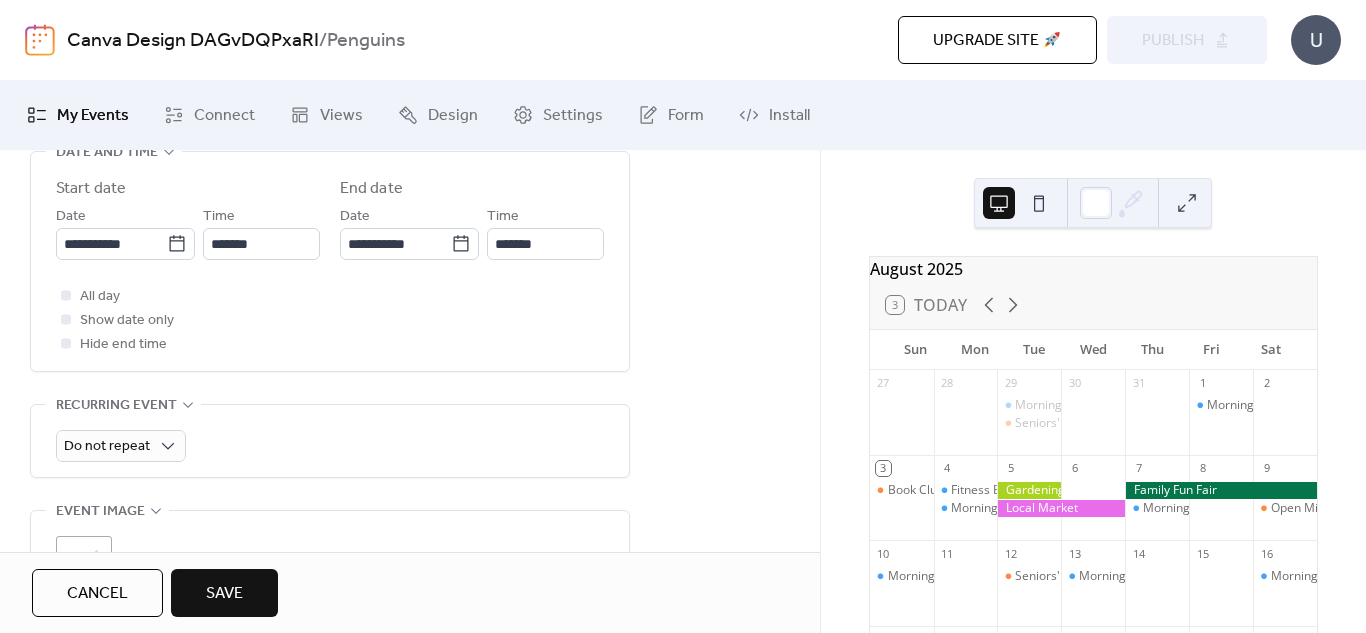 scroll, scrollTop: 700, scrollLeft: 0, axis: vertical 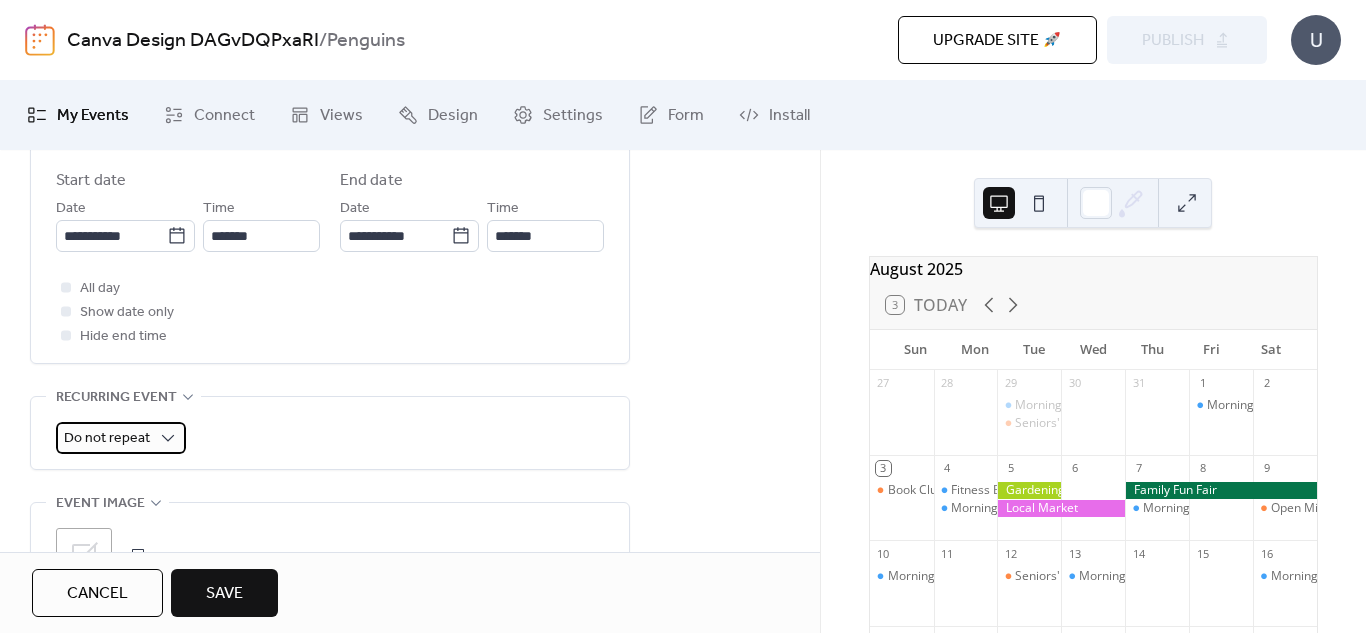 click on "Do not repeat" at bounding box center [121, 438] 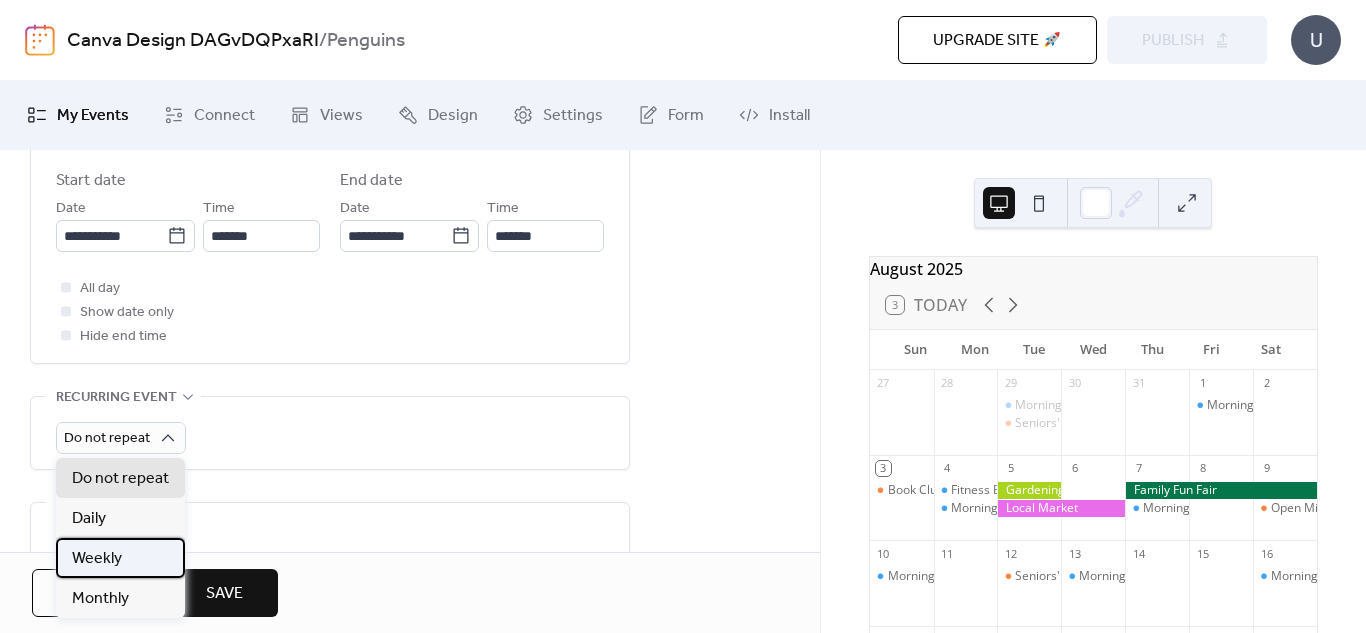 click on "Weekly" at bounding box center (120, 558) 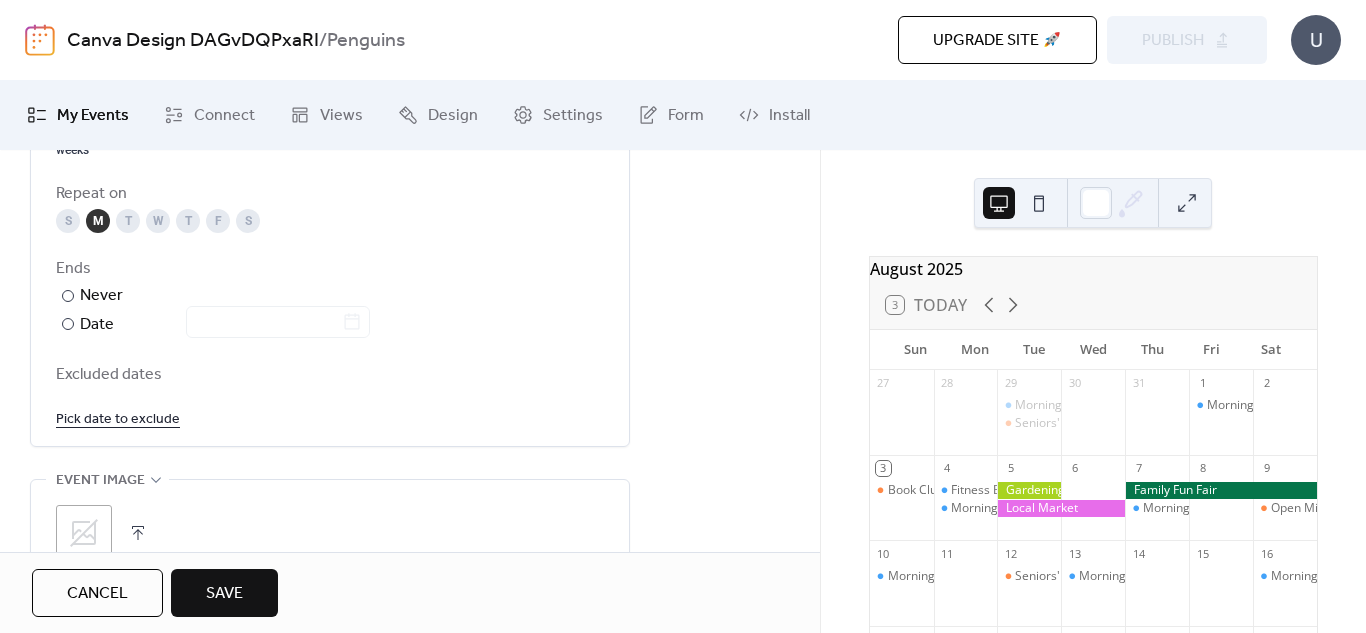 scroll, scrollTop: 1100, scrollLeft: 0, axis: vertical 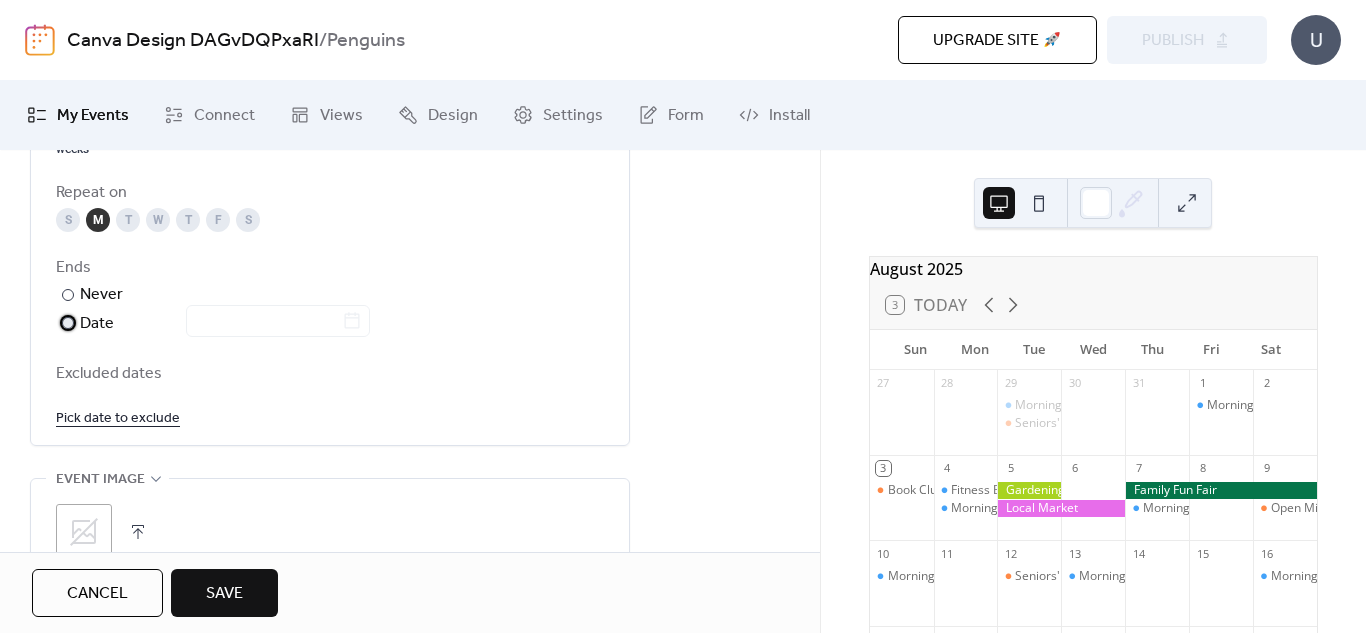 click on "​ Date" at bounding box center (215, 324) 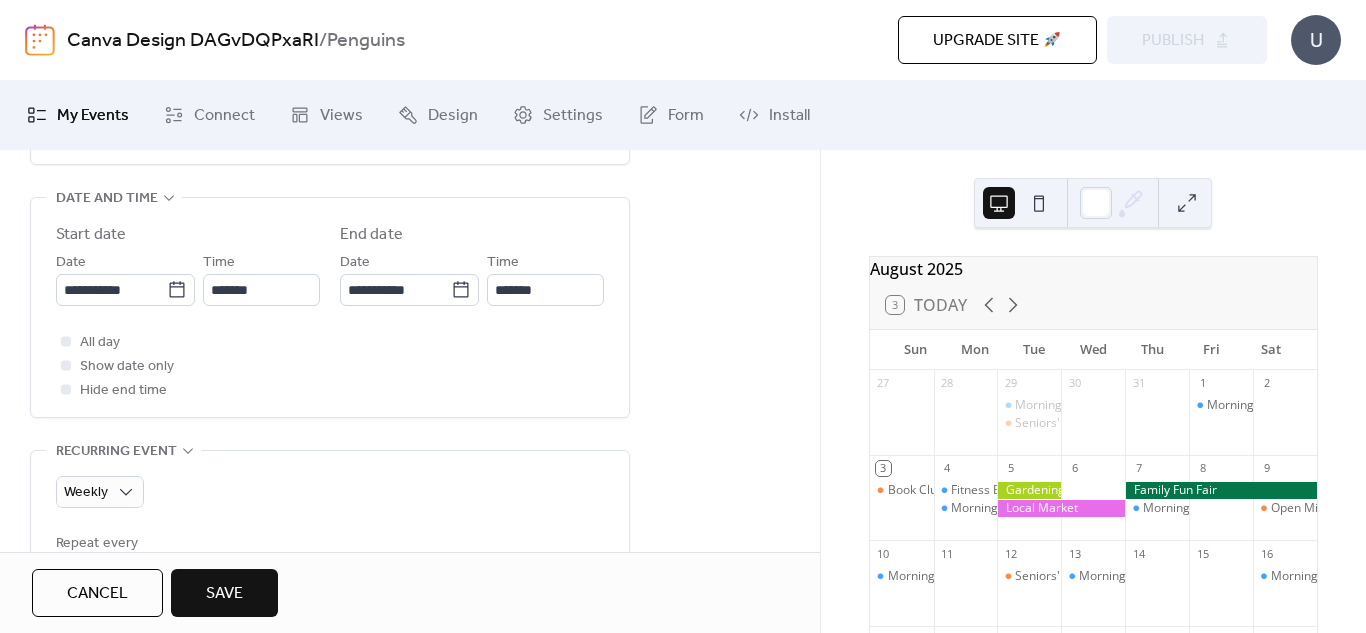 scroll, scrollTop: 600, scrollLeft: 0, axis: vertical 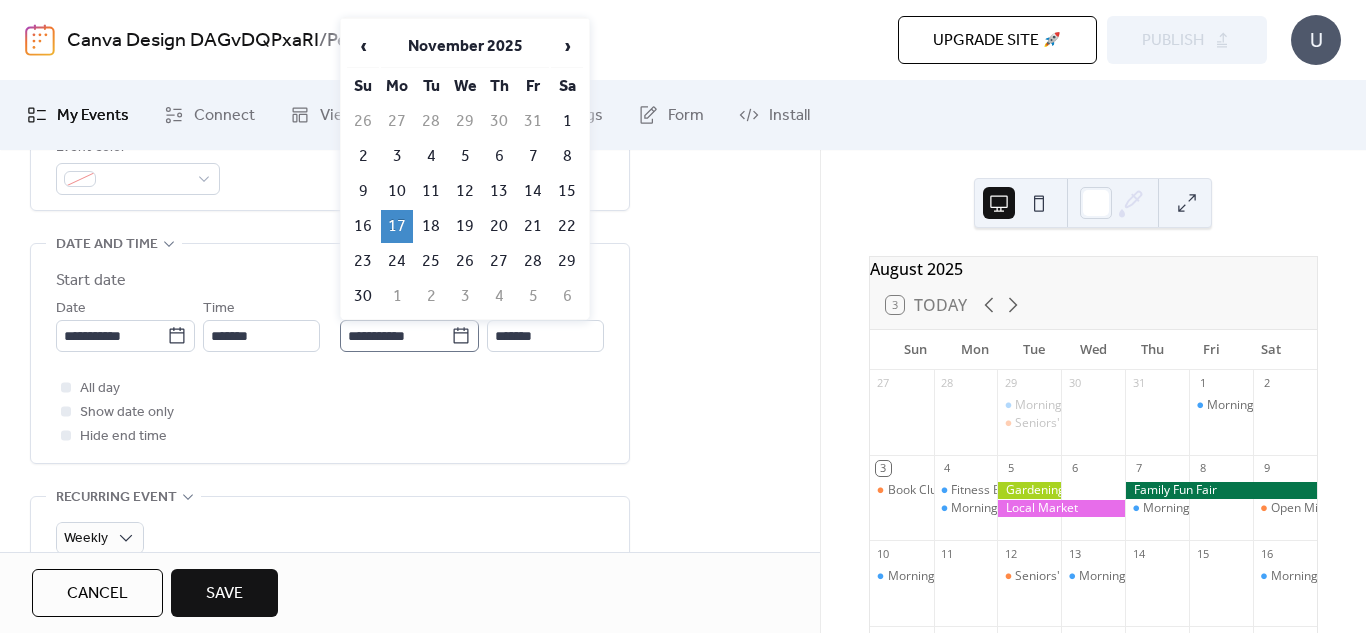 click 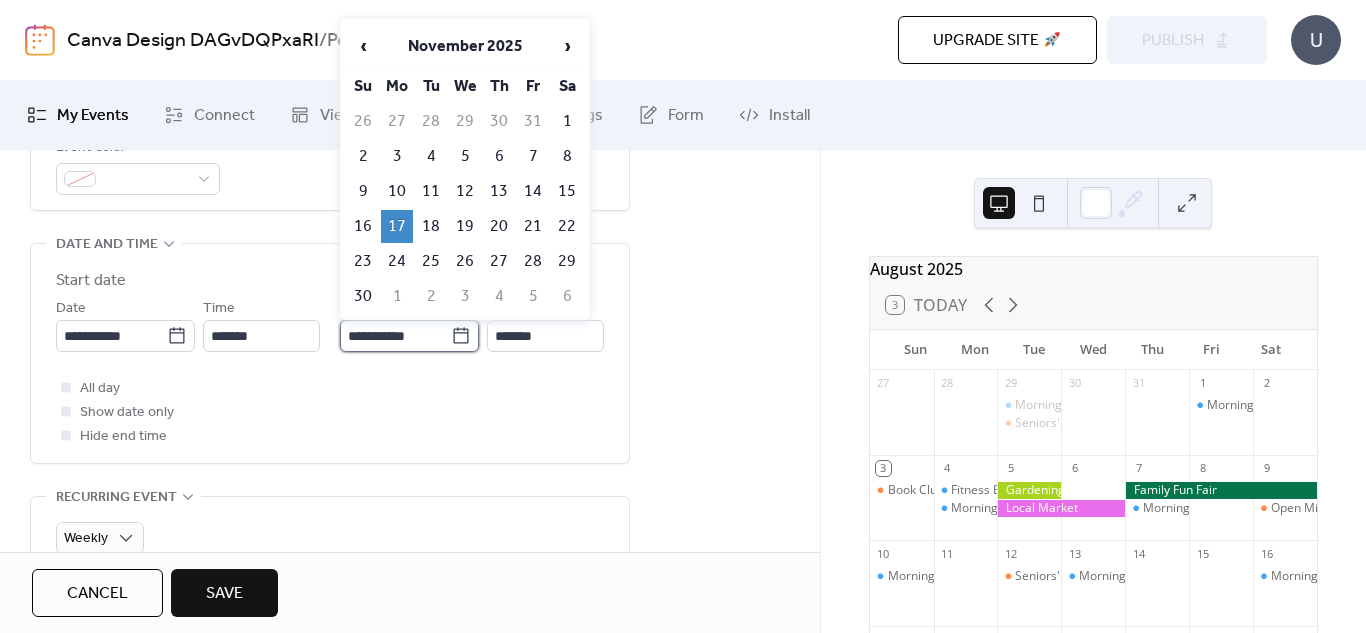 click on "**********" at bounding box center [395, 336] 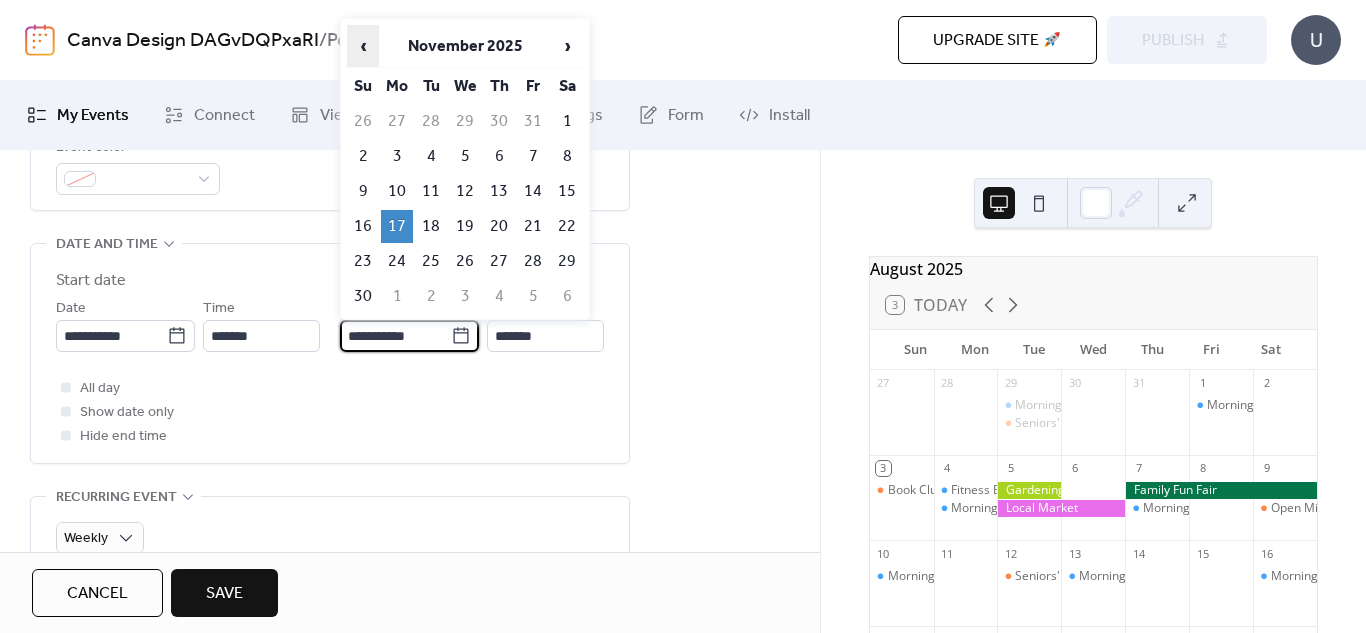 click on "‹" at bounding box center [363, 46] 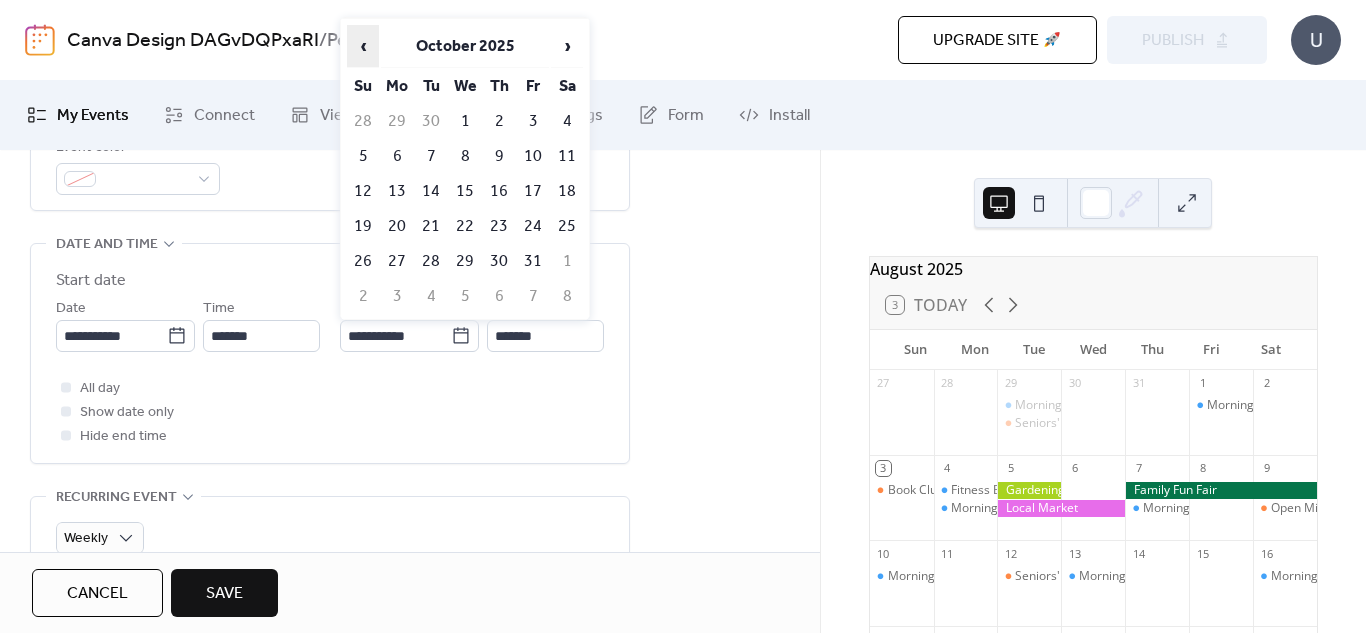 click on "‹" at bounding box center [363, 46] 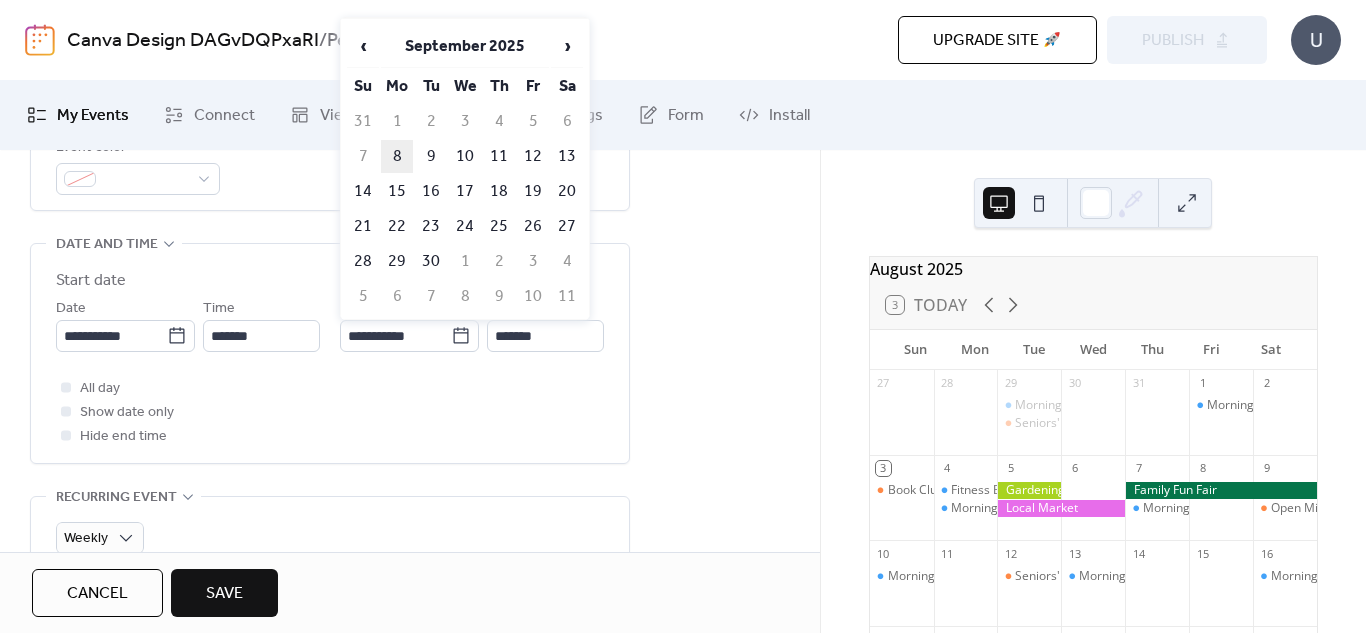 click on "8" at bounding box center (397, 156) 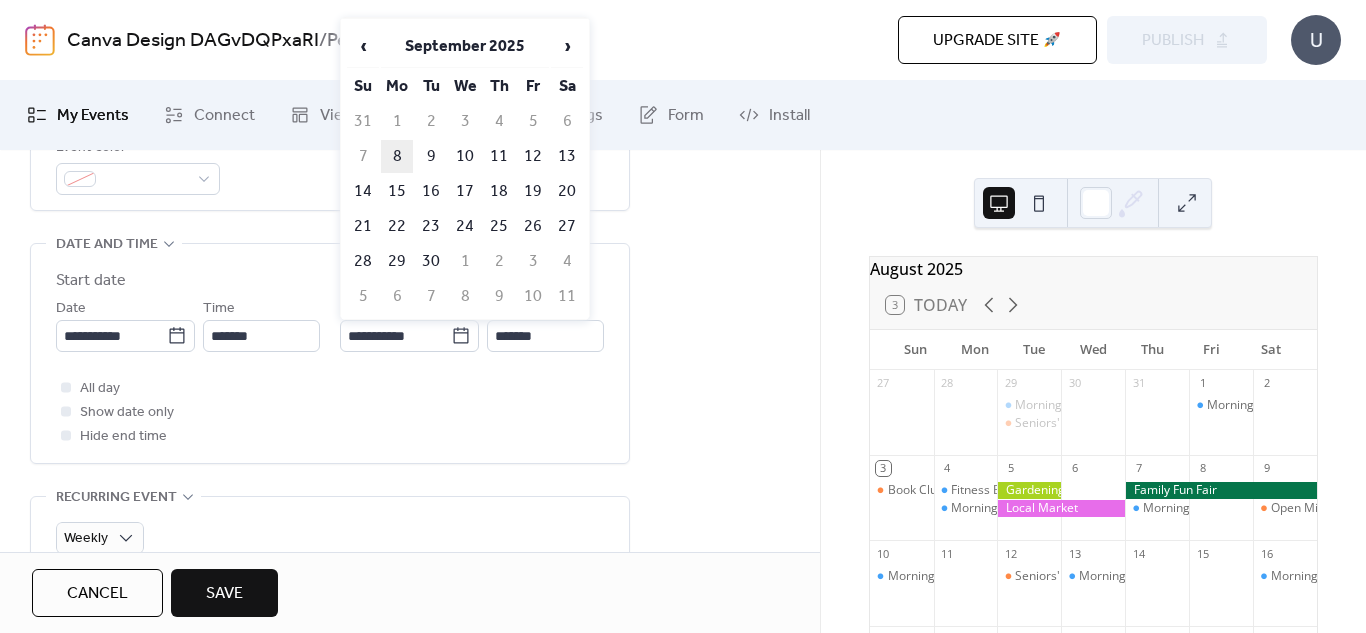 type on "**********" 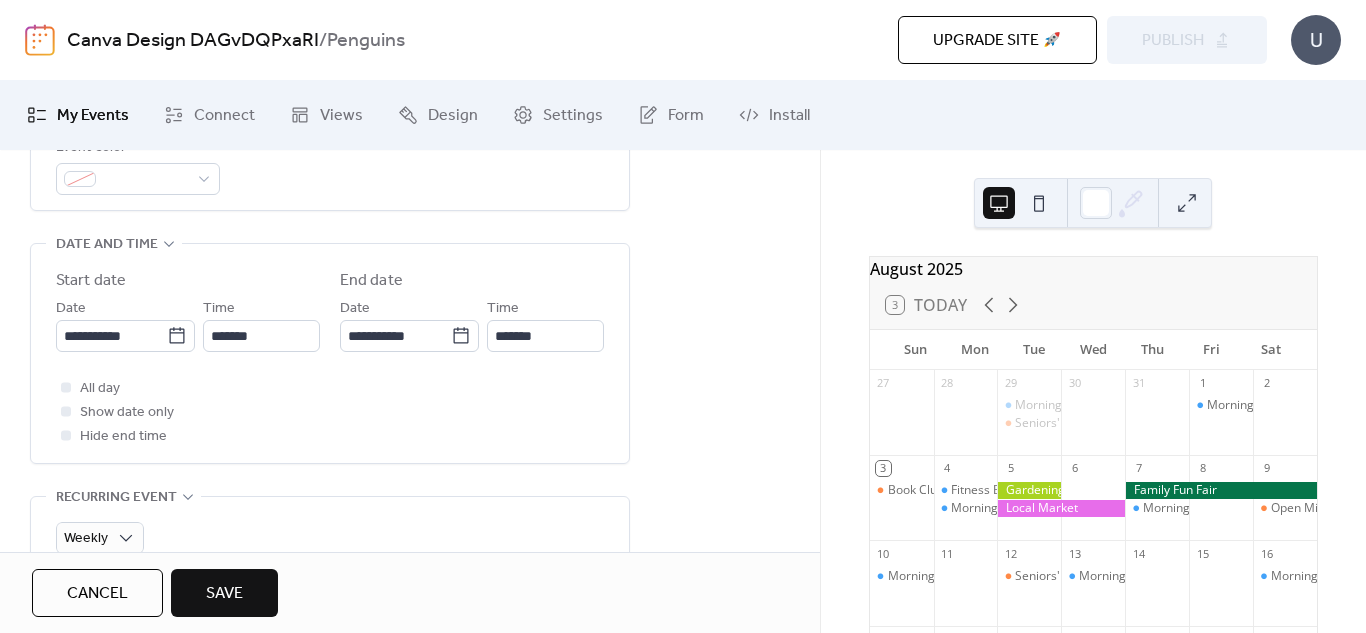 click on "All day Show date only Hide end time" at bounding box center [330, 412] 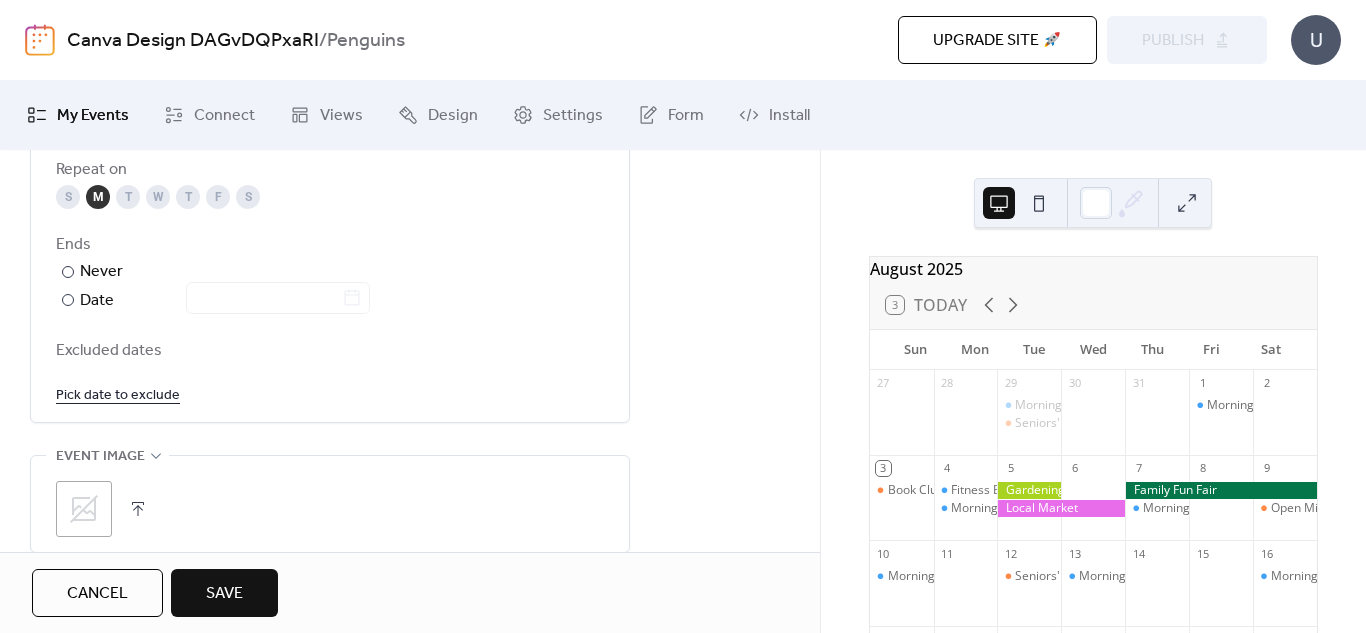 scroll, scrollTop: 1100, scrollLeft: 0, axis: vertical 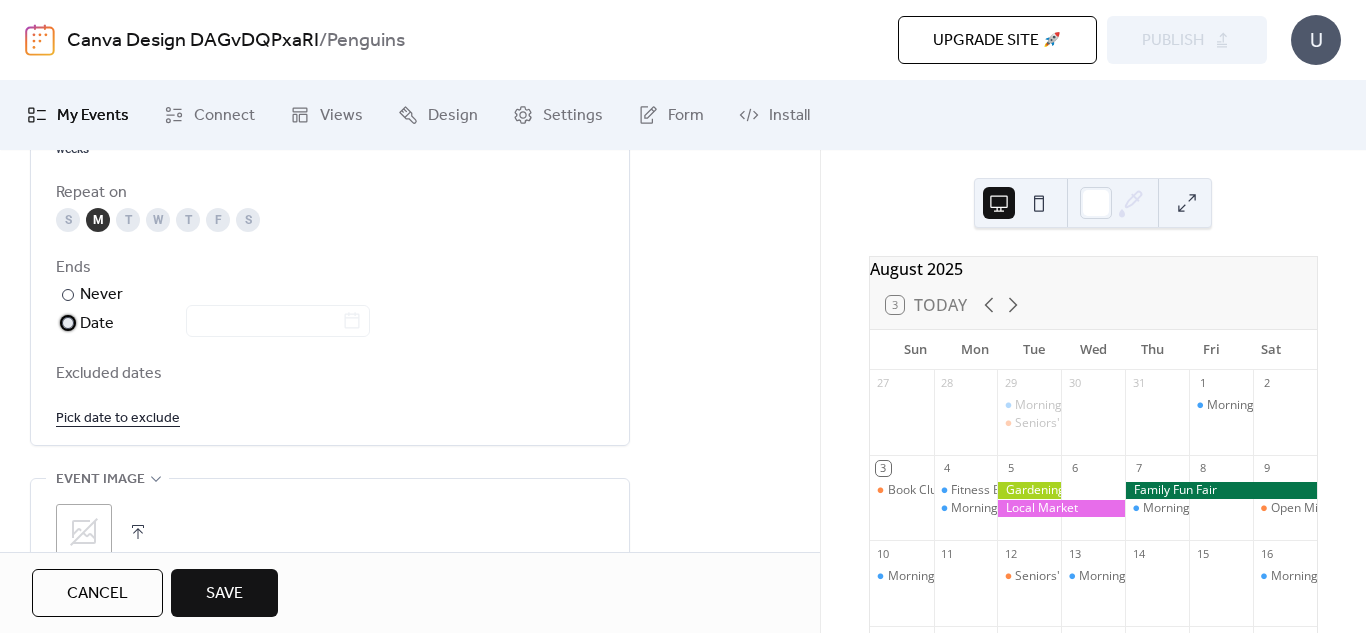 click at bounding box center (266, 322) 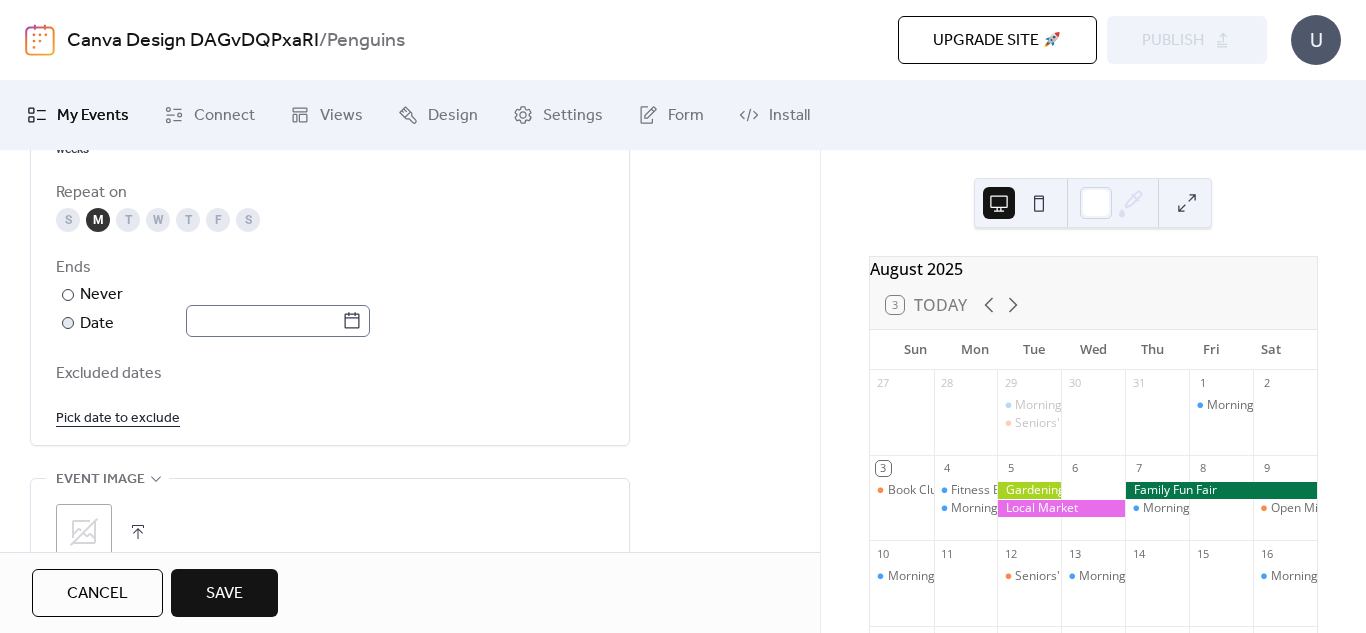 click 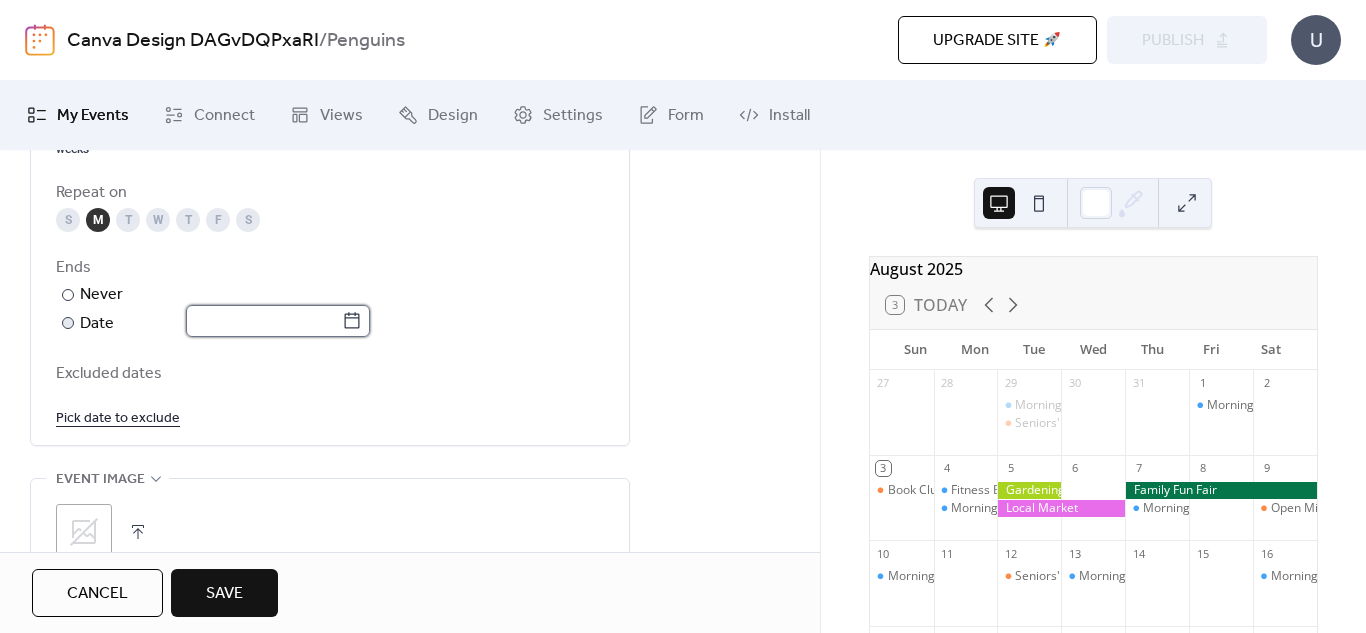 click at bounding box center (264, 321) 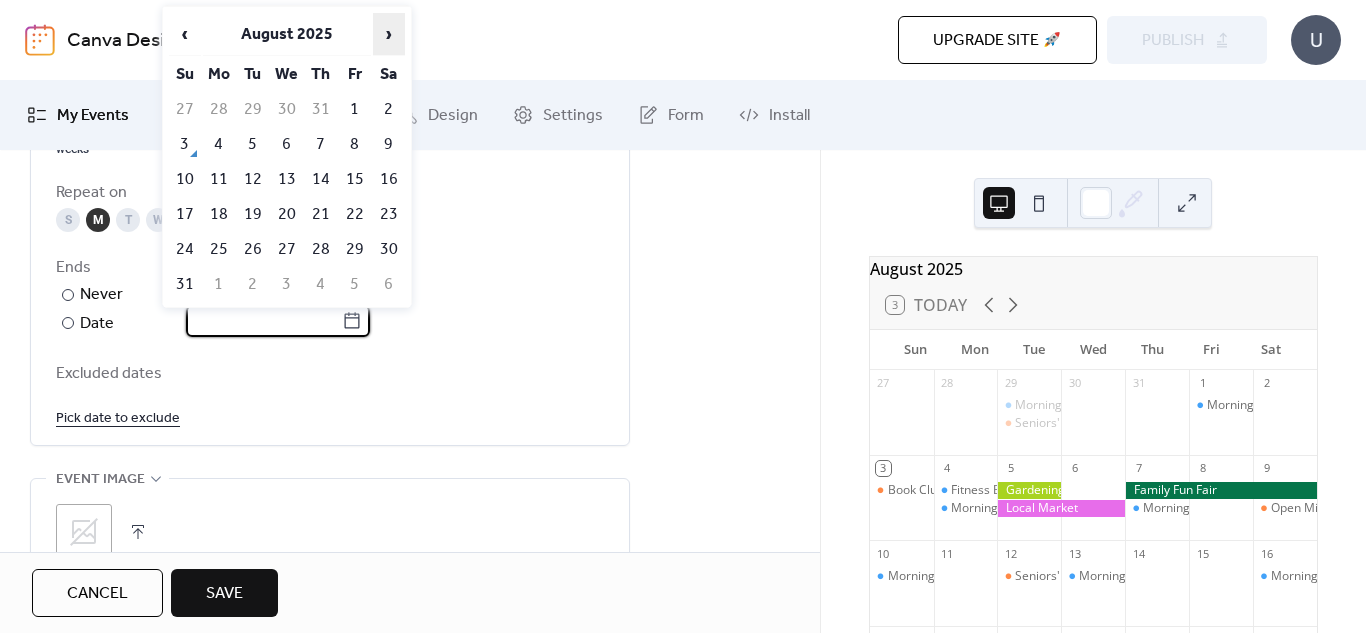 click on "›" at bounding box center (389, 34) 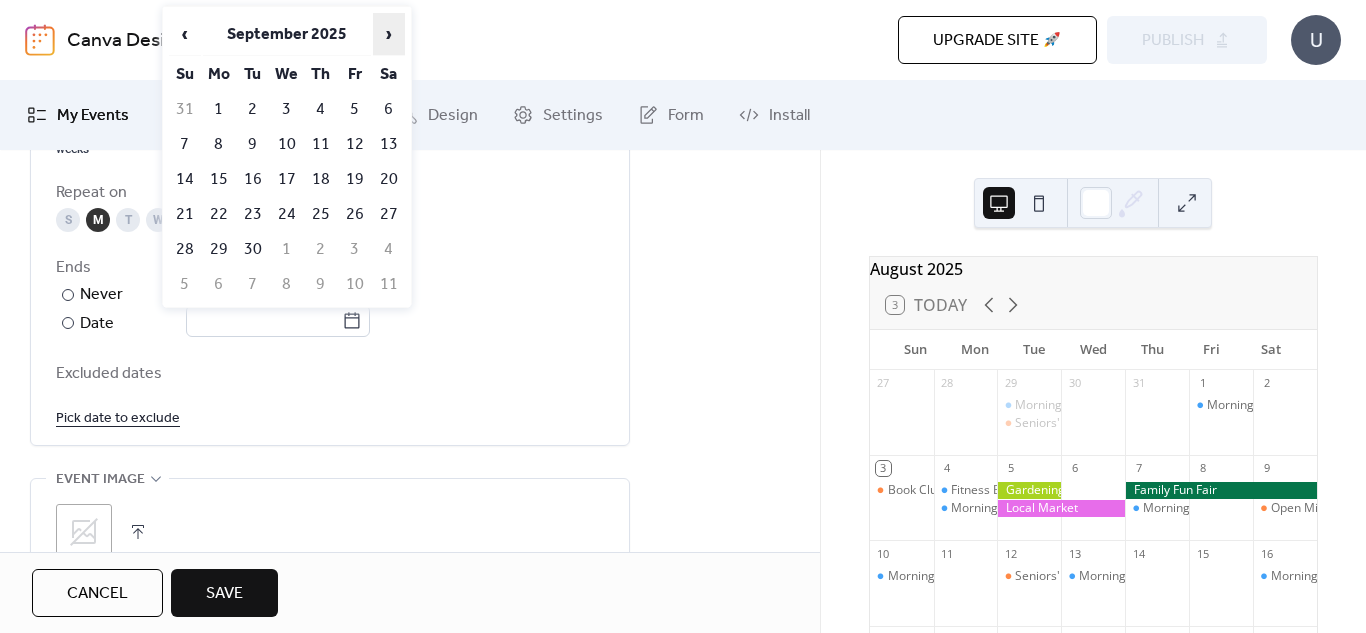 click on "›" at bounding box center (389, 34) 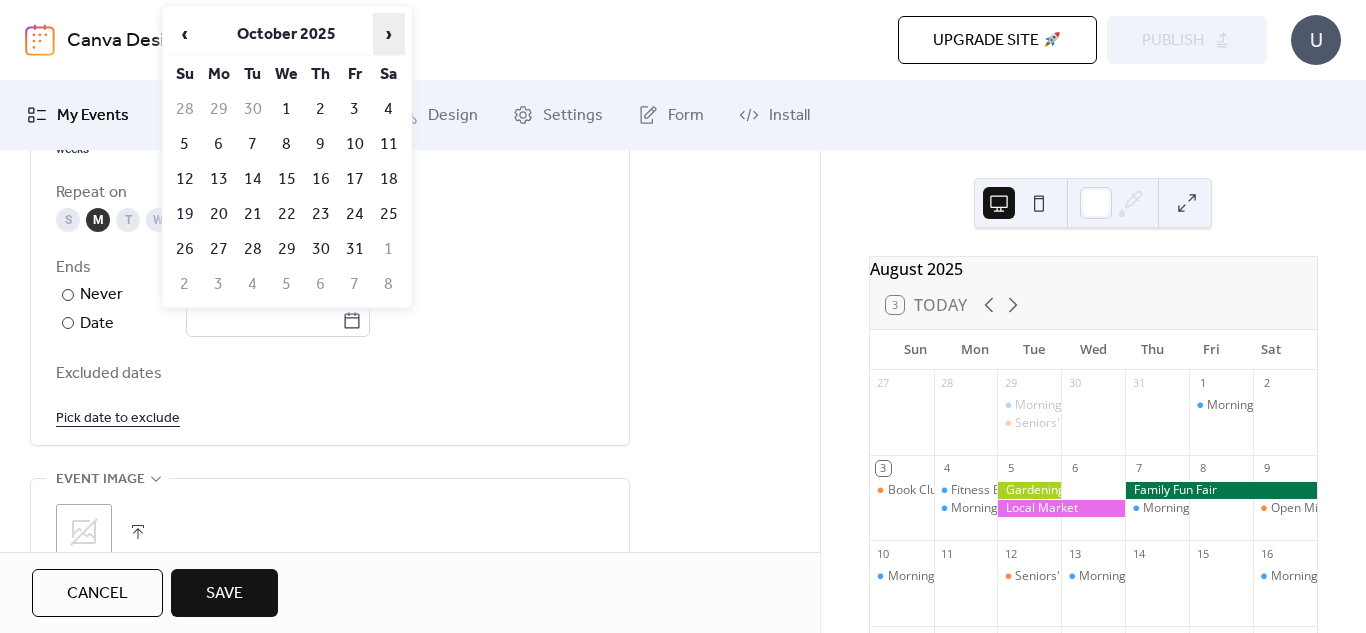 click on "›" at bounding box center [389, 34] 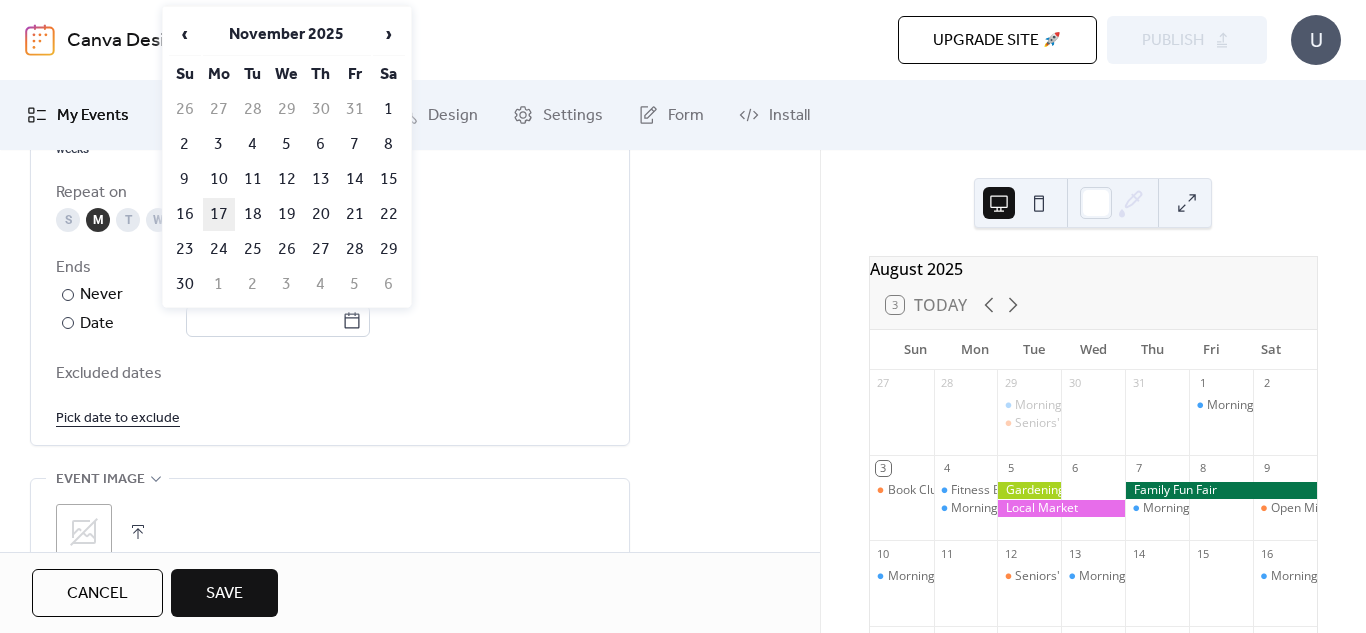 click on "17" at bounding box center [219, 214] 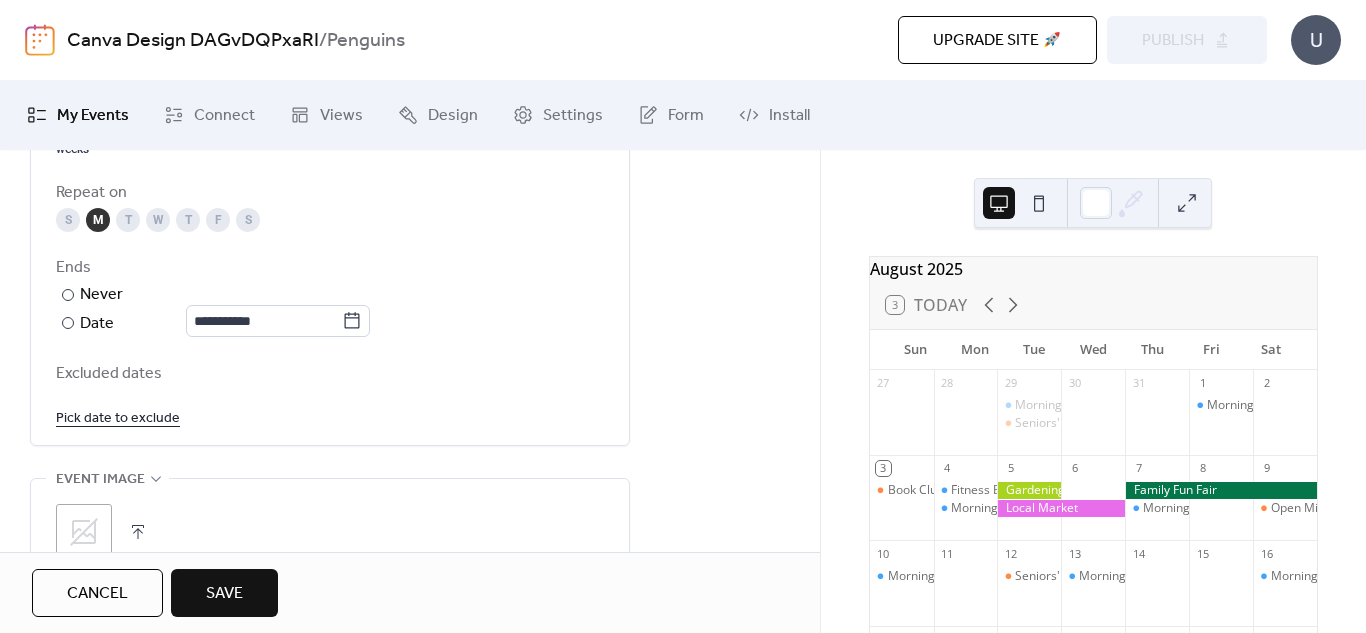 click on "Excluded dates" at bounding box center (330, 374) 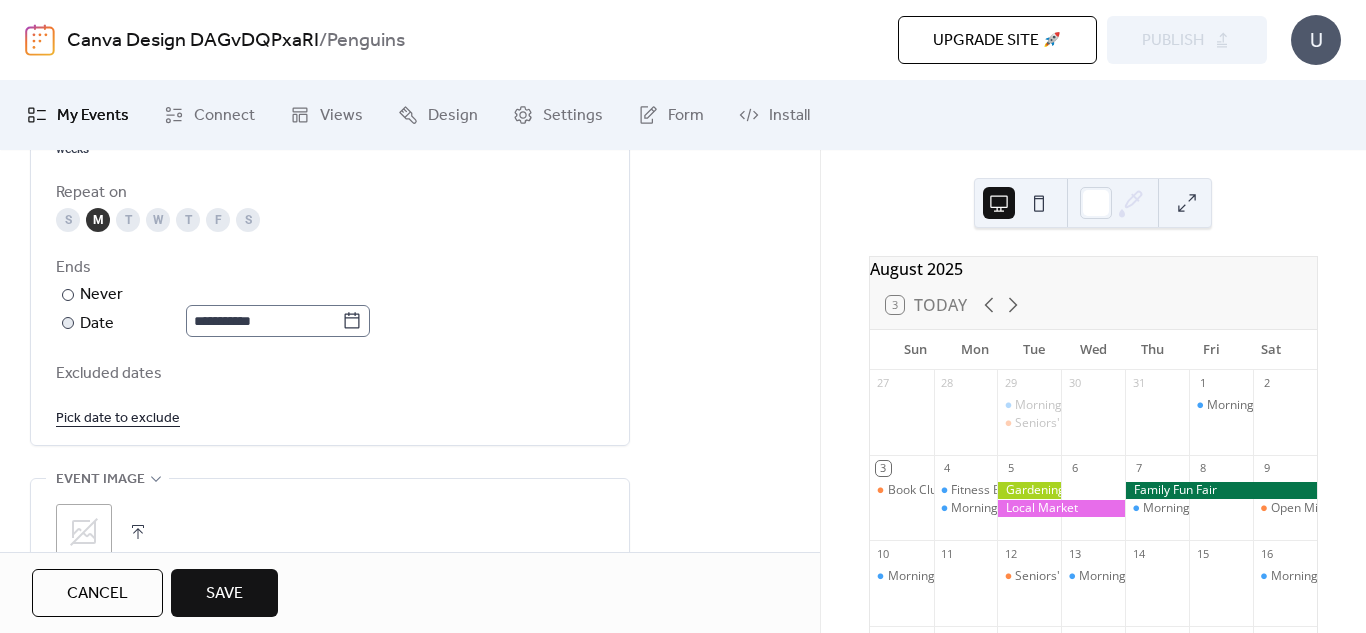 scroll, scrollTop: 1, scrollLeft: 0, axis: vertical 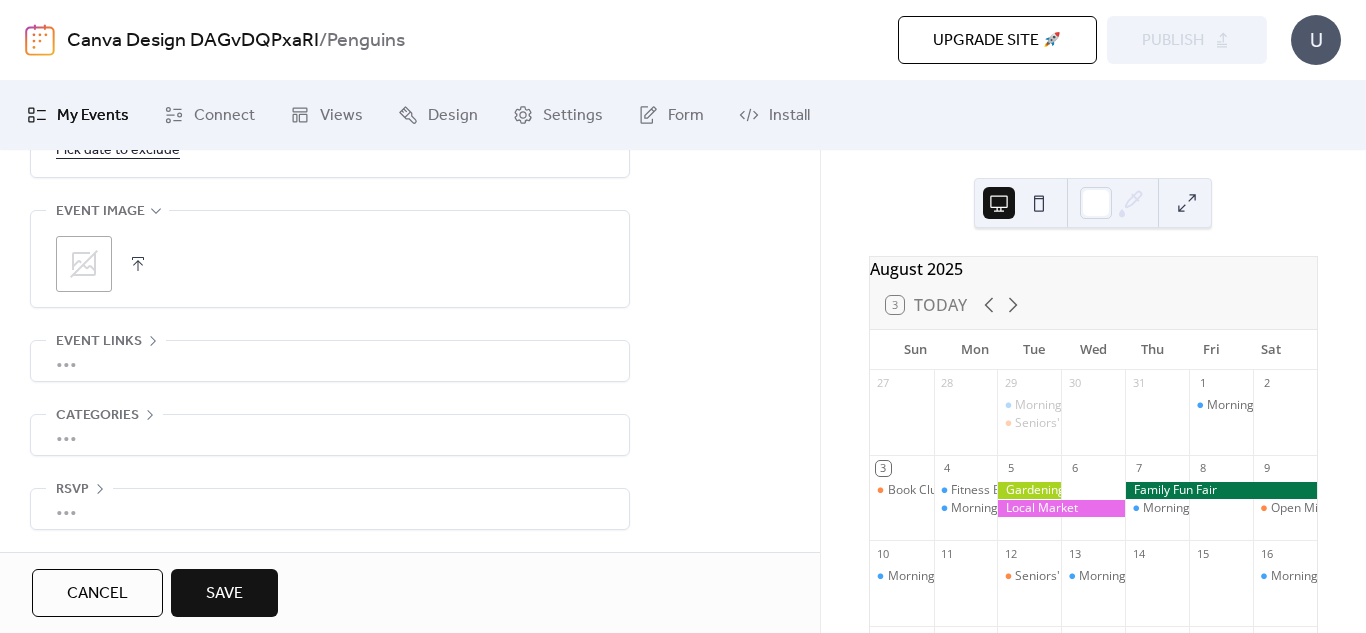 click on "•••" at bounding box center [330, 435] 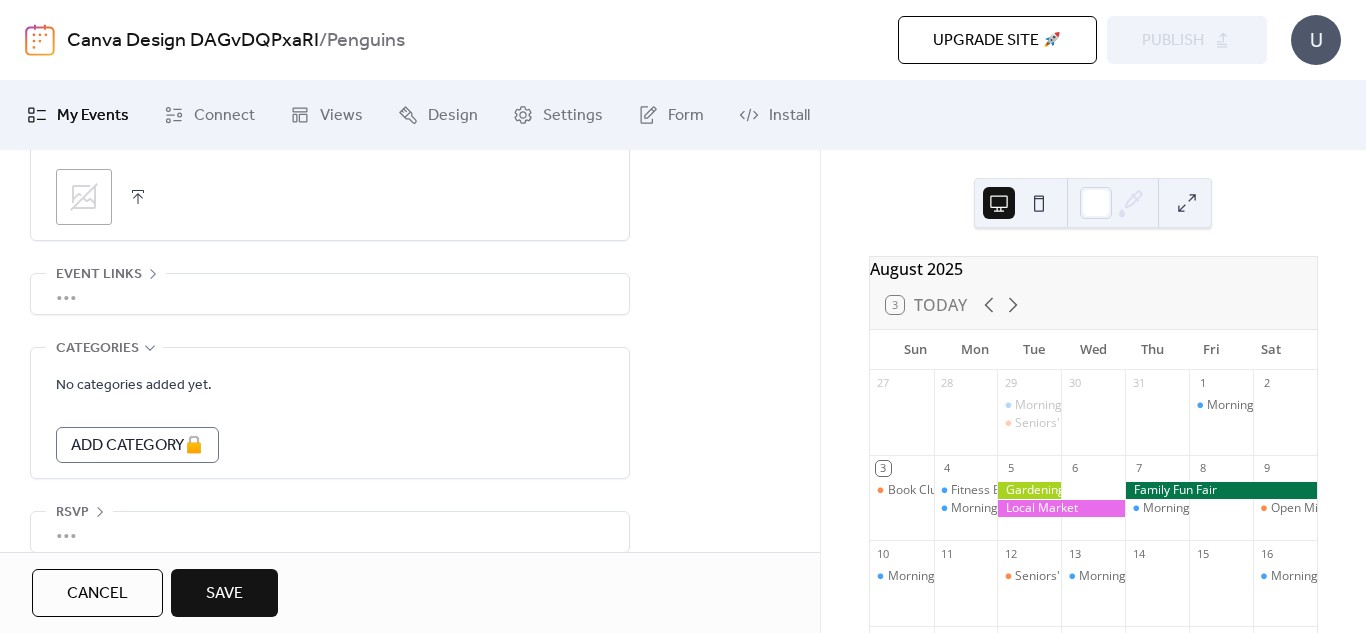 scroll, scrollTop: 1462, scrollLeft: 0, axis: vertical 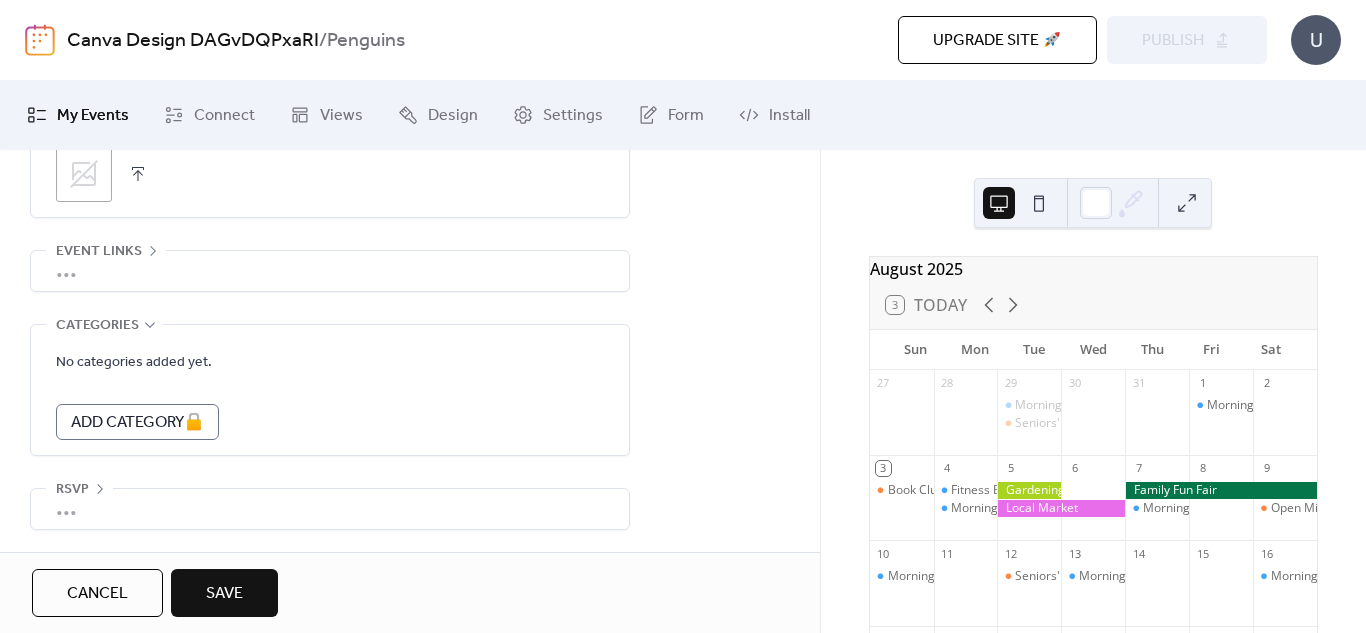 click on "•••" at bounding box center [330, 509] 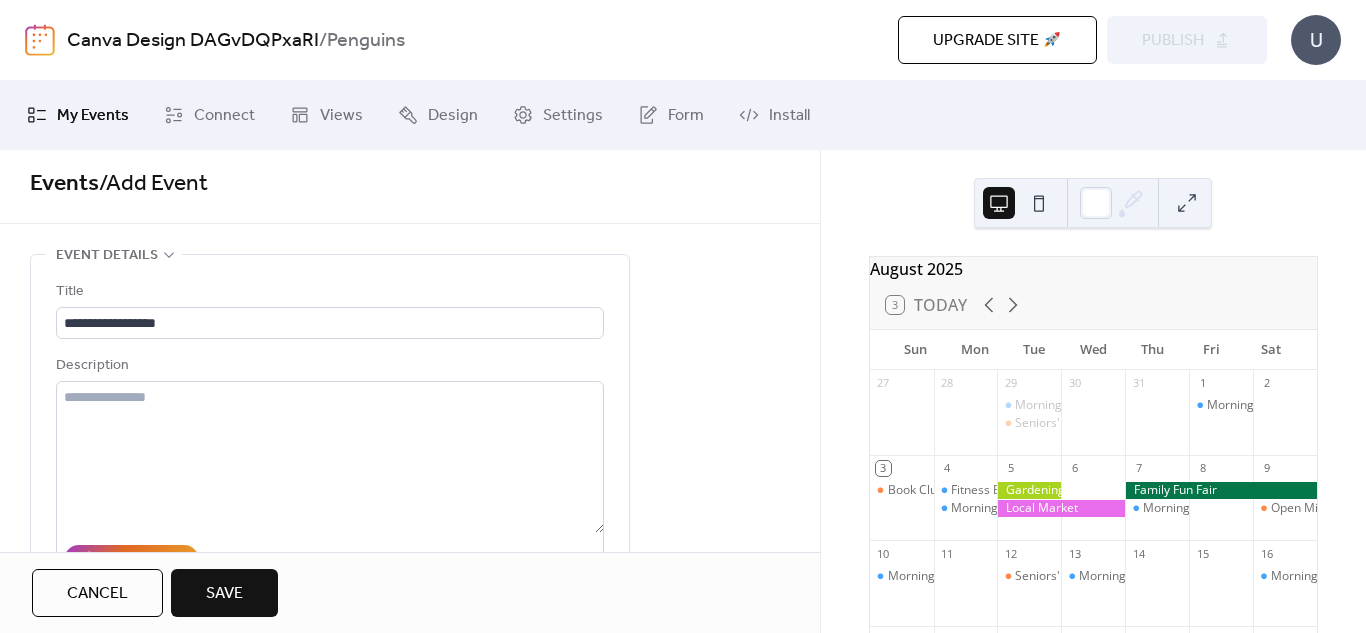 scroll, scrollTop: 0, scrollLeft: 0, axis: both 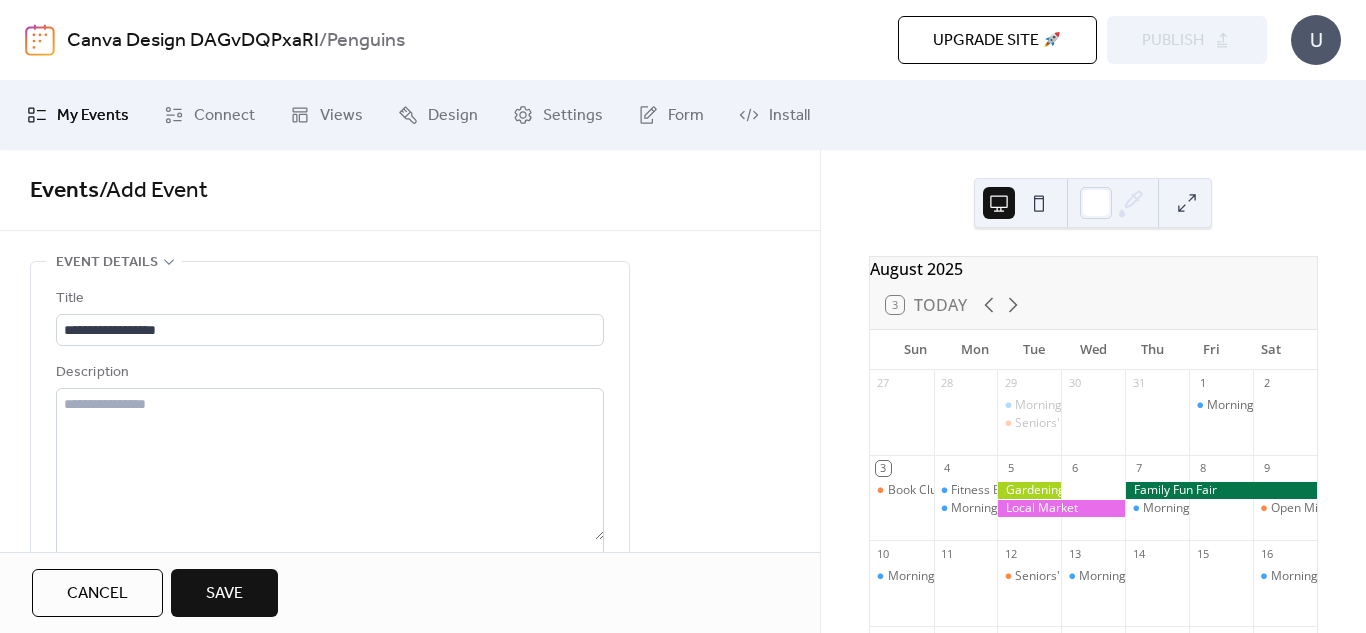click at bounding box center [1039, 203] 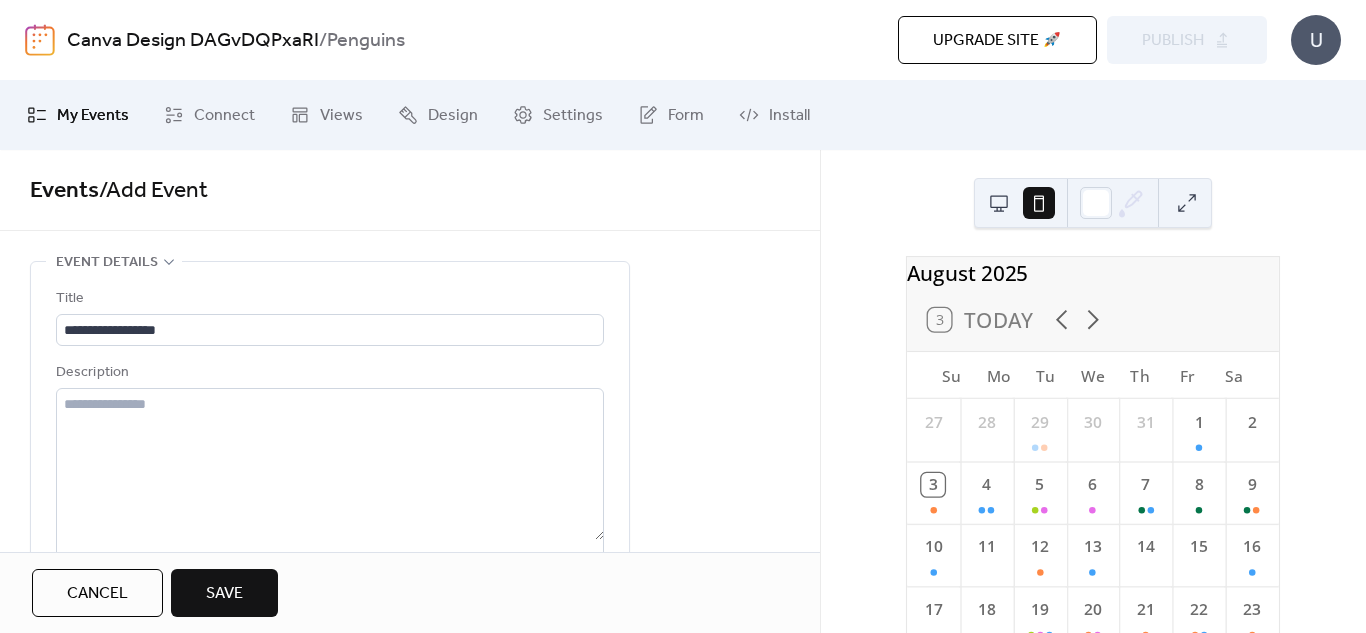 click at bounding box center (999, 203) 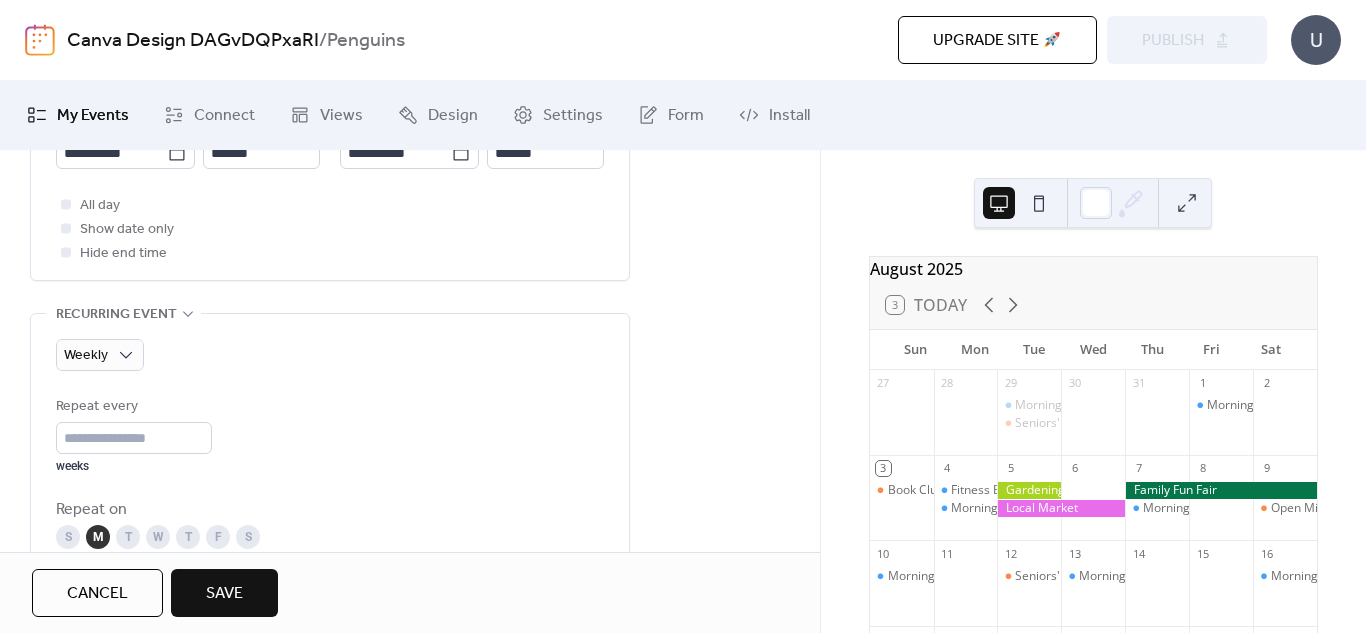 scroll, scrollTop: 800, scrollLeft: 0, axis: vertical 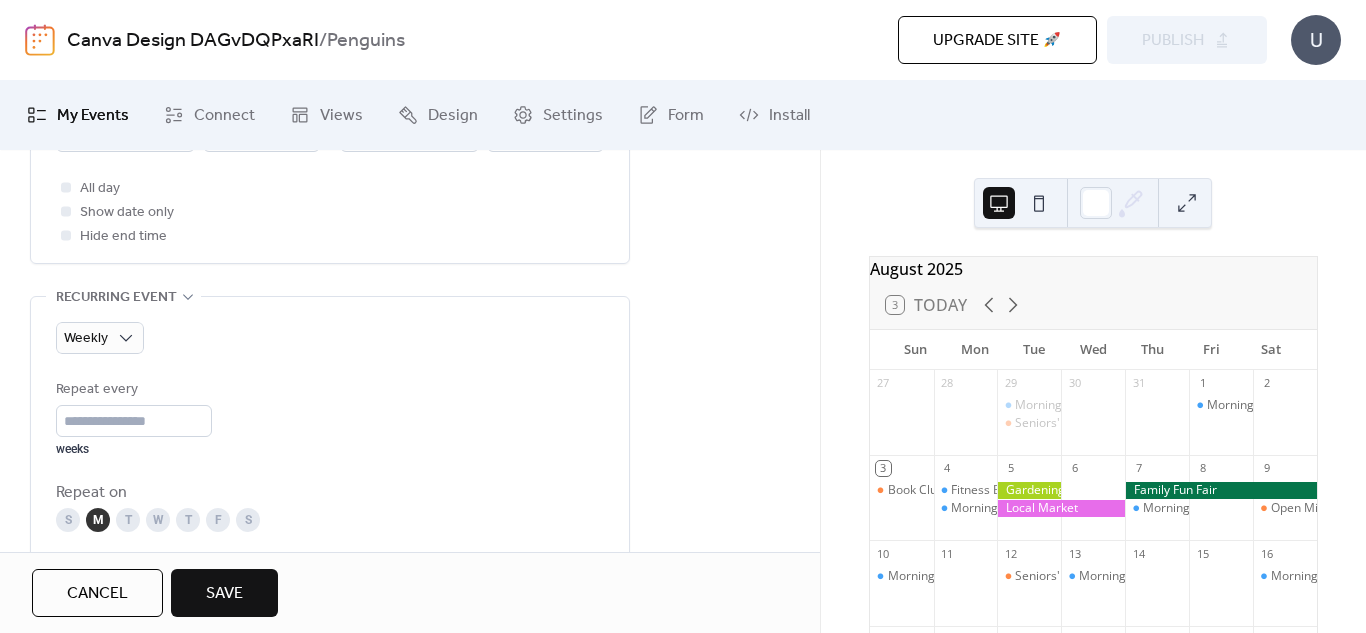 click on "Save" at bounding box center (224, 594) 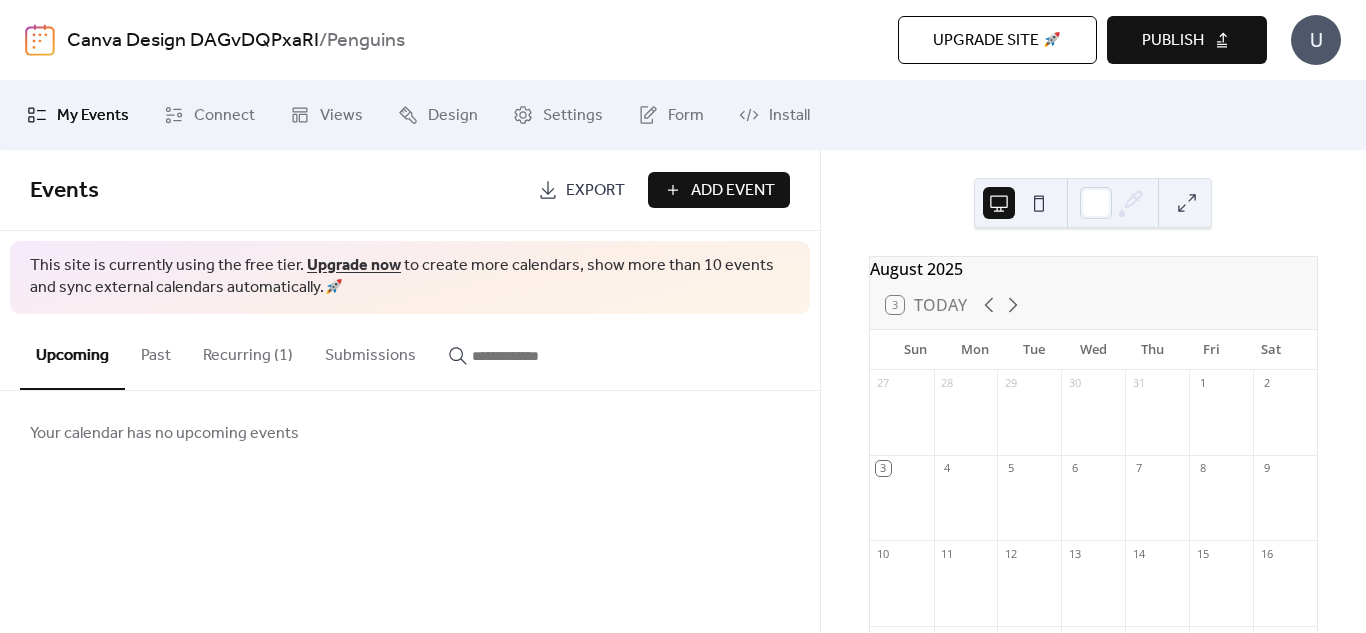 click on "Recurring (1)" at bounding box center [248, 351] 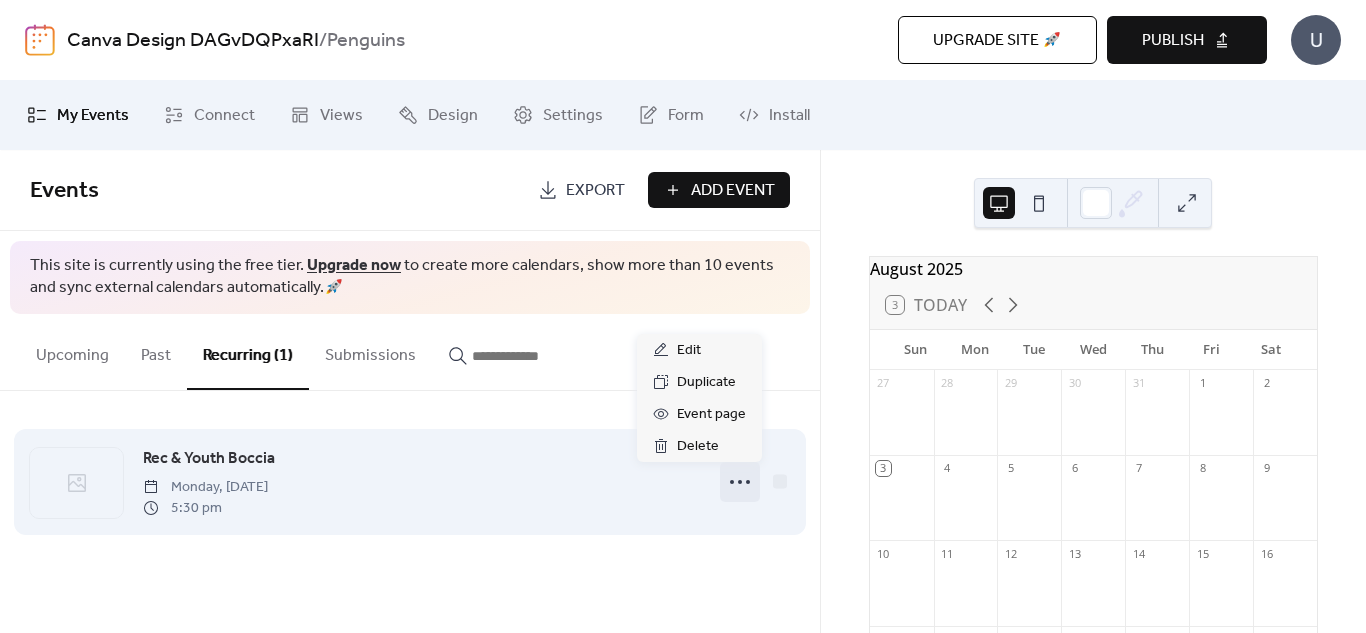 click 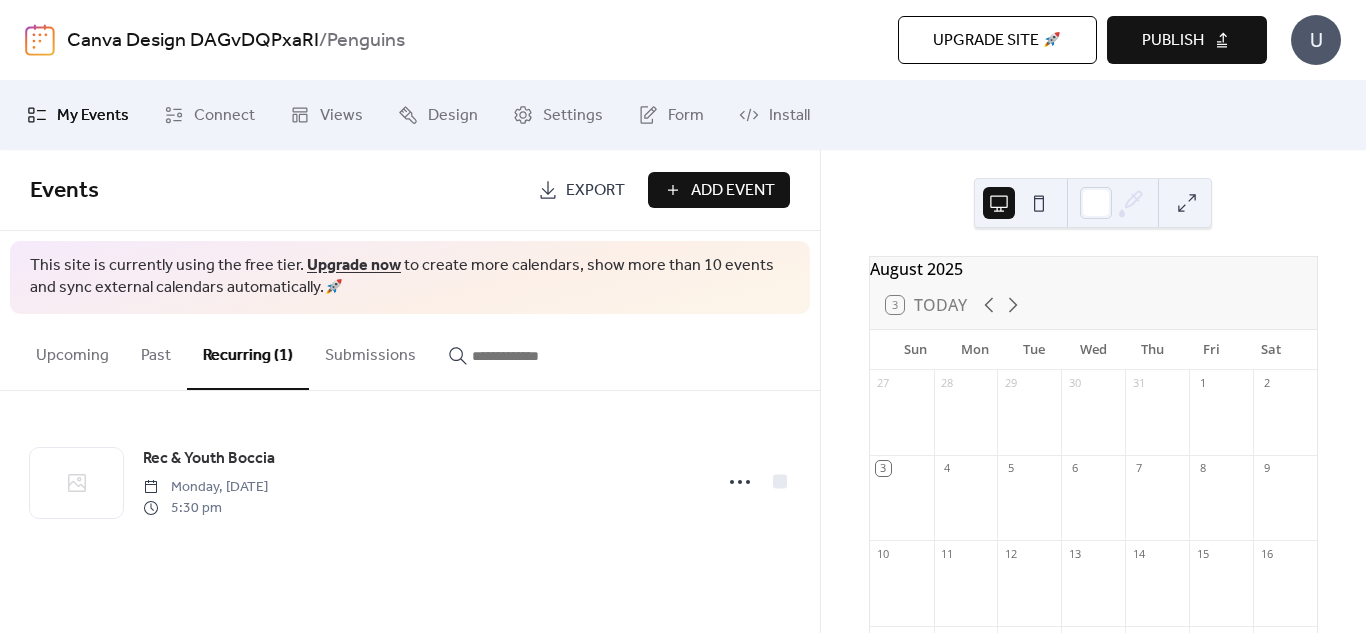 click on "Rec & Youth Boccia Monday, [DATE] [TIME] pm" at bounding box center (410, 482) 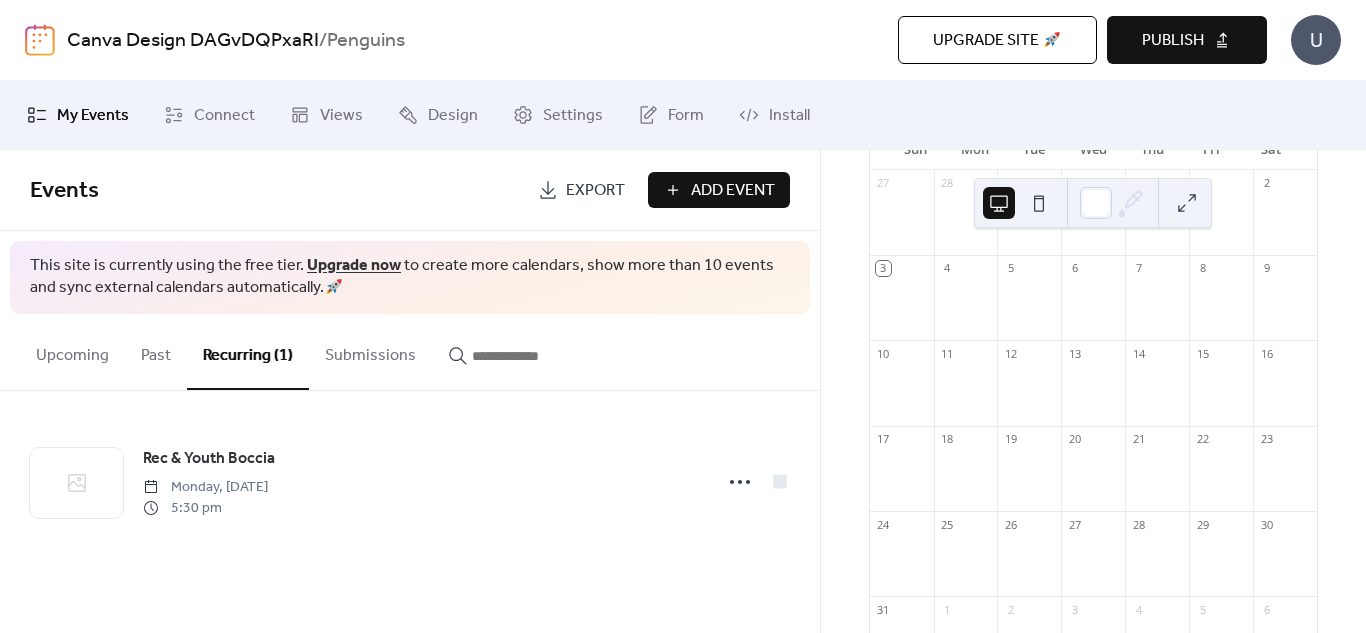 scroll, scrollTop: 0, scrollLeft: 0, axis: both 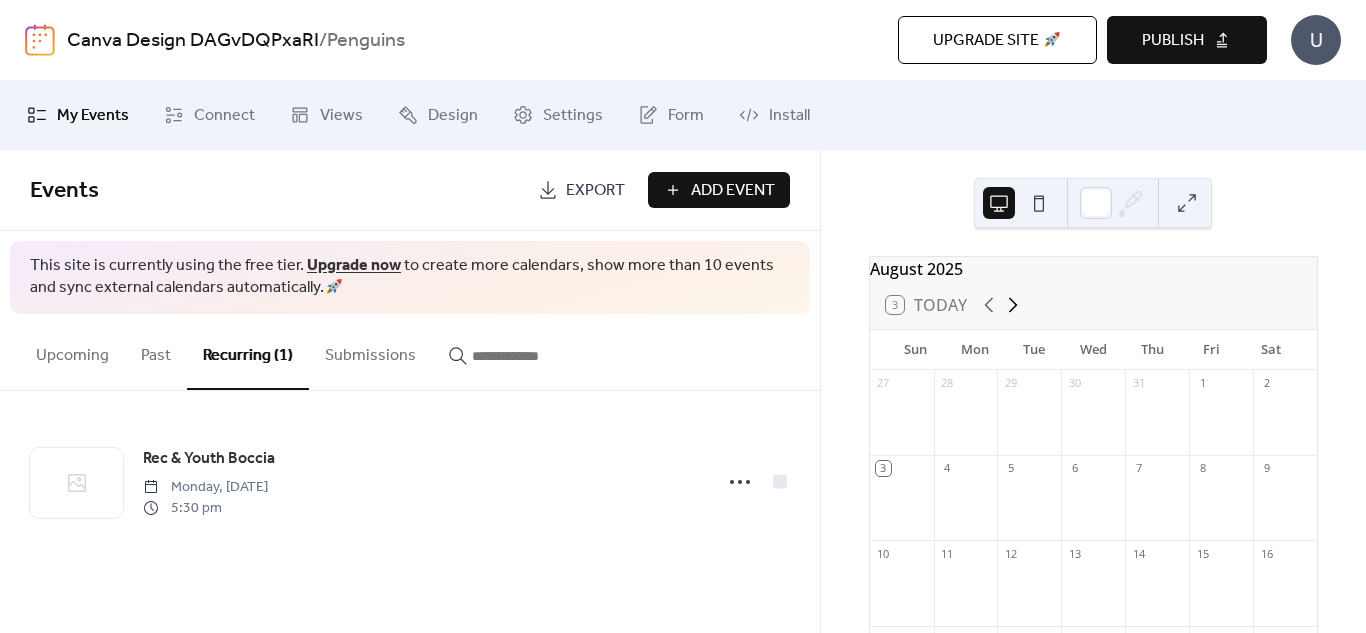 click 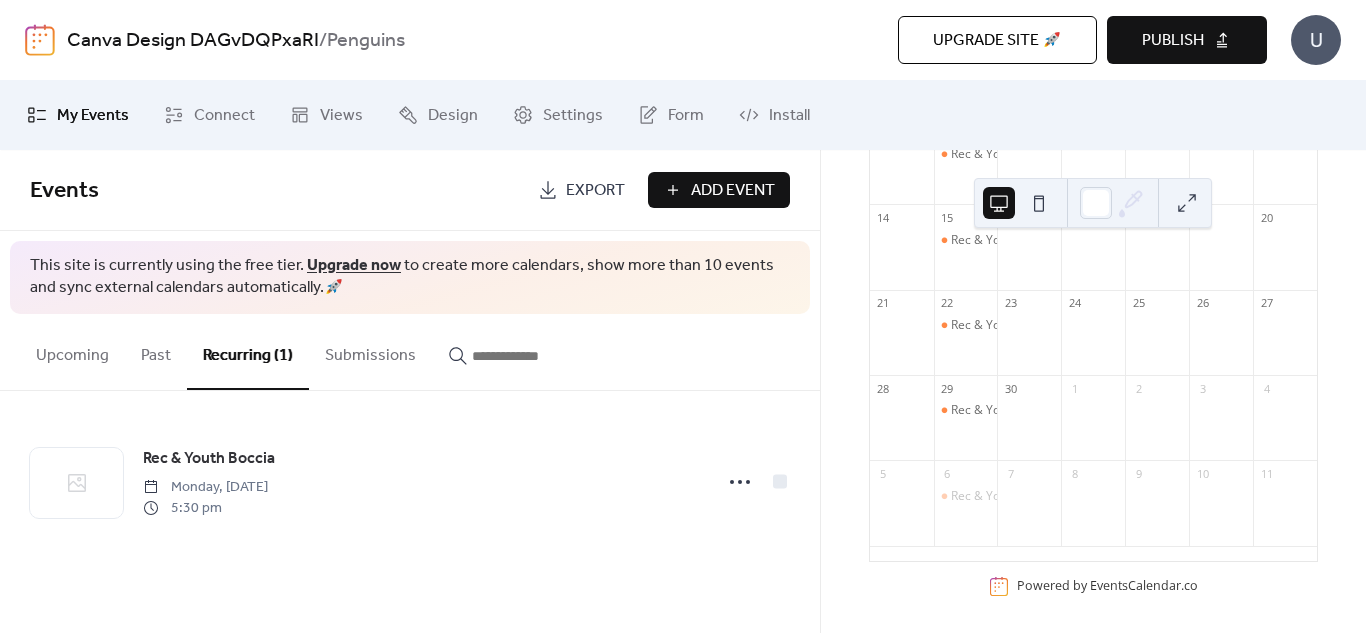 scroll, scrollTop: 354, scrollLeft: 0, axis: vertical 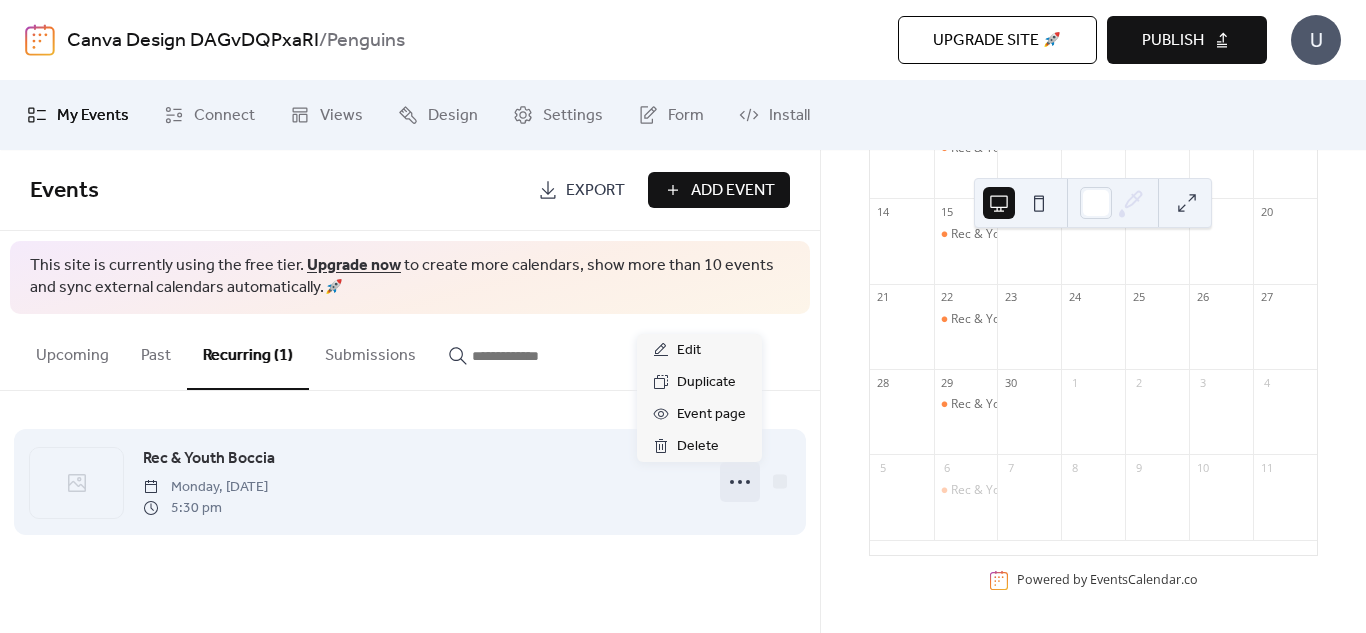 click 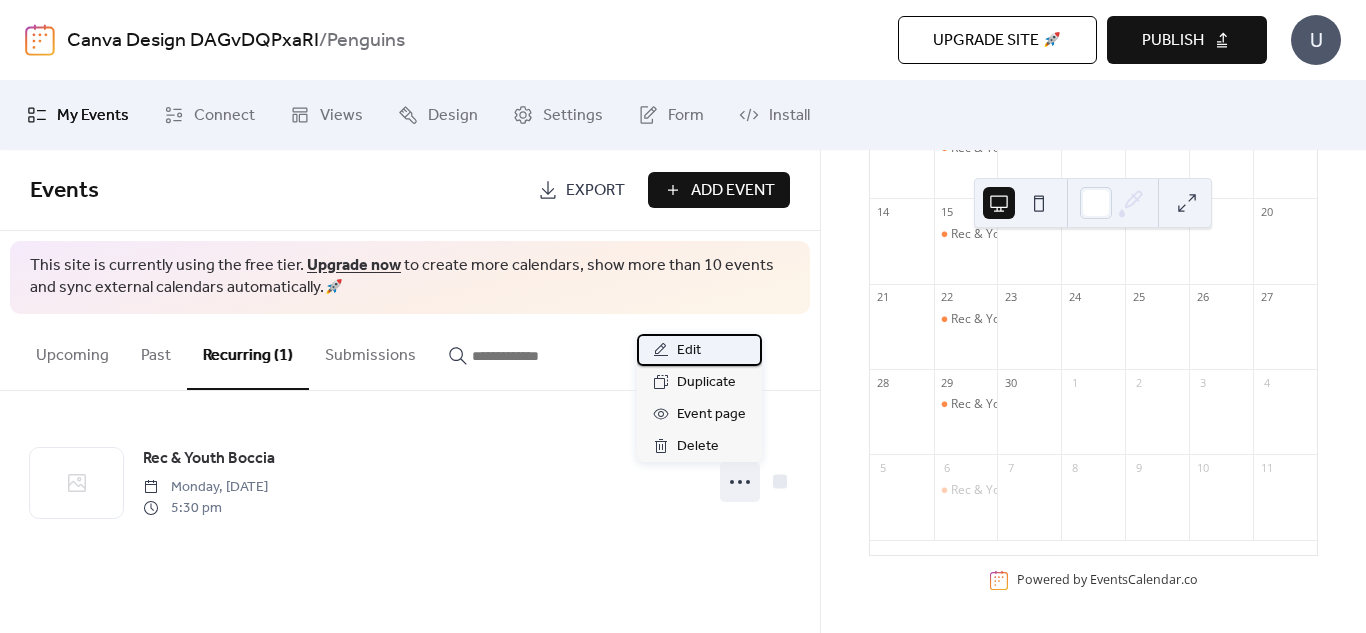 click on "Edit" at bounding box center [699, 350] 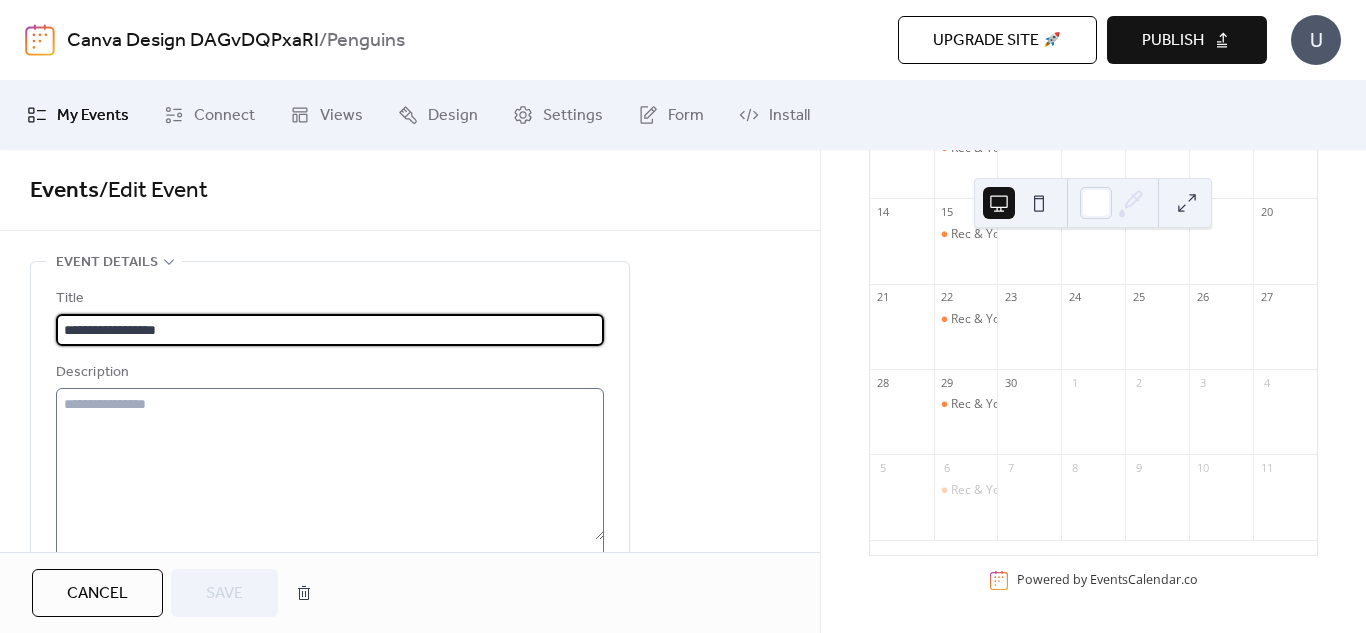 type on "**********" 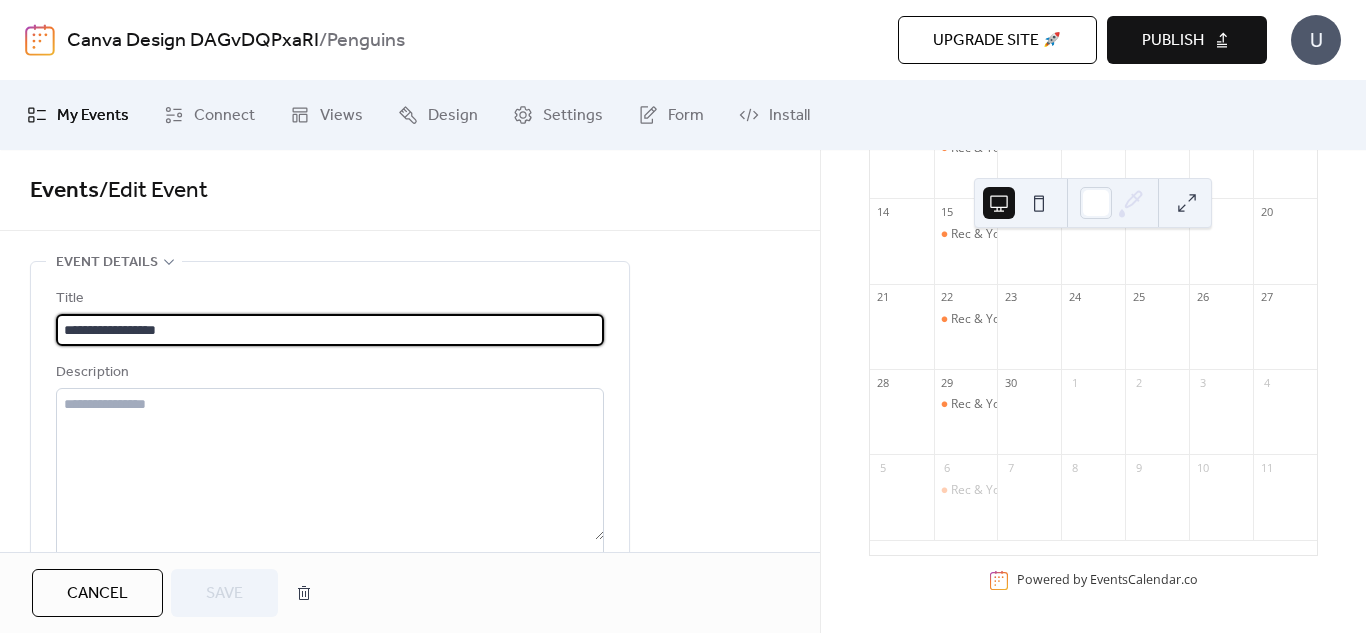 drag, startPoint x: 139, startPoint y: 332, endPoint x: 58, endPoint y: 330, distance: 81.02469 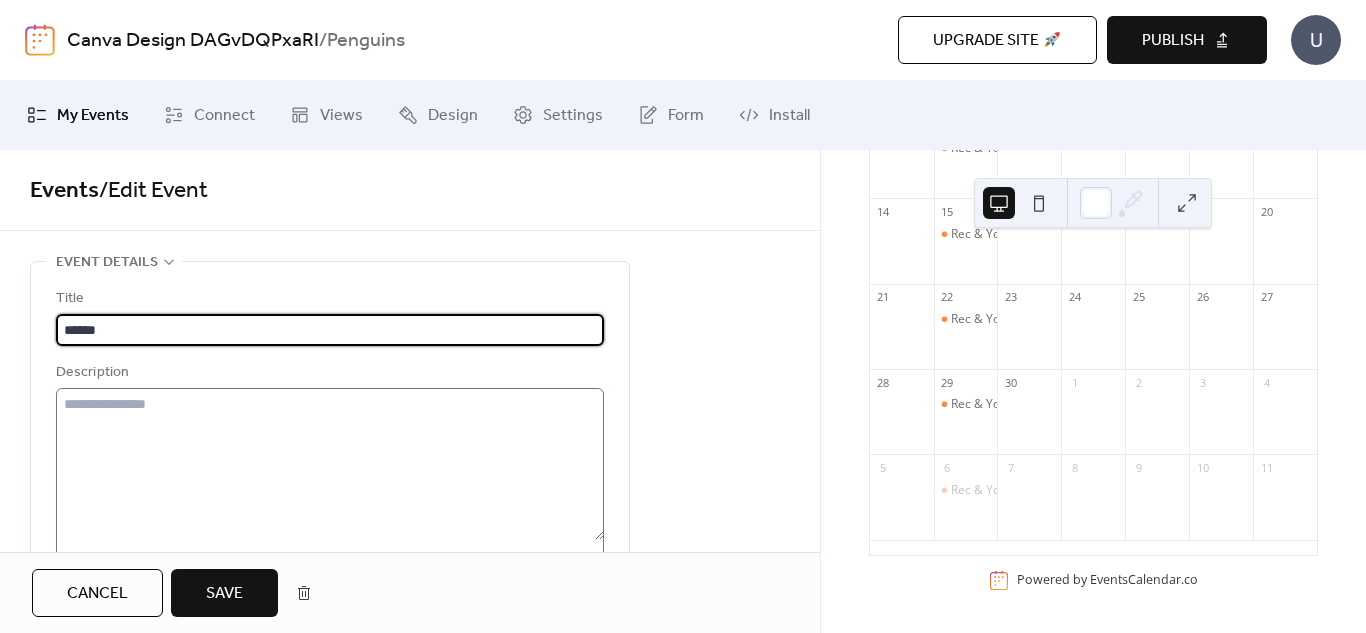 type on "******" 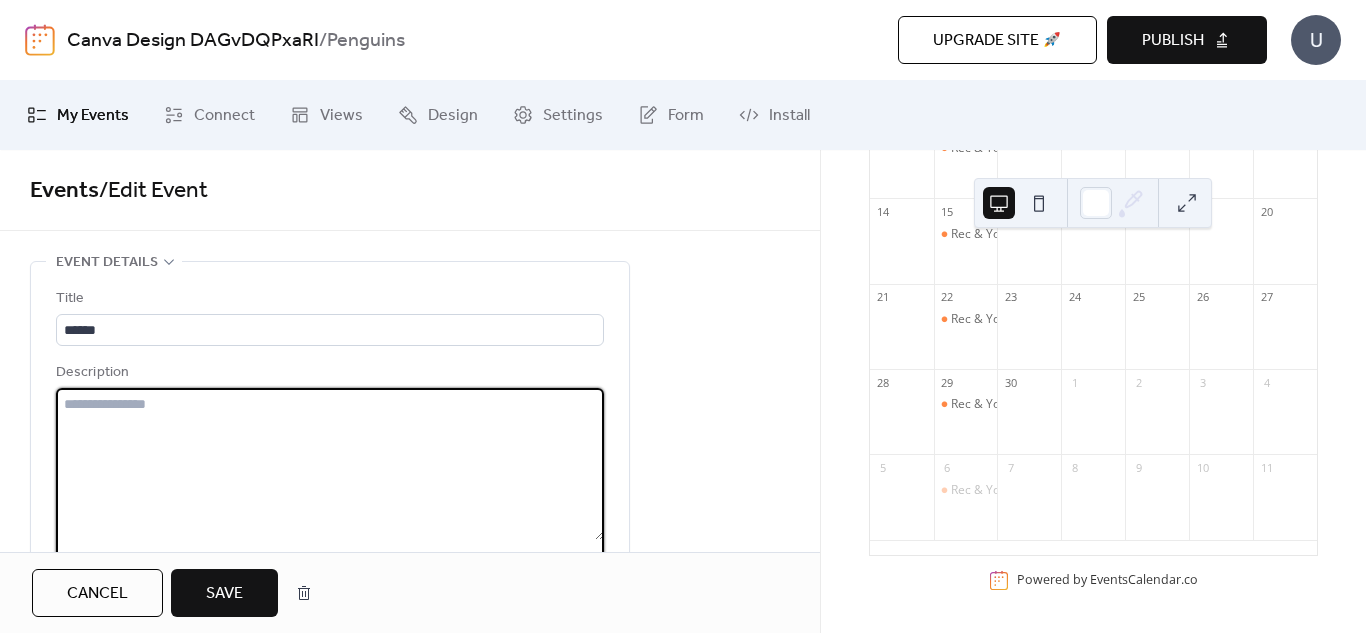 click at bounding box center [330, 464] 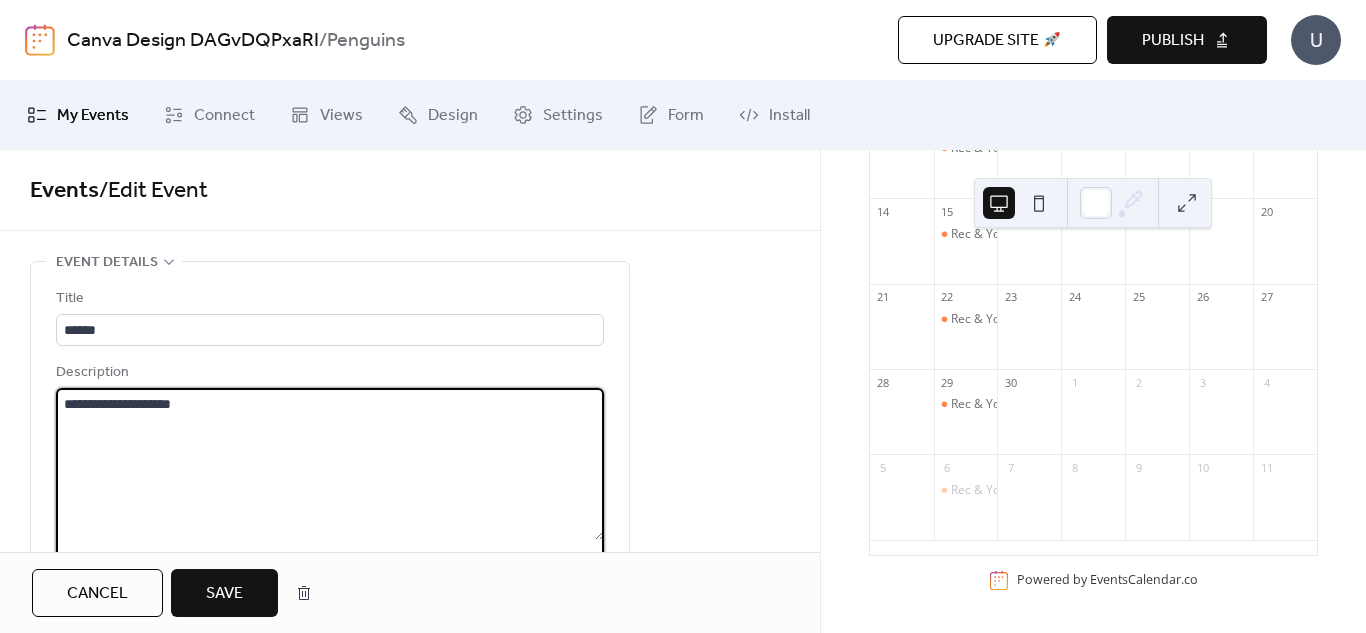 click on "**********" at bounding box center (330, 464) 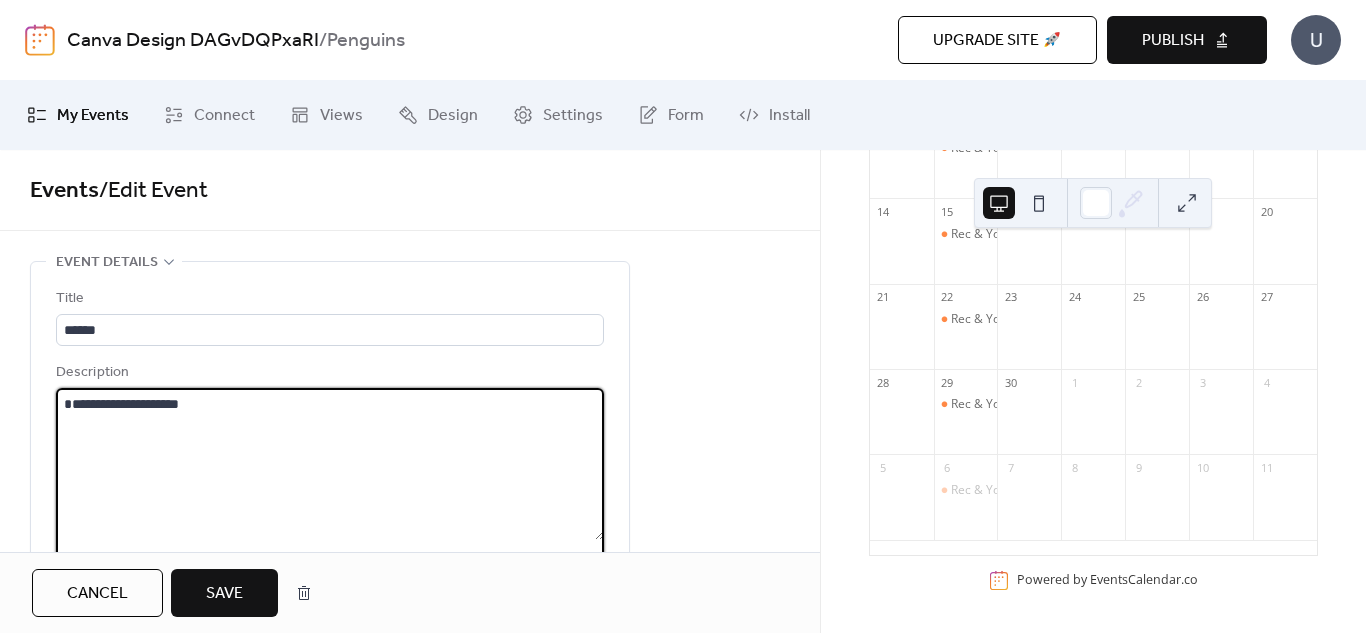 click on "**********" at bounding box center [330, 464] 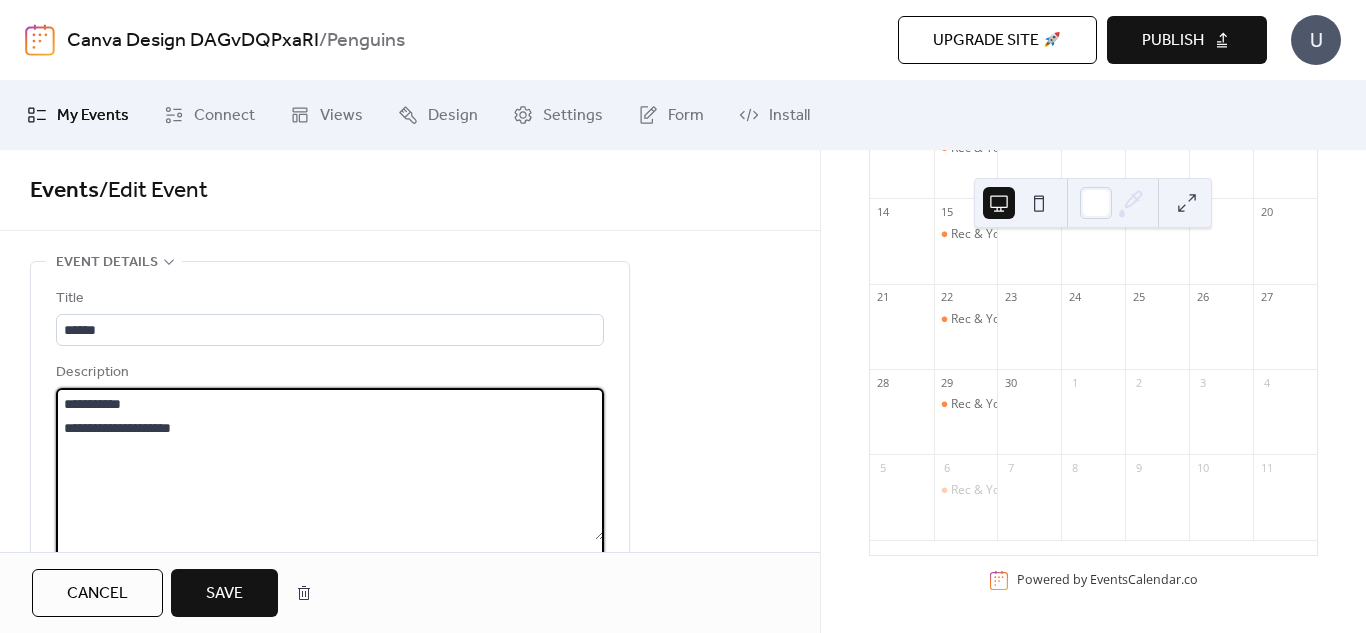 type on "**********" 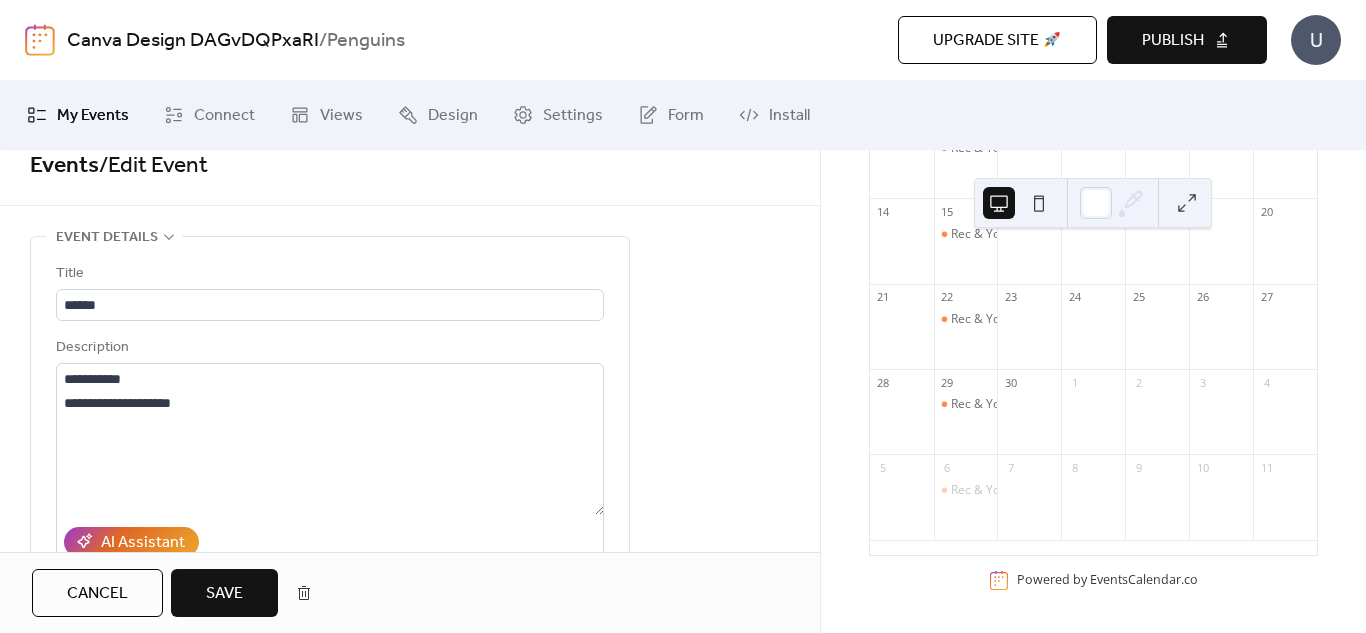 scroll, scrollTop: 0, scrollLeft: 0, axis: both 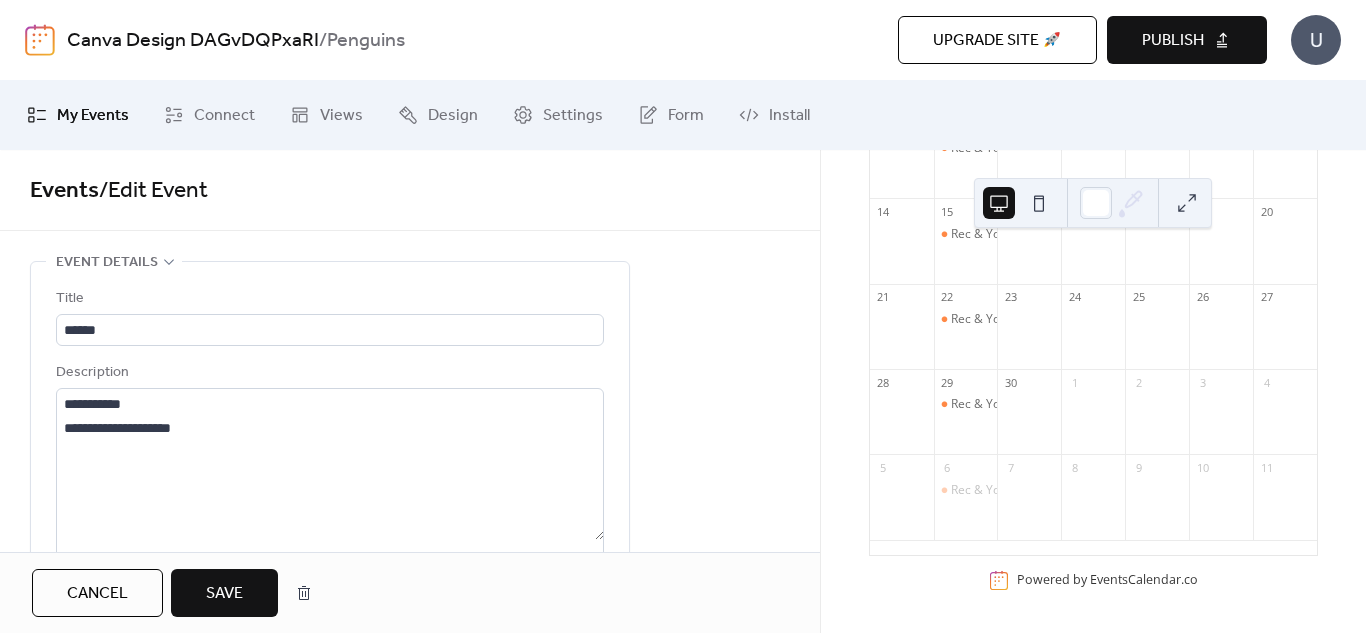 click on "Cancel" at bounding box center (97, 594) 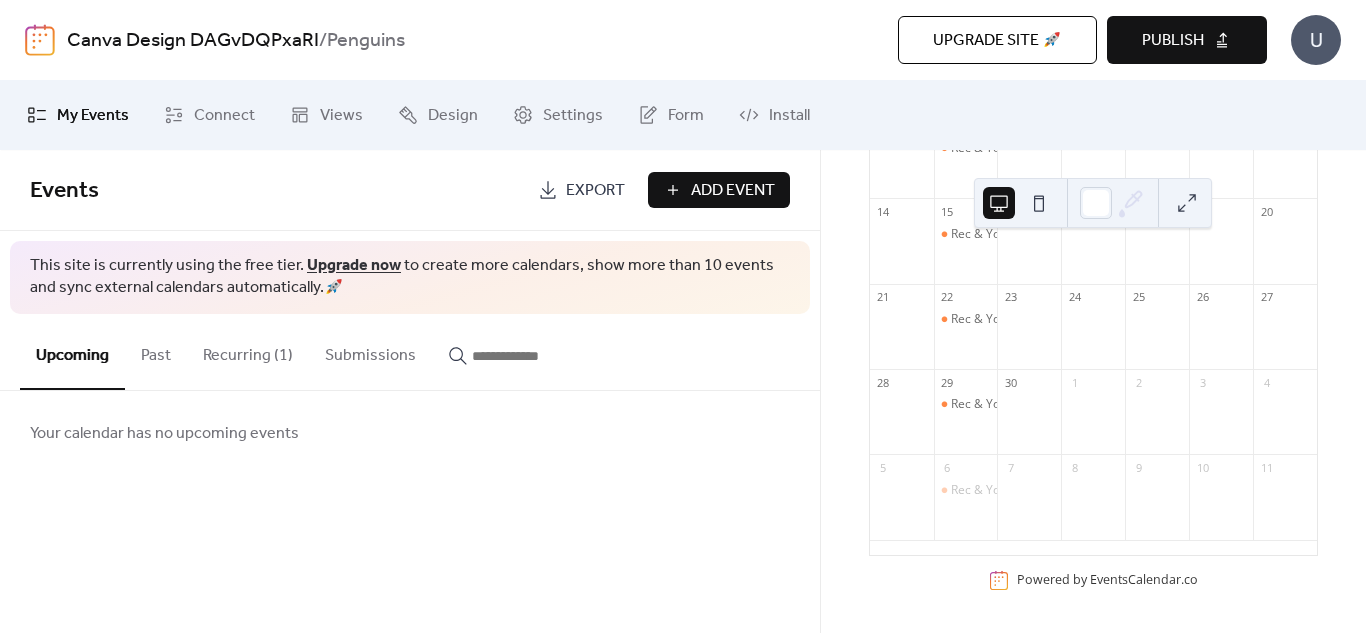 click on "Recurring (1)" at bounding box center [248, 351] 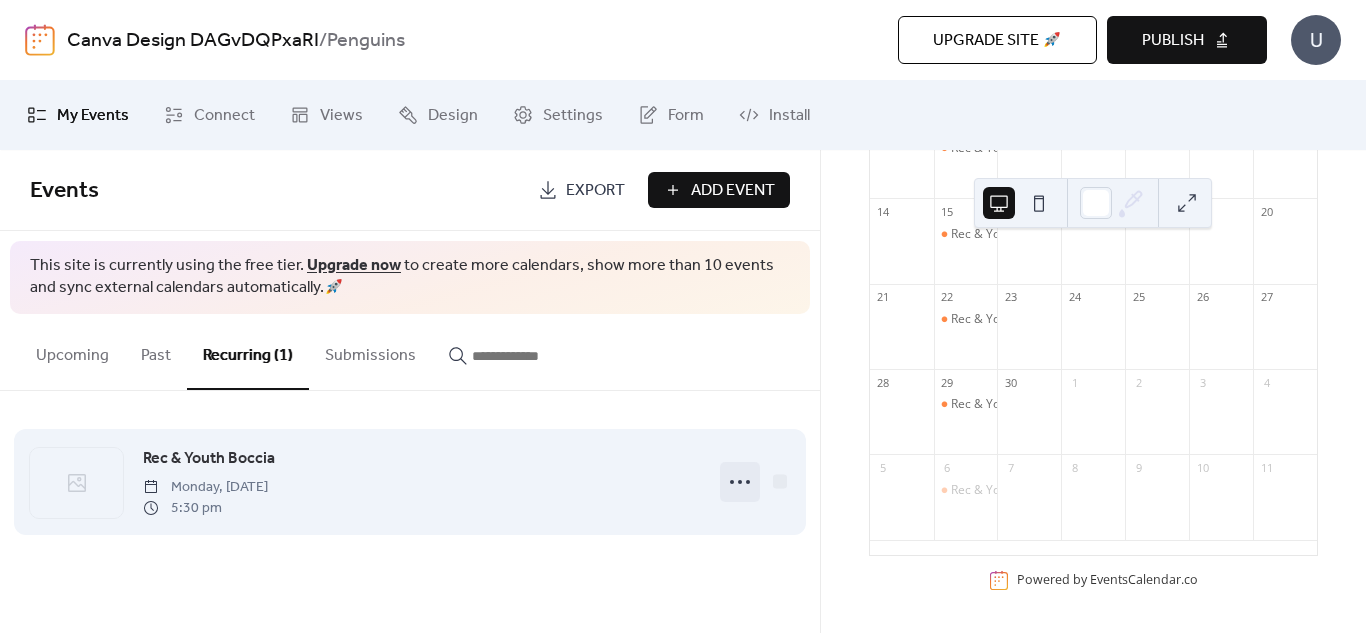 click 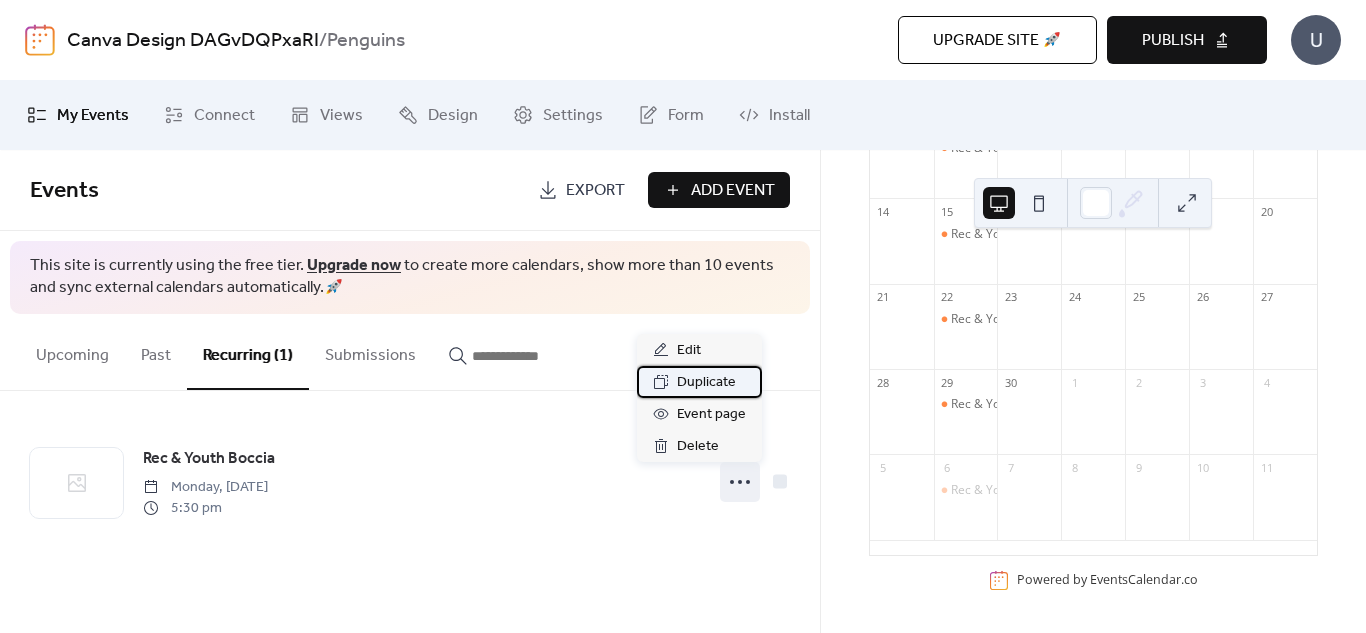 click on "Duplicate" at bounding box center (706, 383) 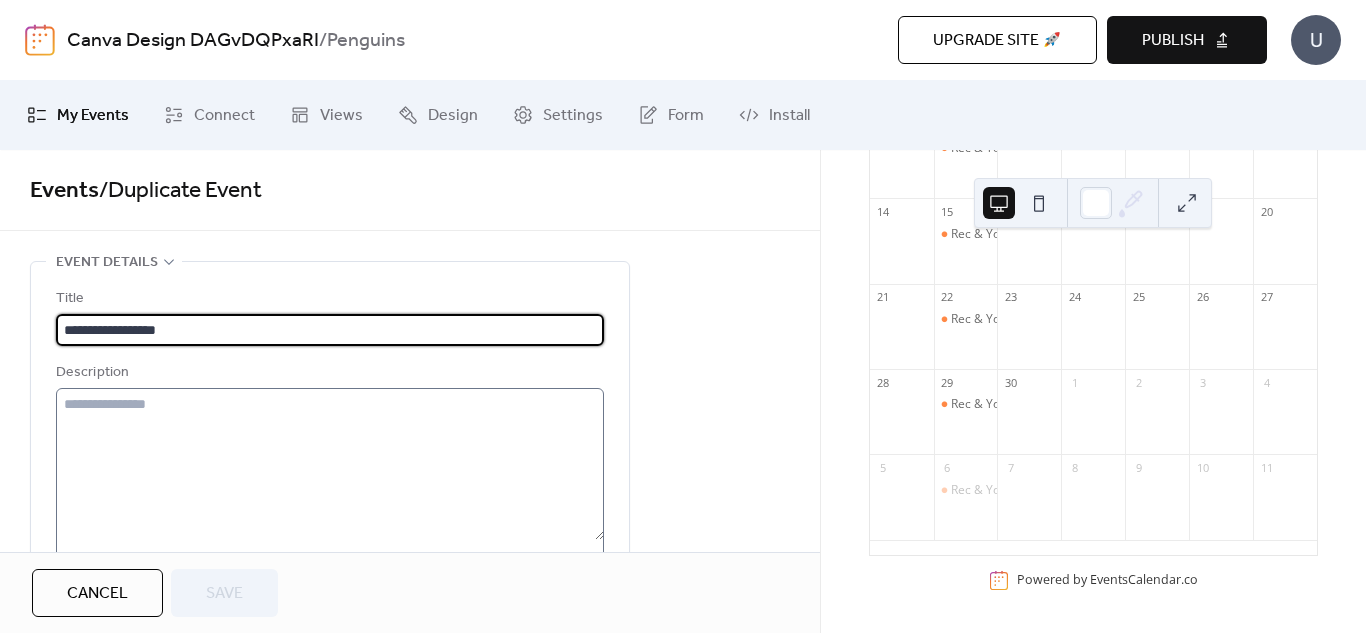 type on "**********" 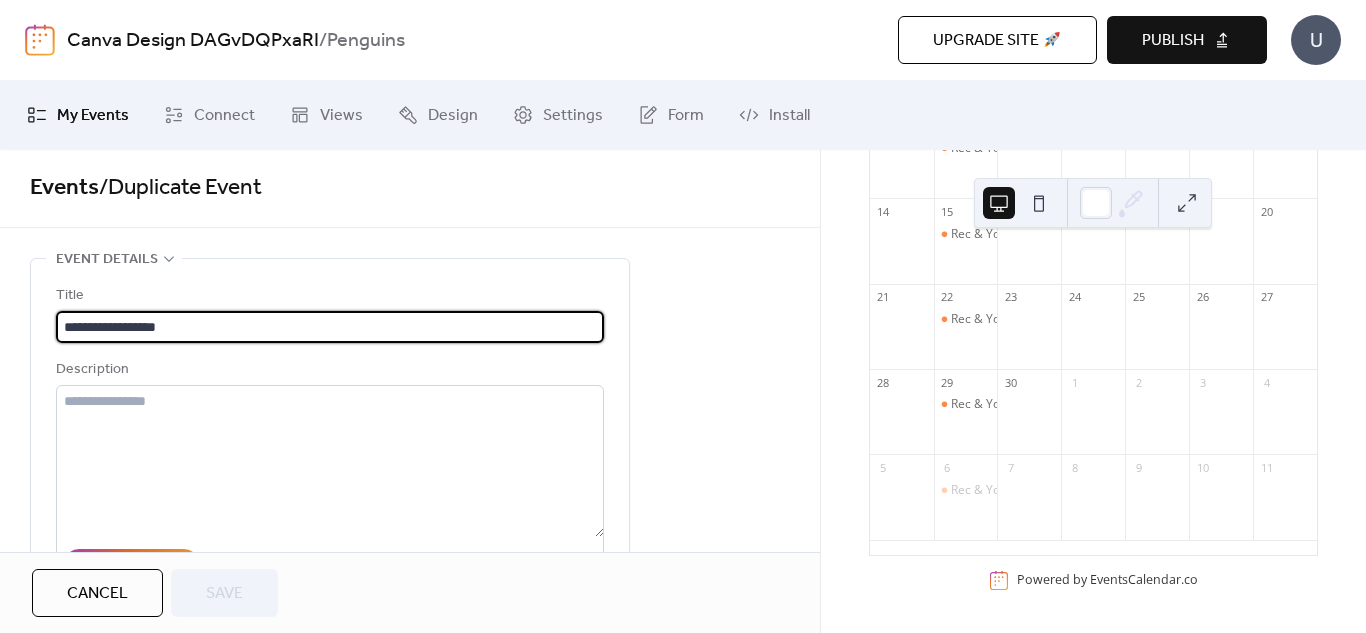 scroll, scrollTop: 0, scrollLeft: 0, axis: both 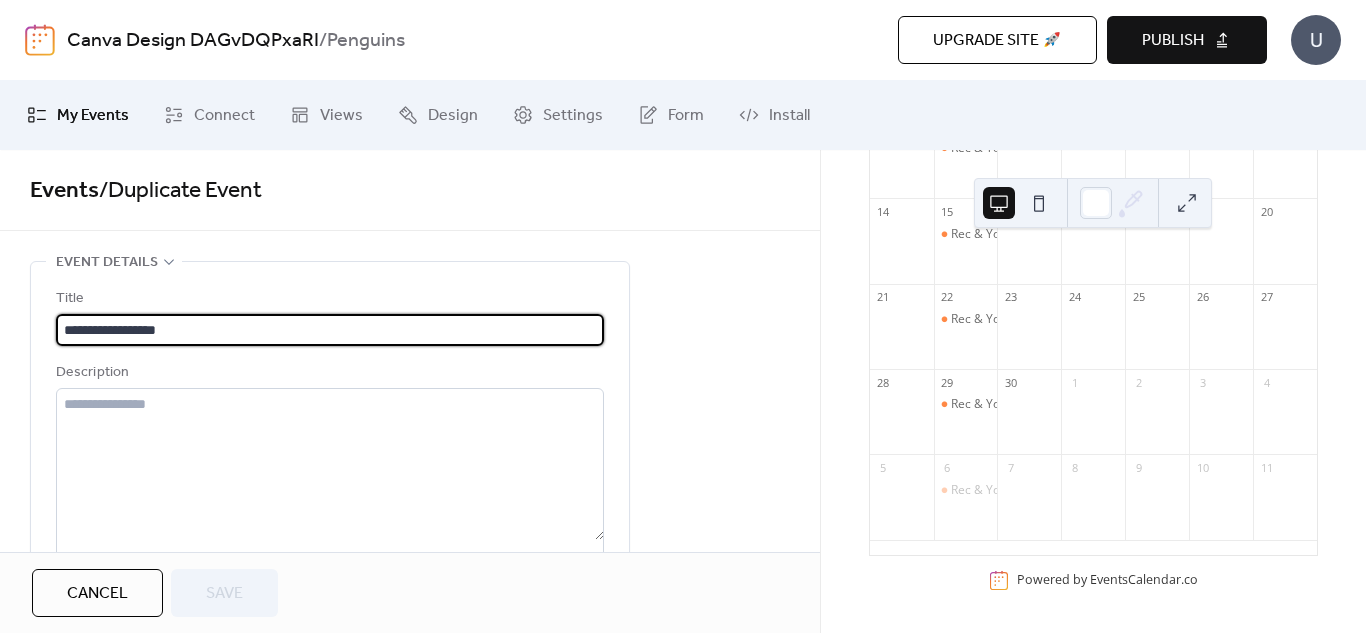 drag, startPoint x: 133, startPoint y: 331, endPoint x: 43, endPoint y: 323, distance: 90.35486 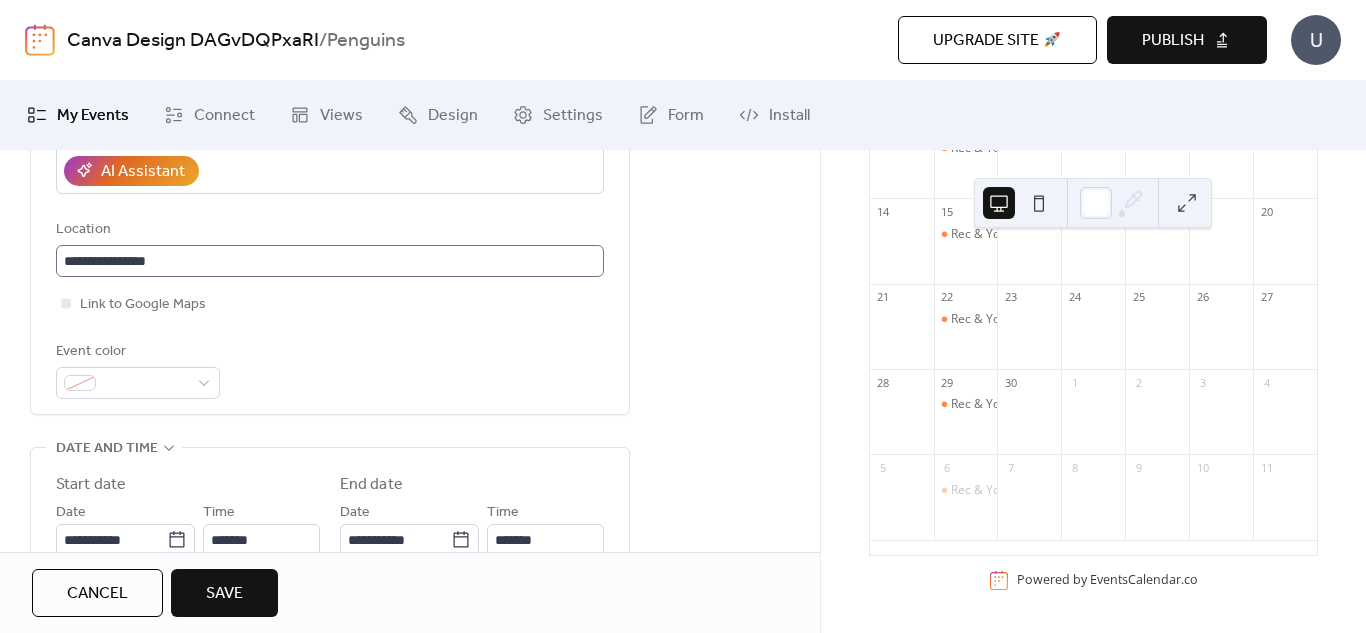 scroll, scrollTop: 400, scrollLeft: 0, axis: vertical 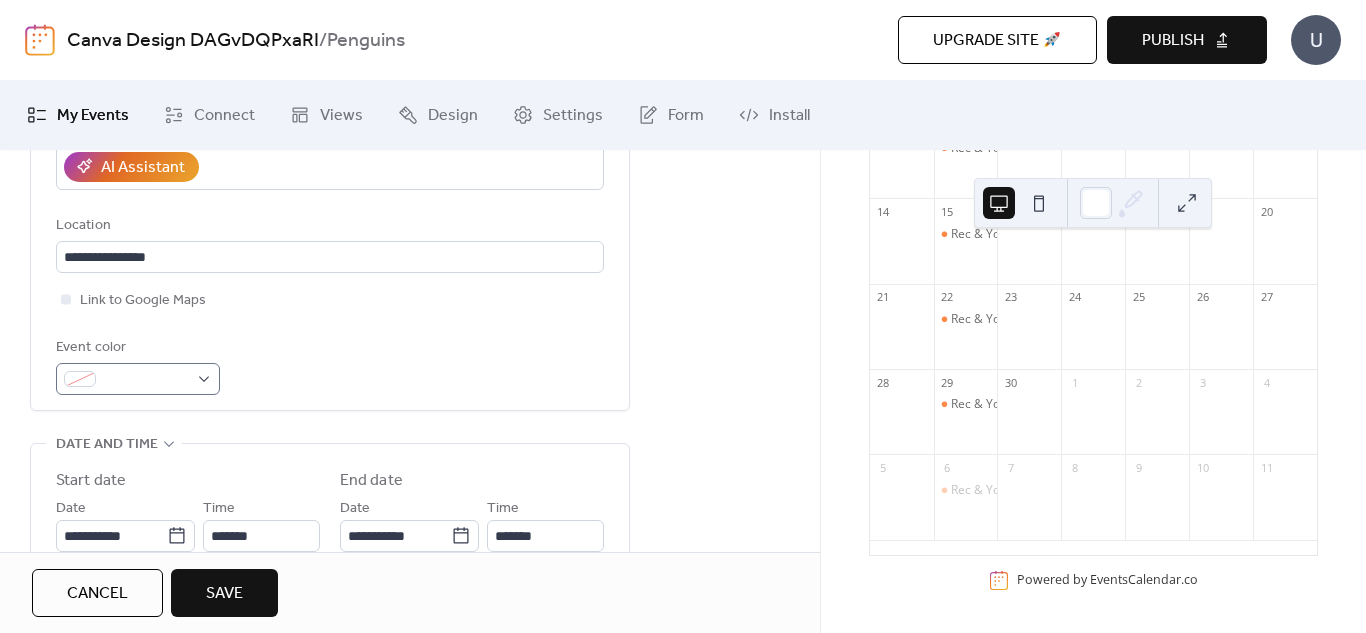 type on "**********" 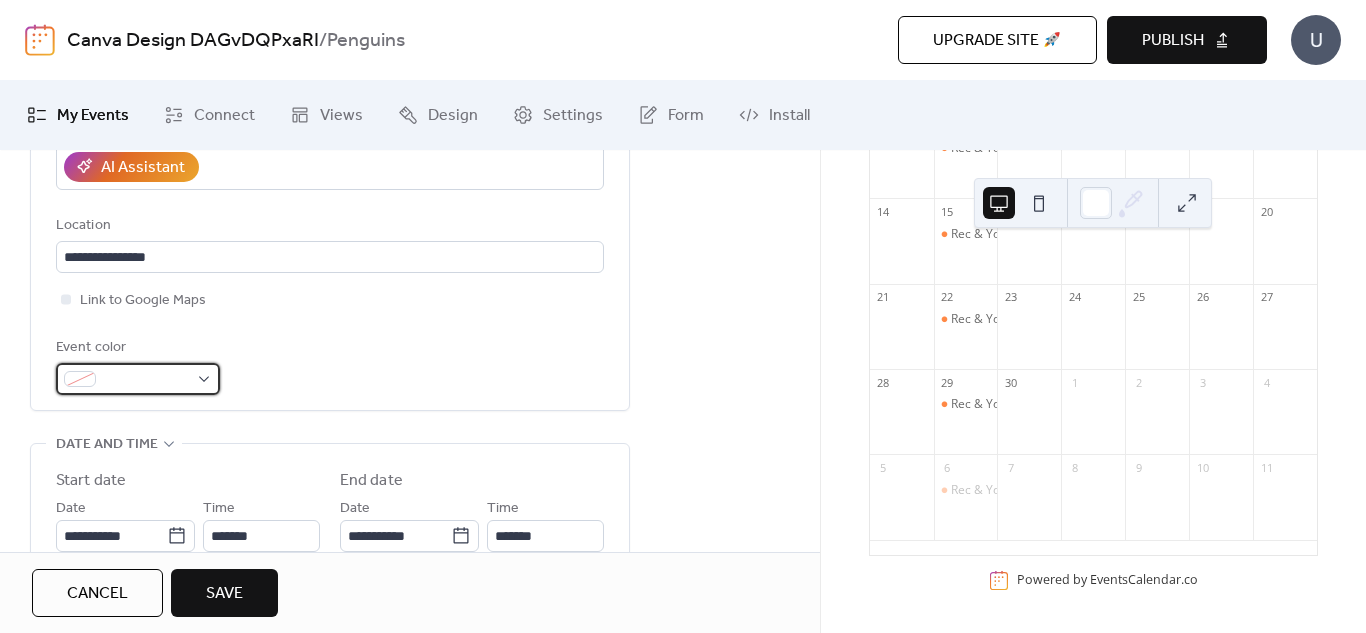 click at bounding box center [146, 380] 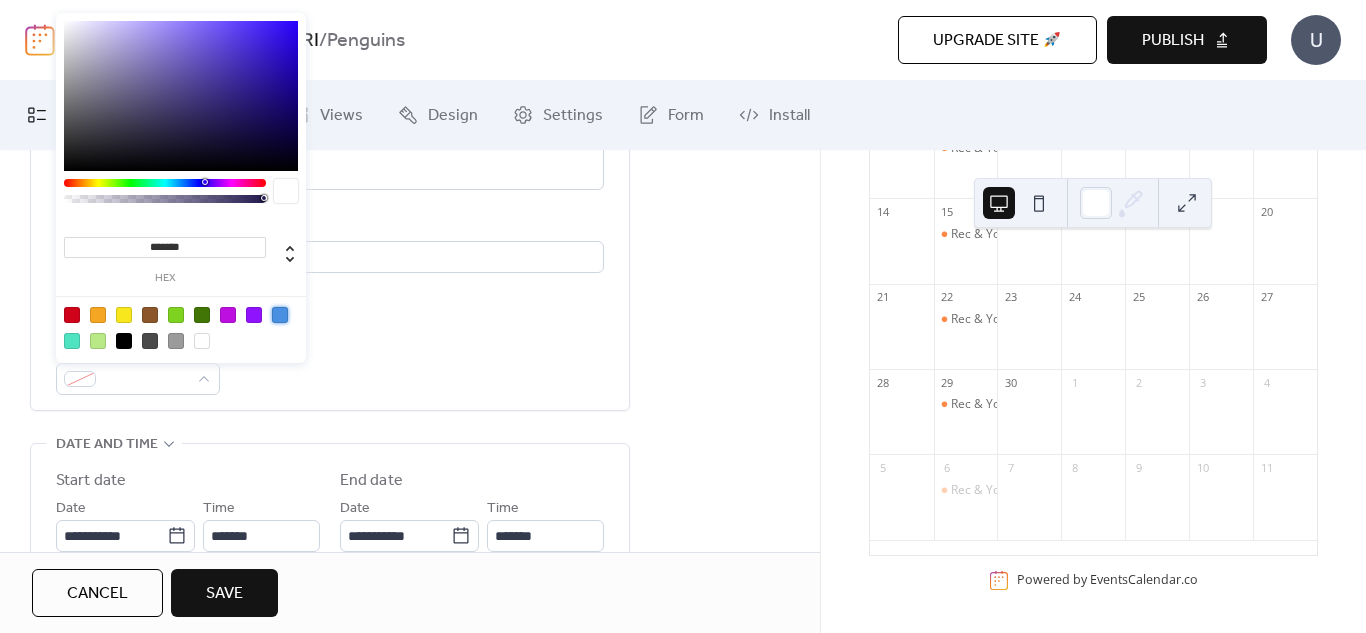 click at bounding box center [280, 315] 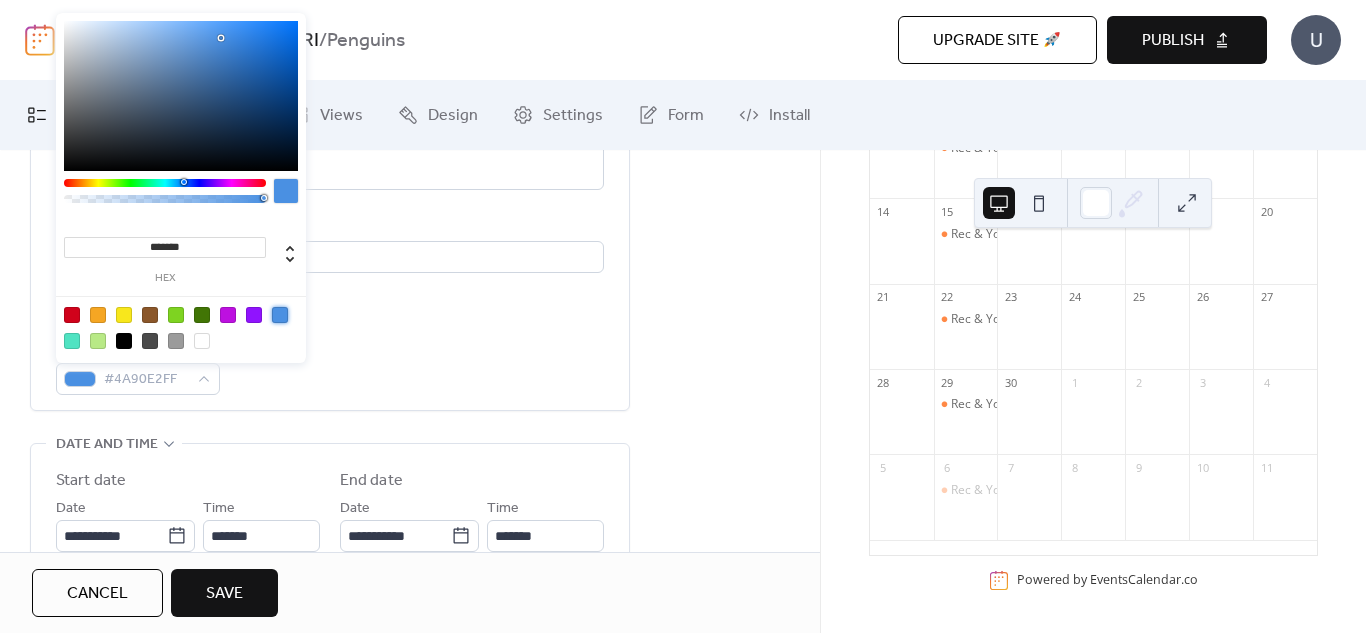 click on "Event color #4A90E2FF" at bounding box center (330, 365) 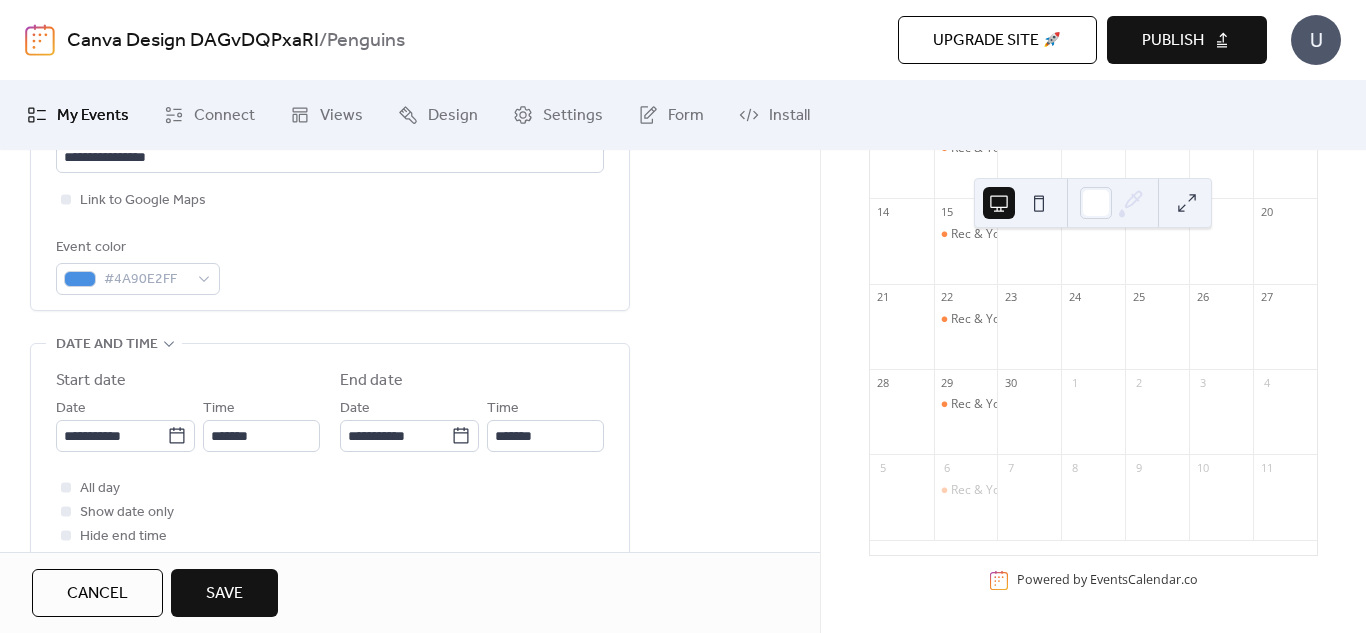 scroll, scrollTop: 600, scrollLeft: 0, axis: vertical 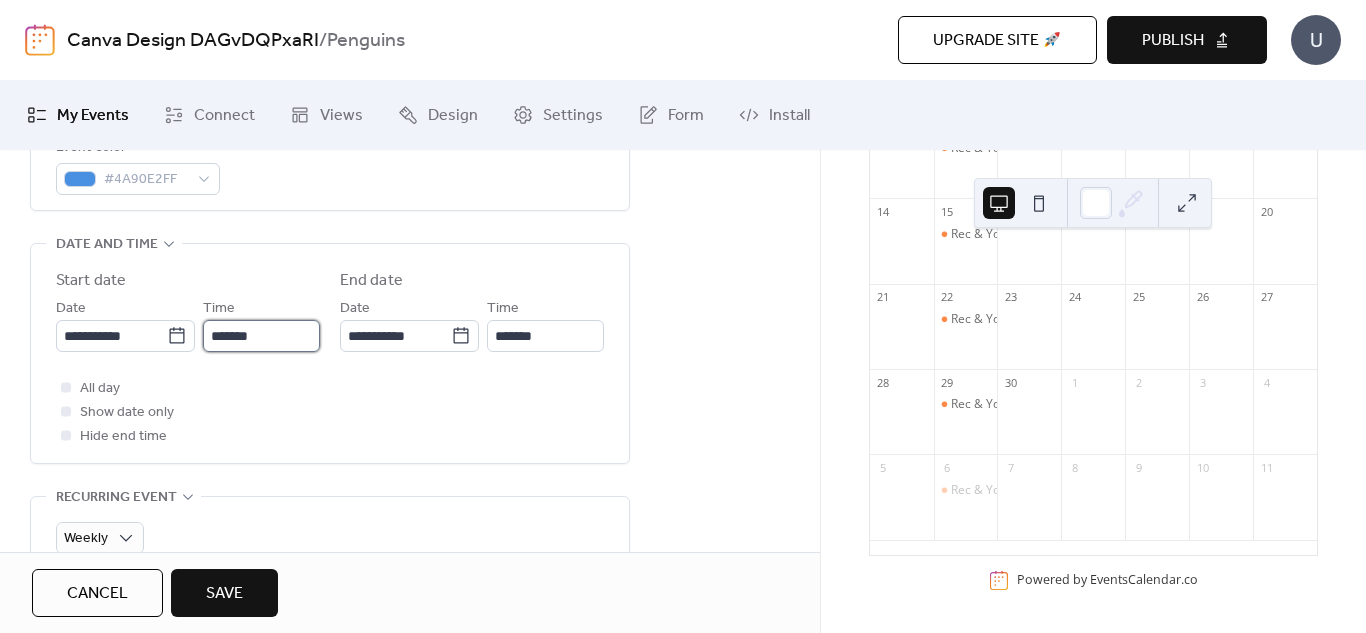 click on "*******" at bounding box center [261, 336] 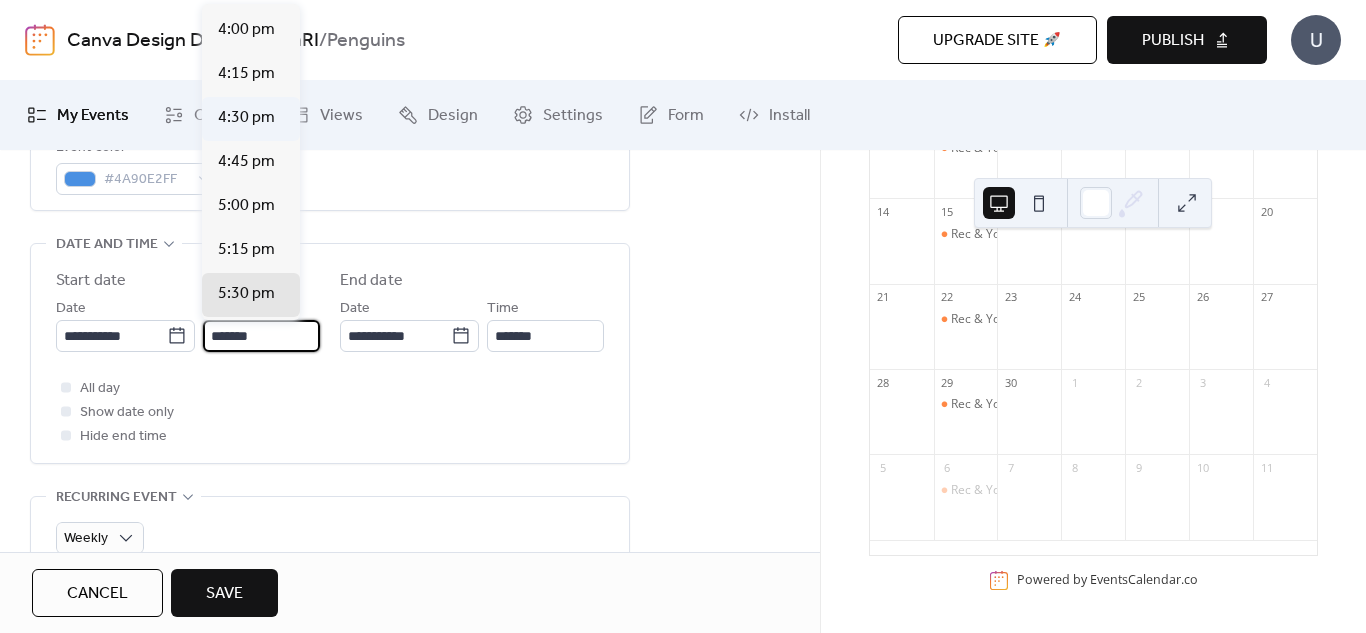 scroll, scrollTop: 2780, scrollLeft: 0, axis: vertical 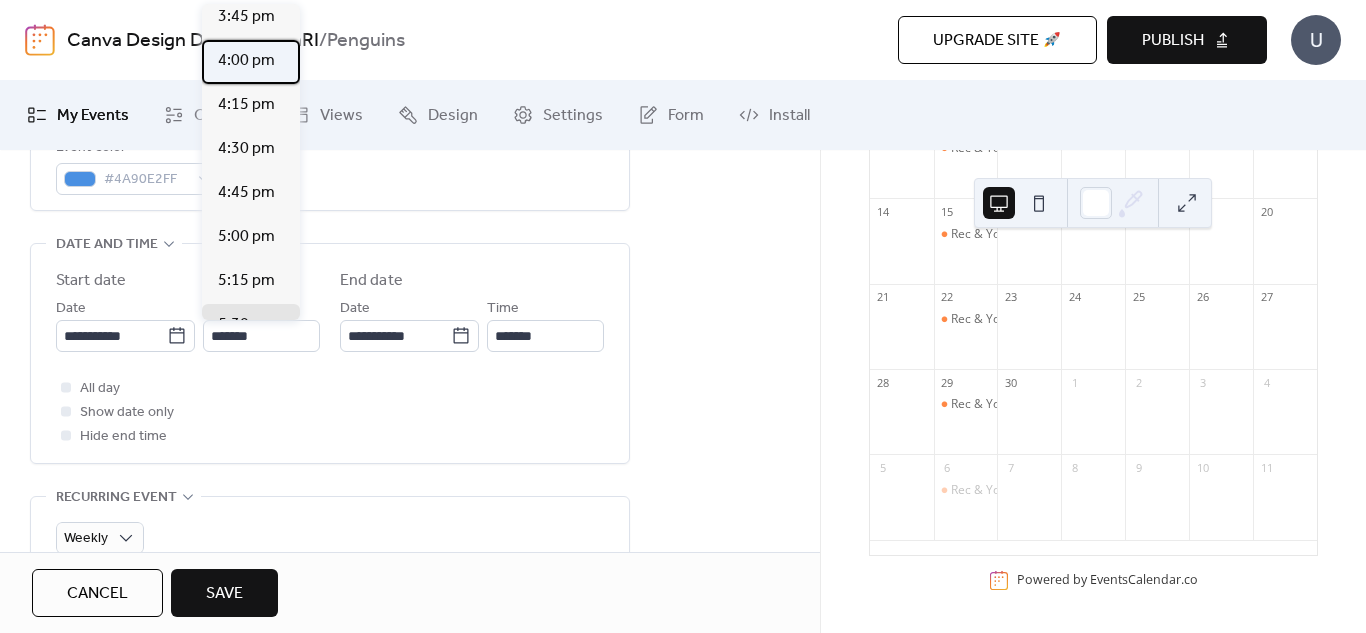 click on "4:00 pm" at bounding box center [246, 61] 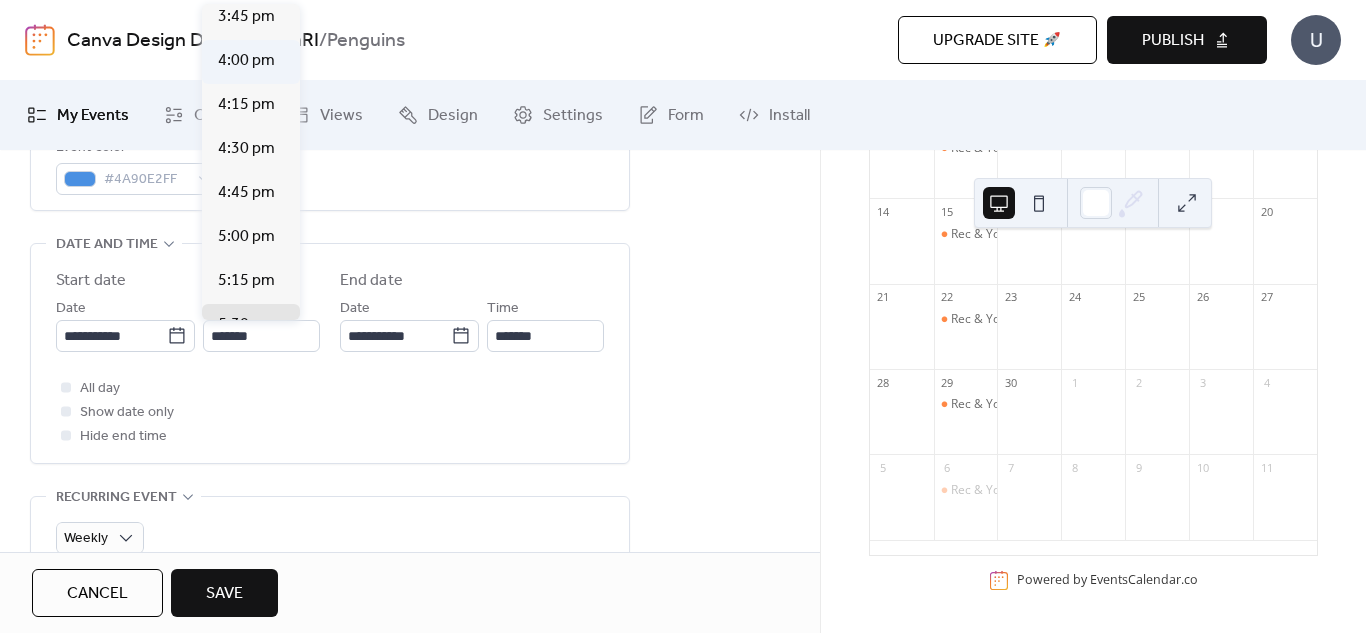 type on "*******" 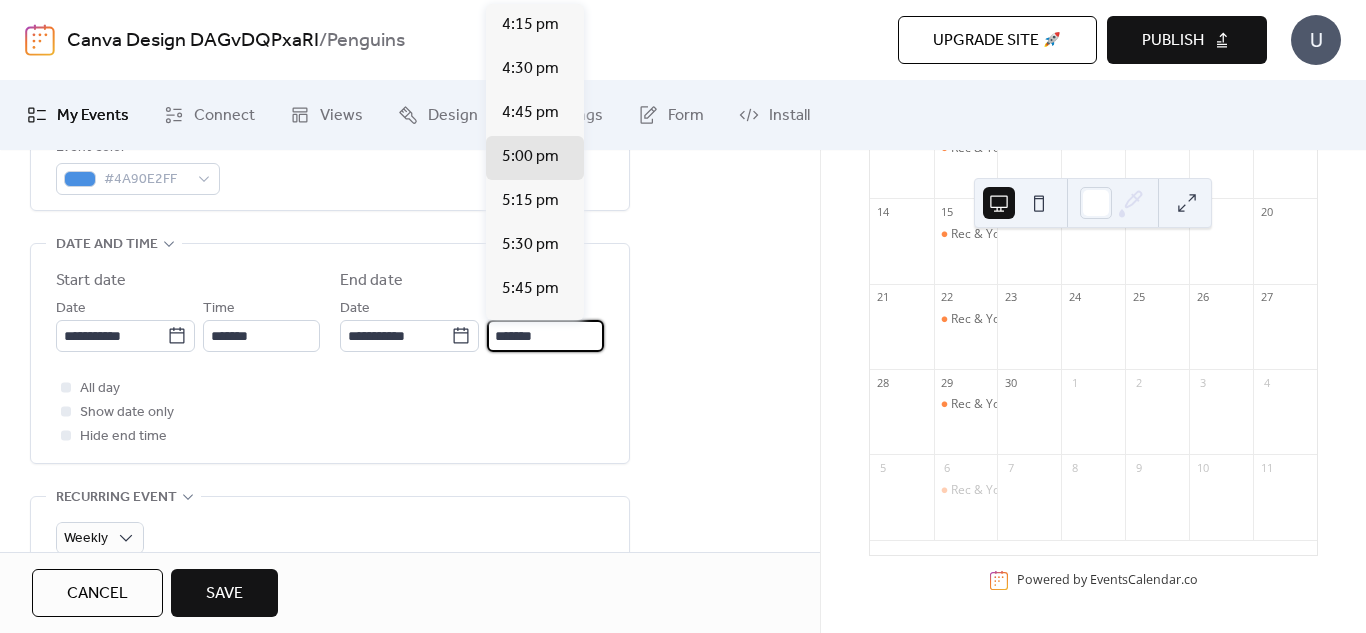 click on "*******" at bounding box center [545, 336] 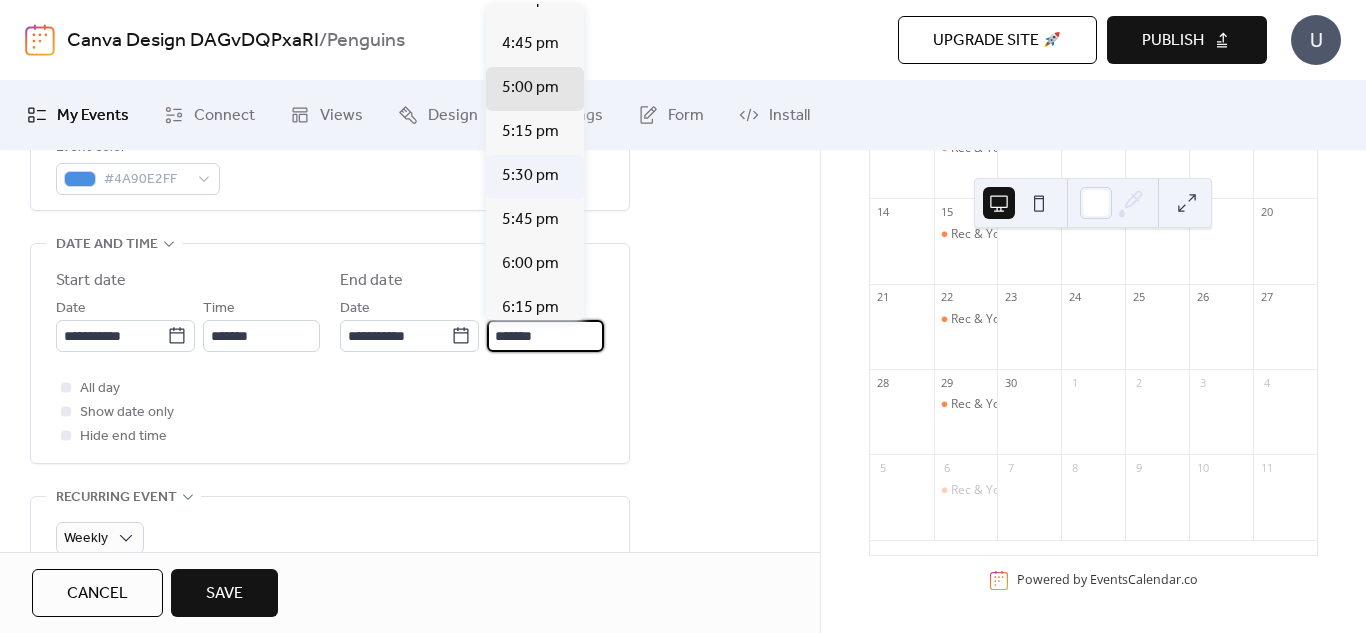 scroll, scrollTop: 100, scrollLeft: 0, axis: vertical 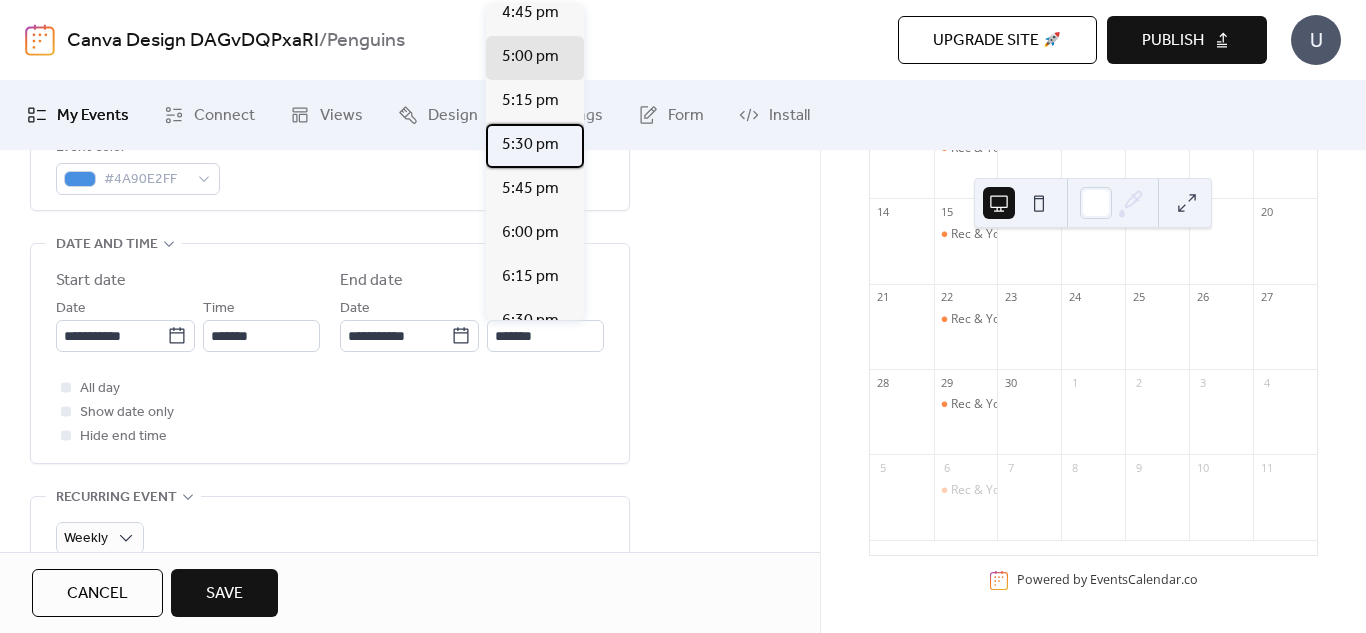 click on "5:30 pm" at bounding box center (530, 145) 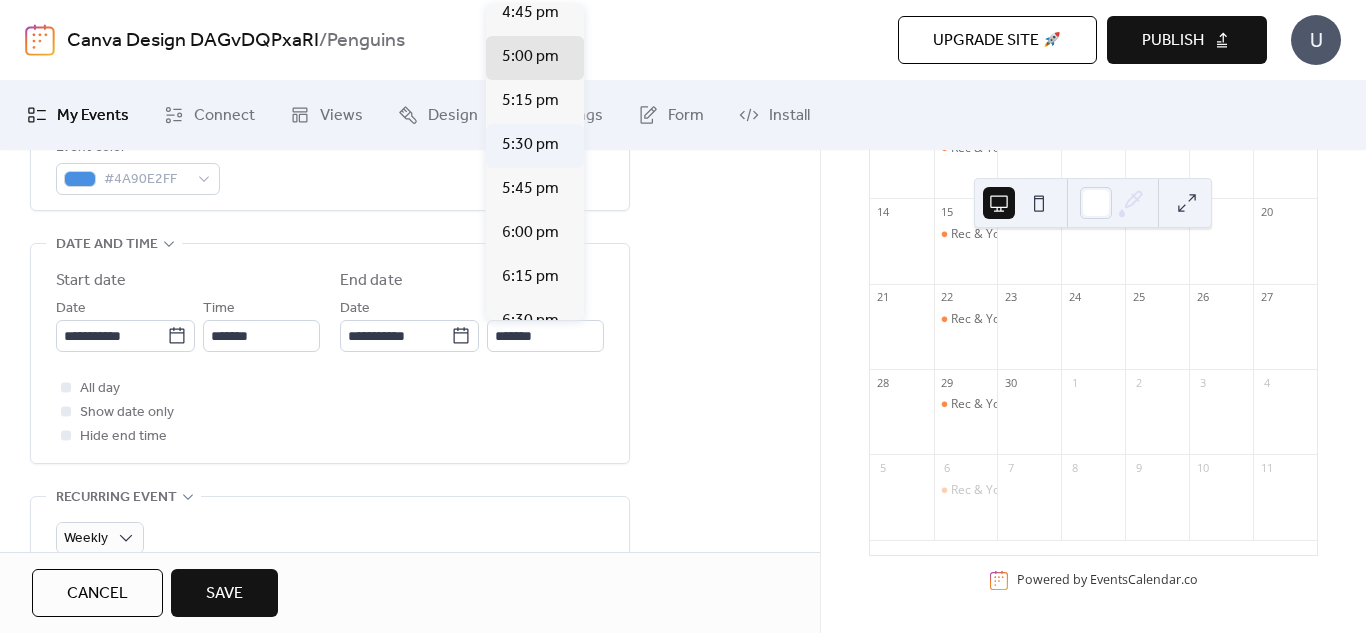 type on "*******" 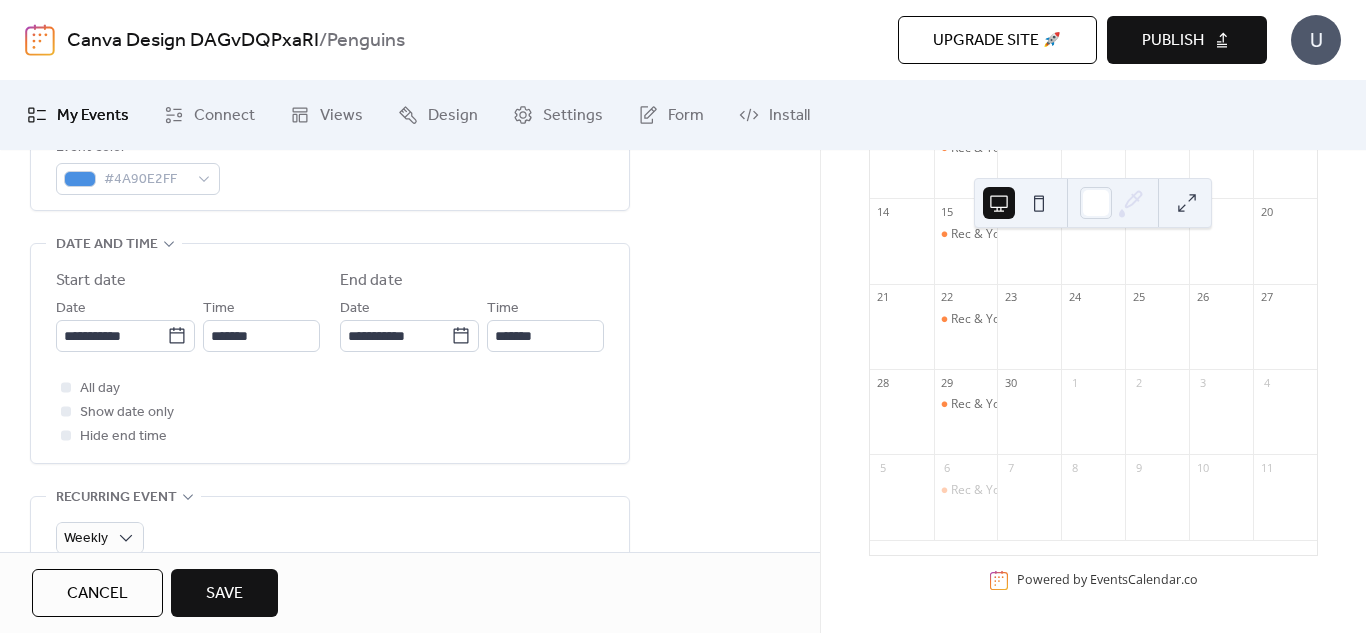 click on "All day Show date only Hide end time" at bounding box center (330, 412) 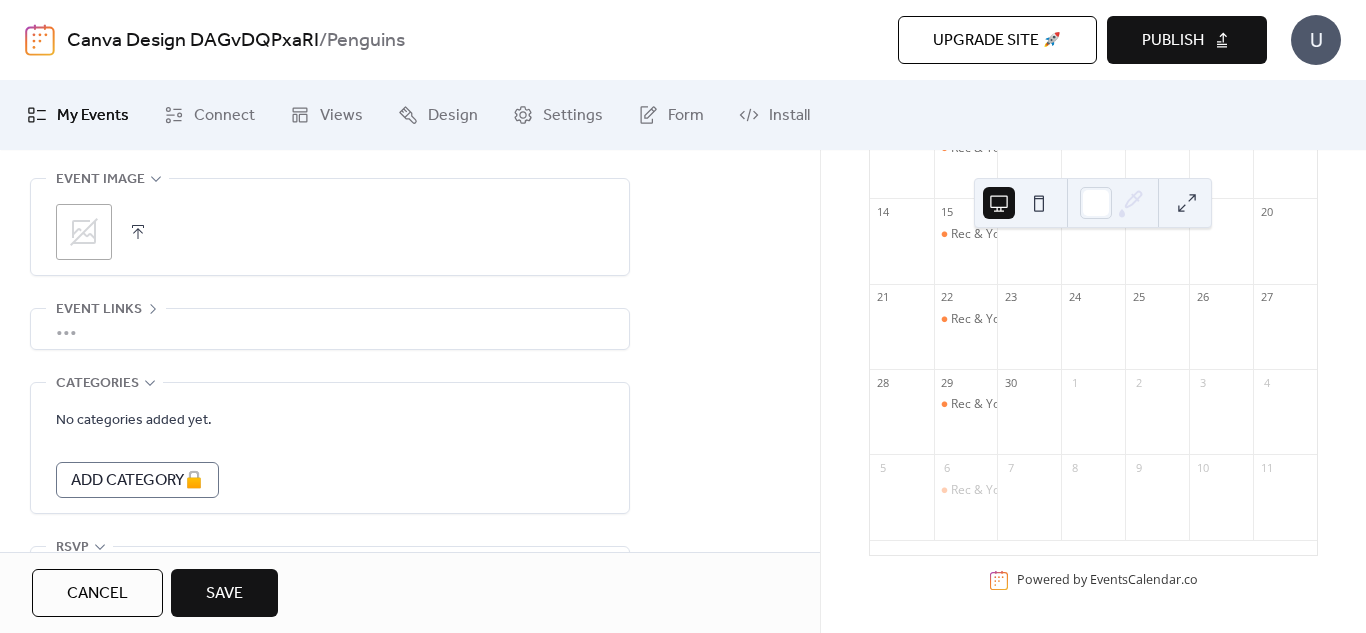 scroll, scrollTop: 1500, scrollLeft: 0, axis: vertical 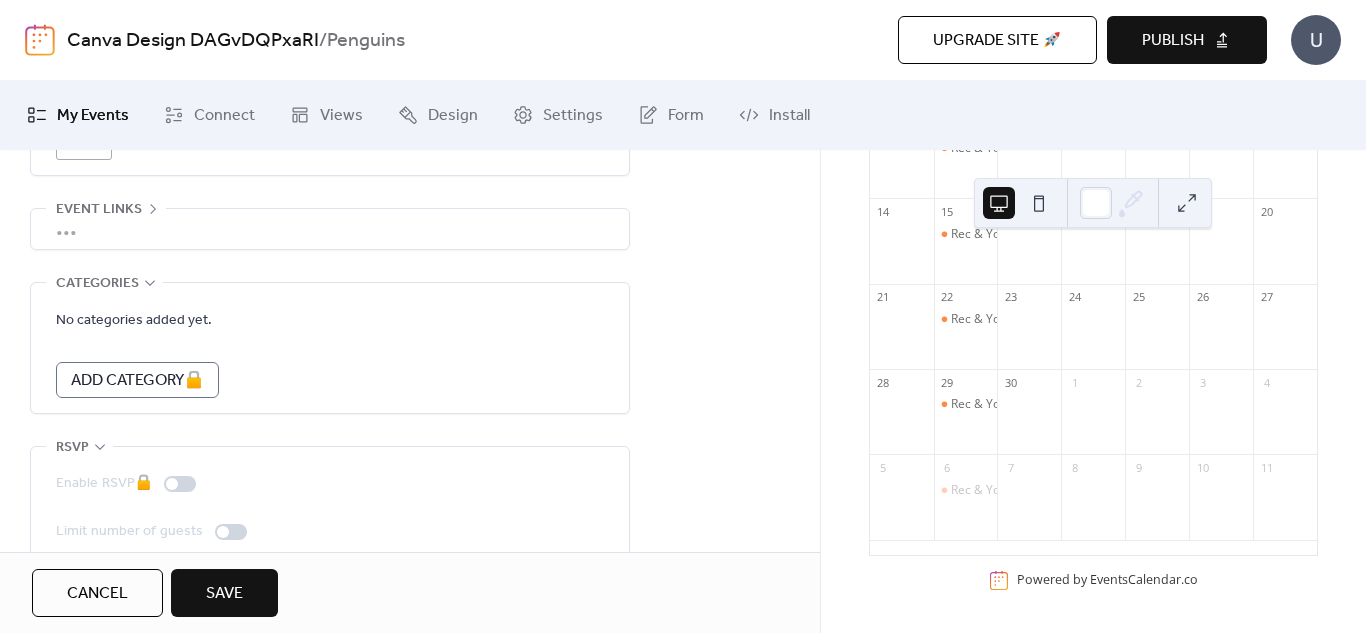 click on "Save" at bounding box center (224, 593) 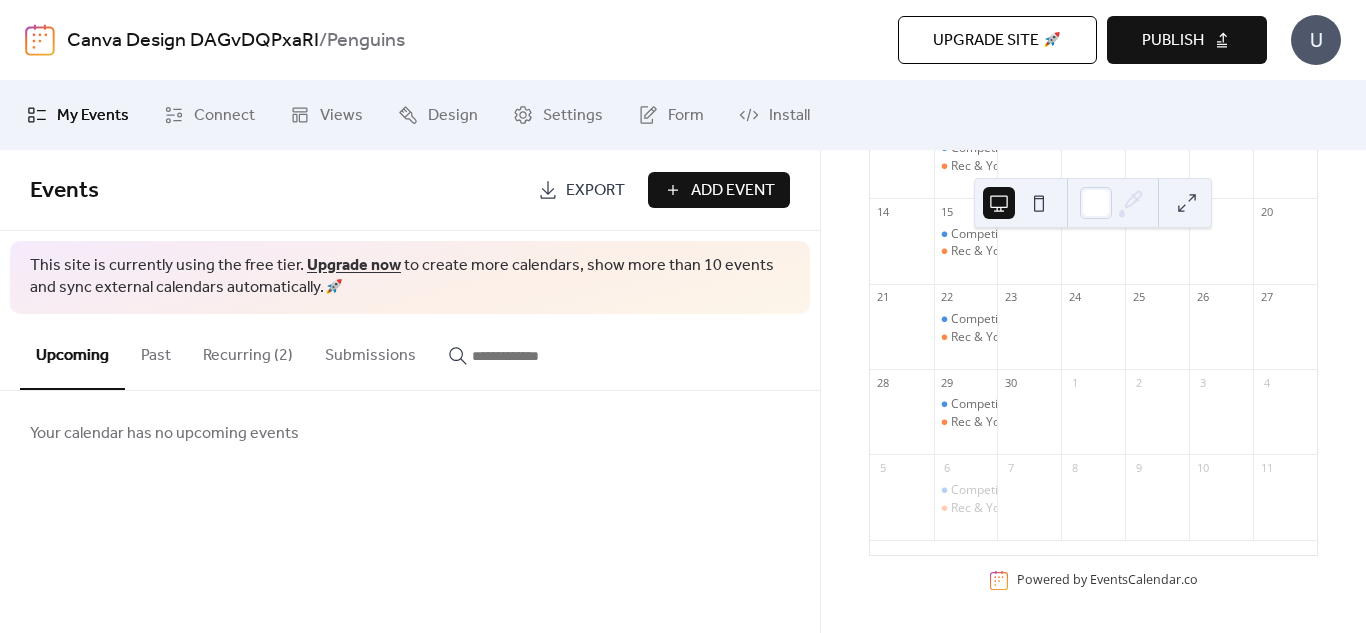 click on "Recurring (2)" at bounding box center (248, 351) 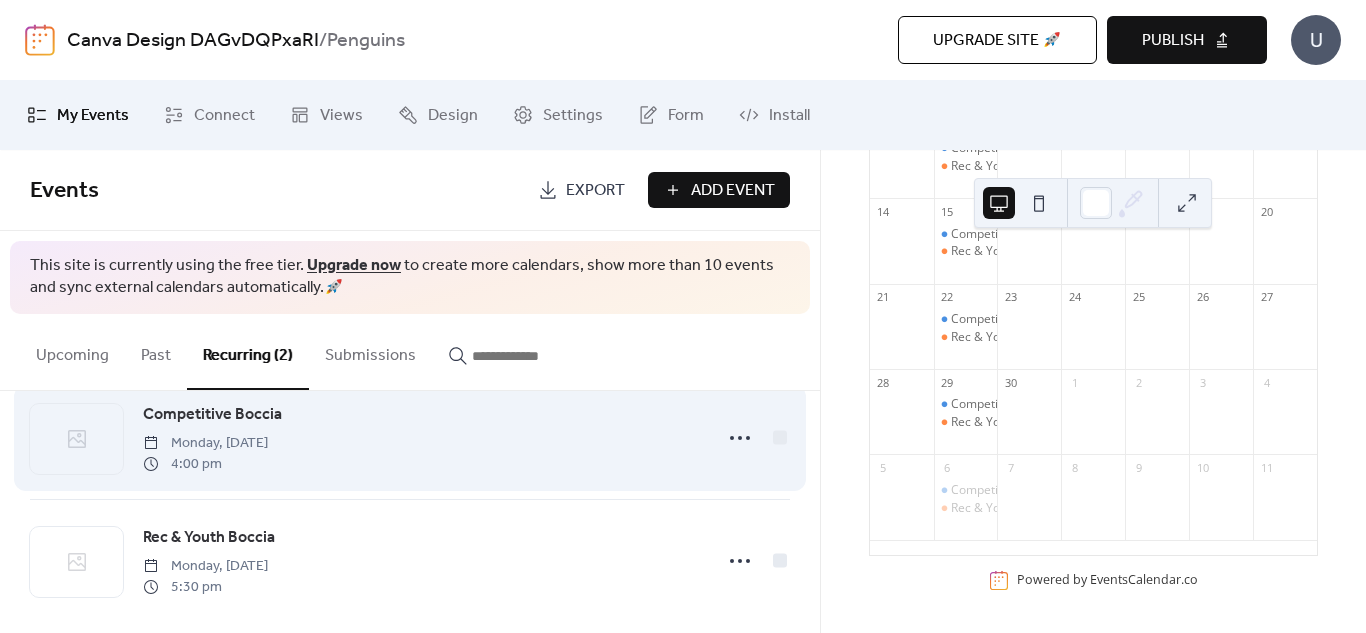 scroll, scrollTop: 65, scrollLeft: 0, axis: vertical 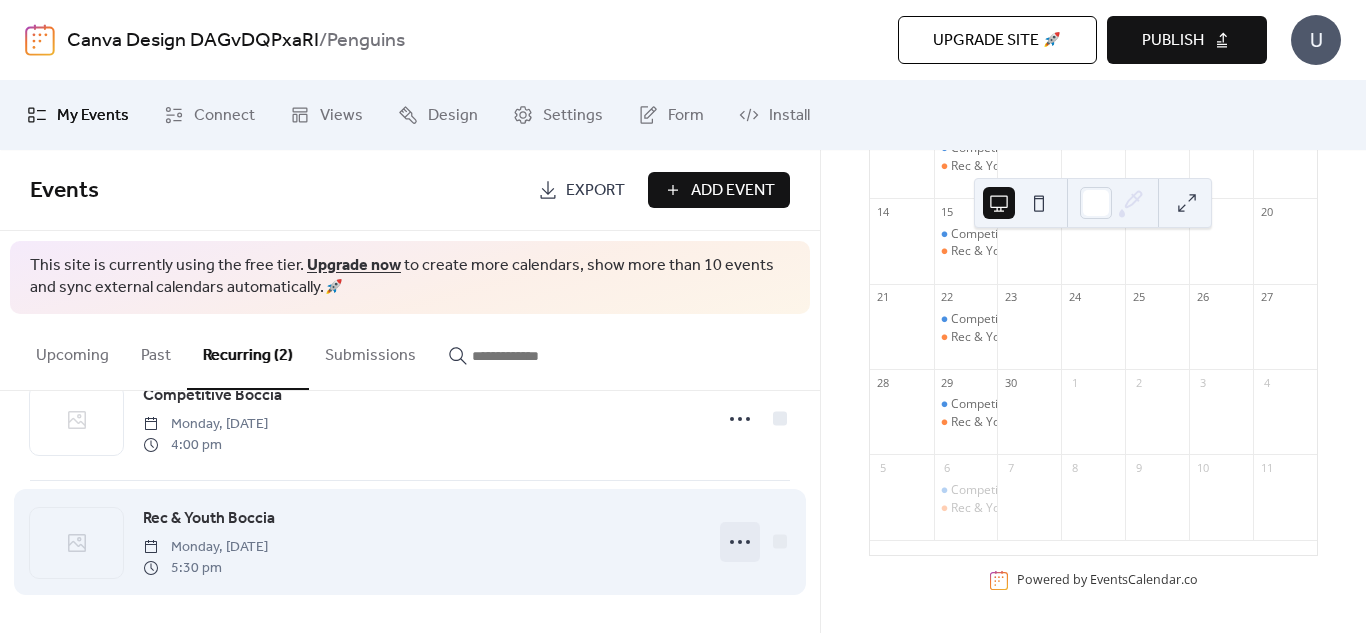 click 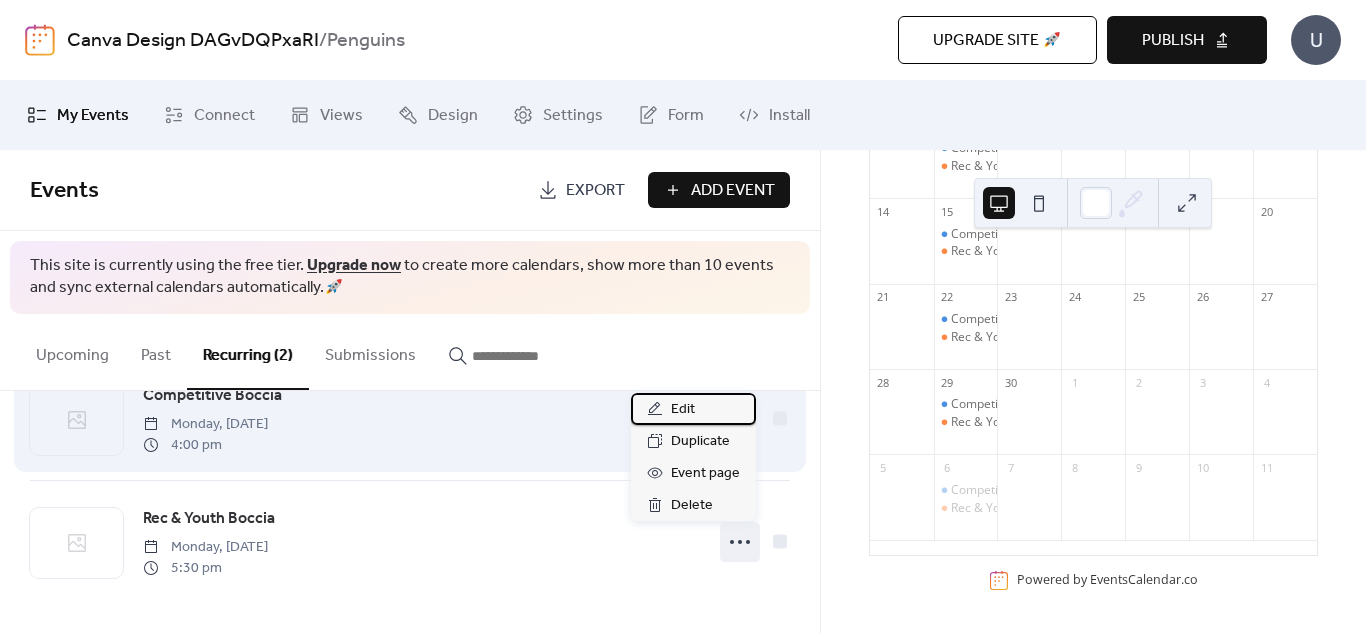 click on "Edit" at bounding box center [683, 410] 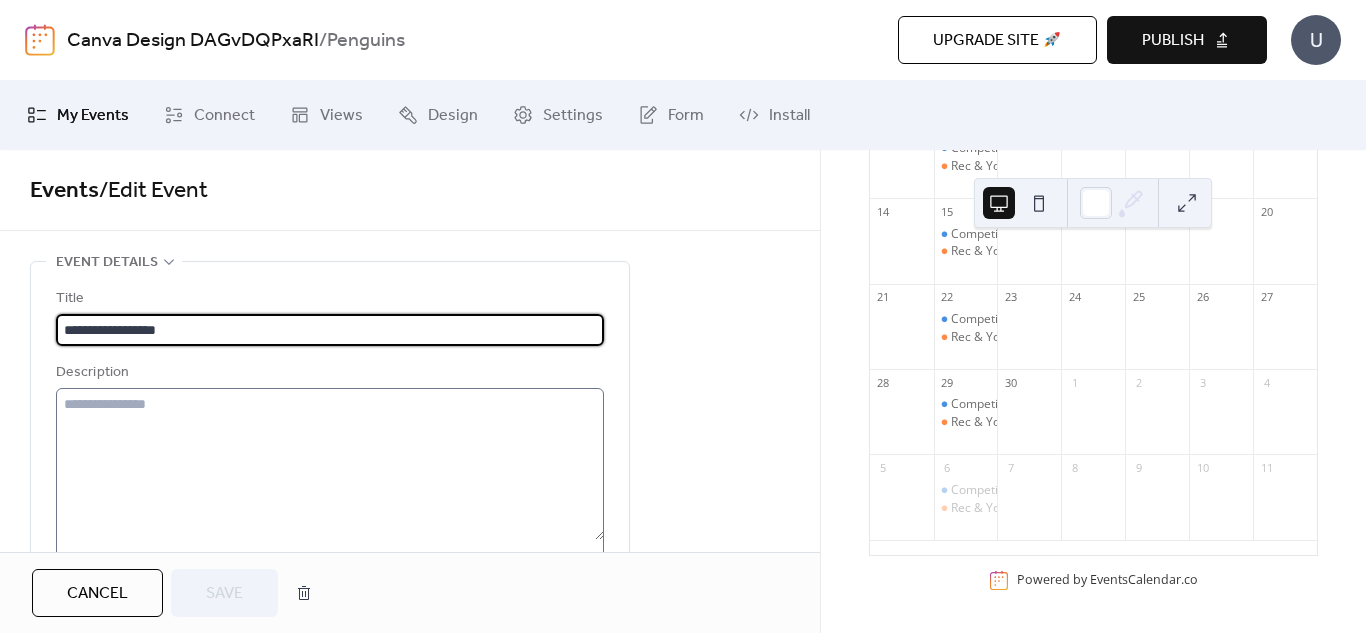 type on "**********" 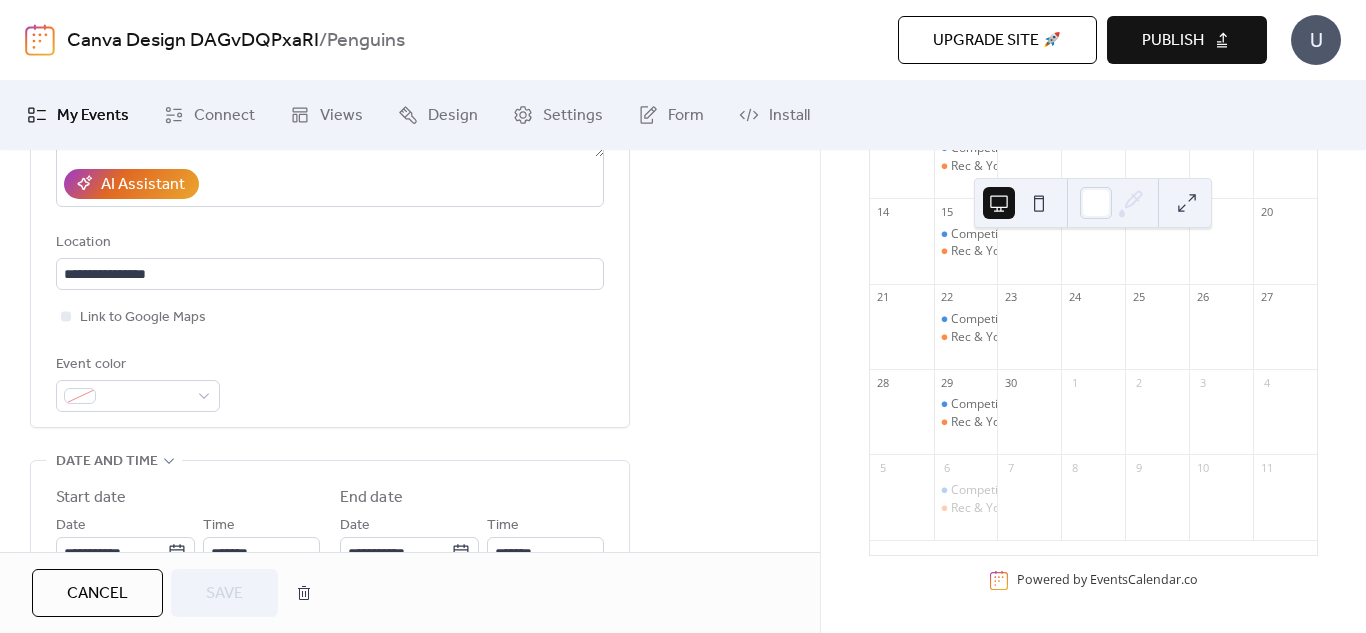 scroll, scrollTop: 500, scrollLeft: 0, axis: vertical 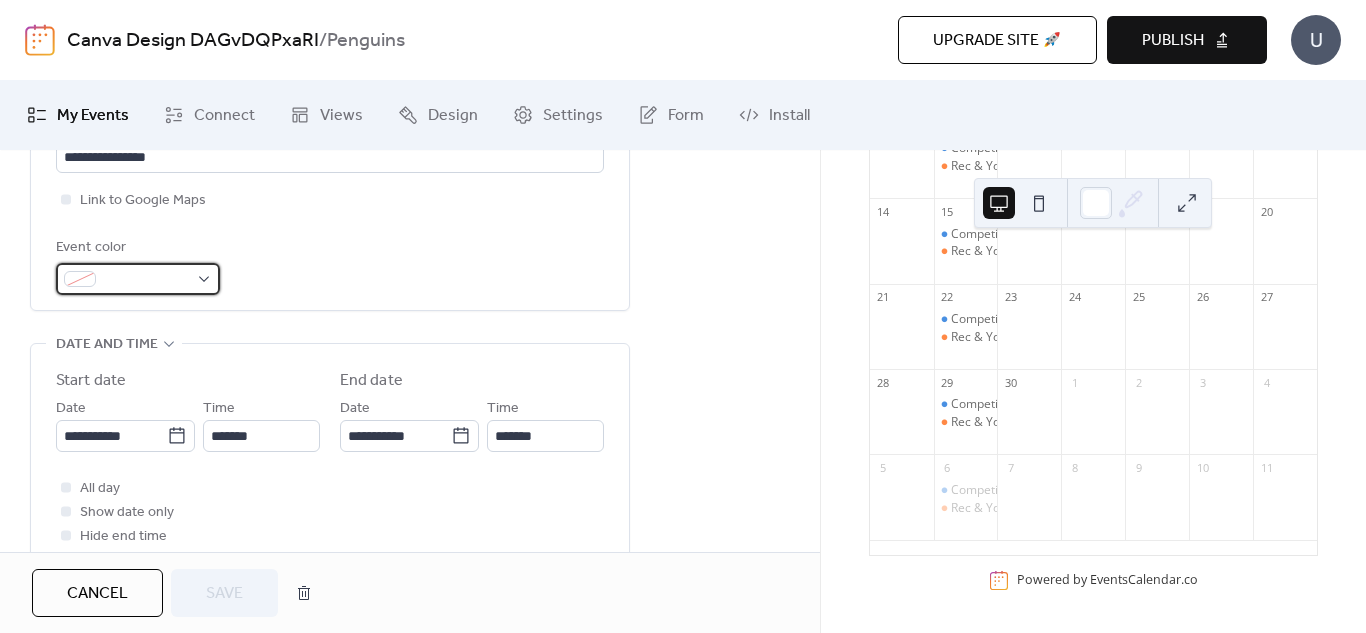 click at bounding box center [138, 279] 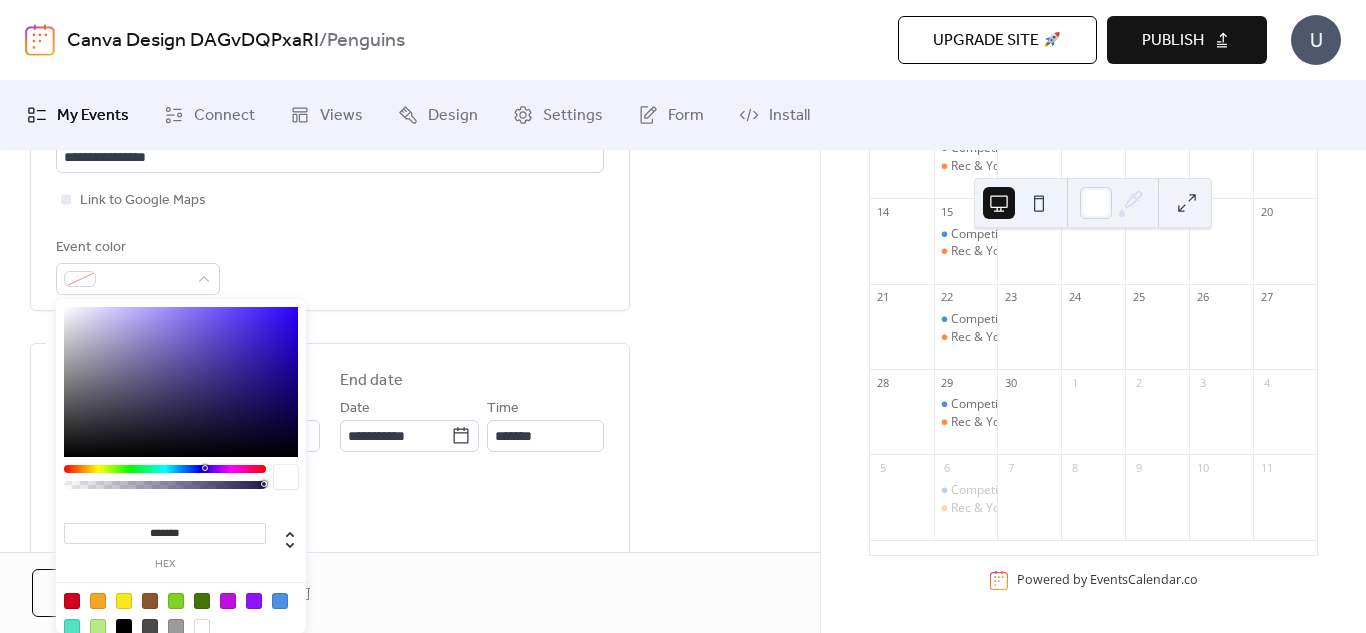 click at bounding box center (72, 601) 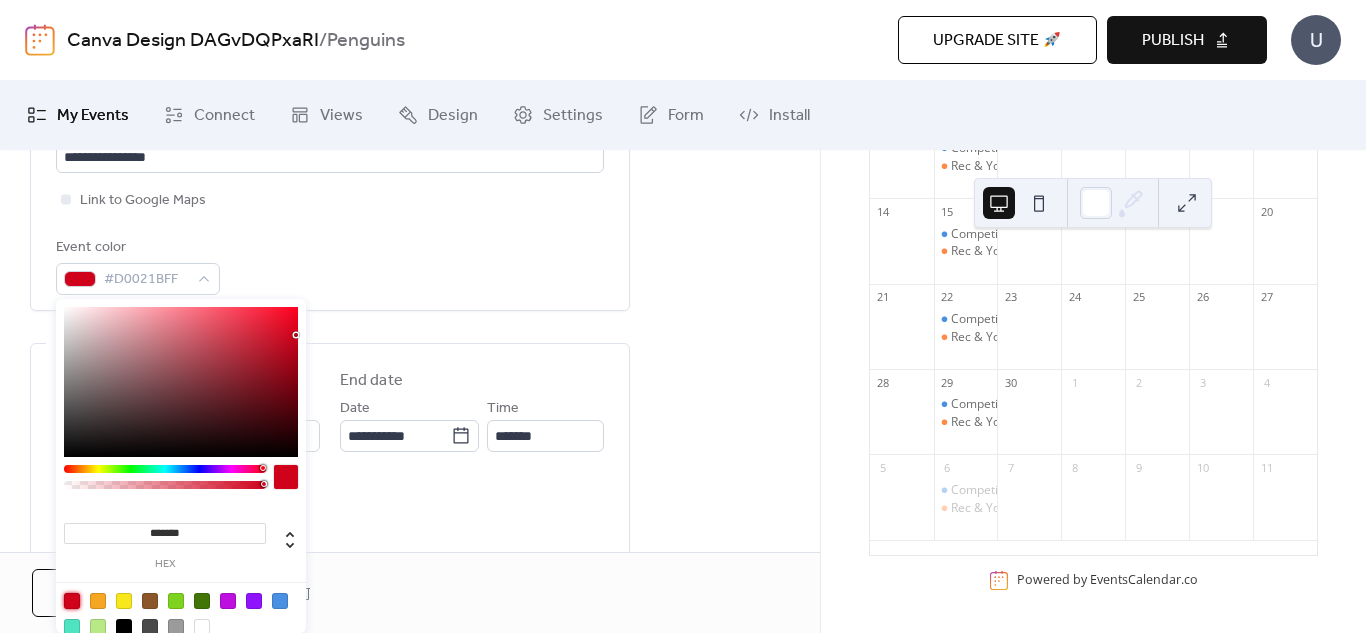 click on "Event color #D0021BFF" at bounding box center (330, 265) 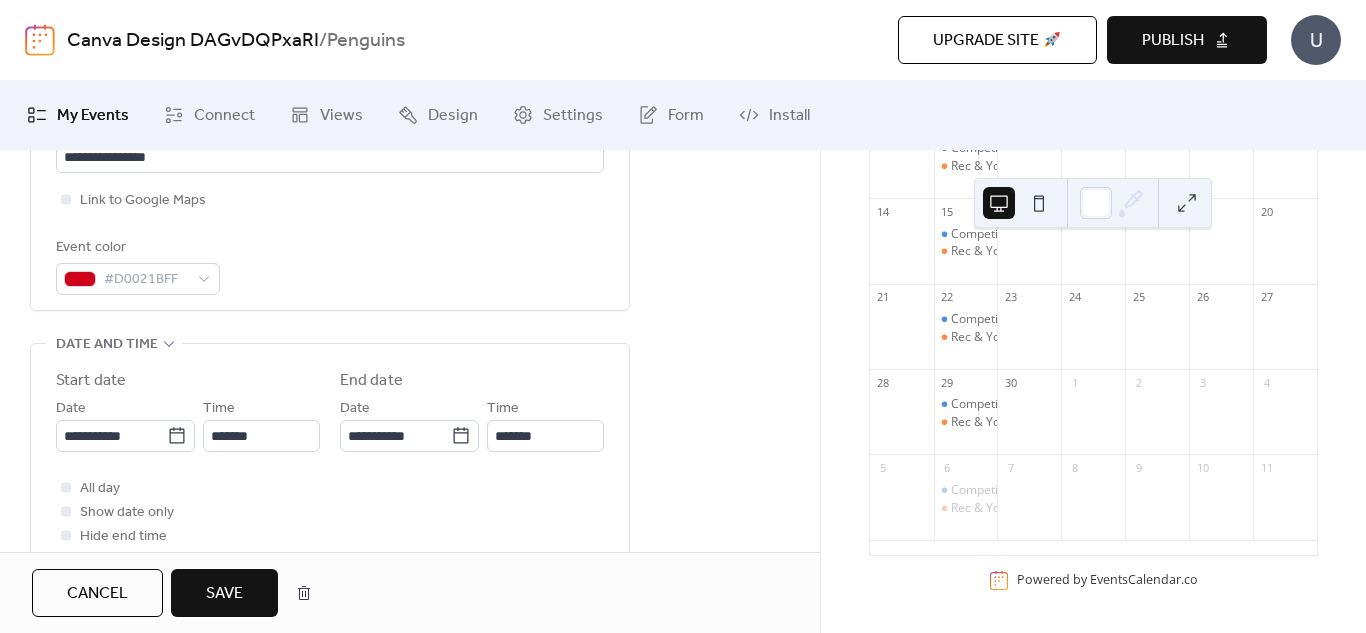 scroll, scrollTop: 1, scrollLeft: 0, axis: vertical 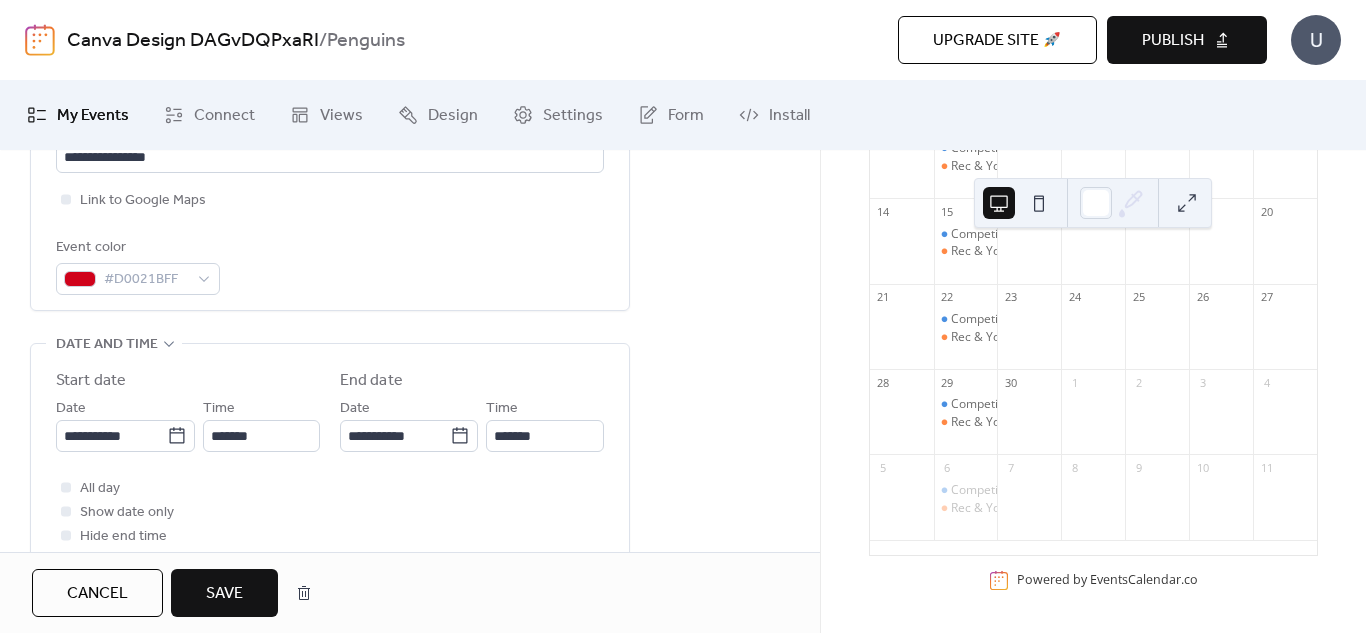 click on "Save" at bounding box center [224, 594] 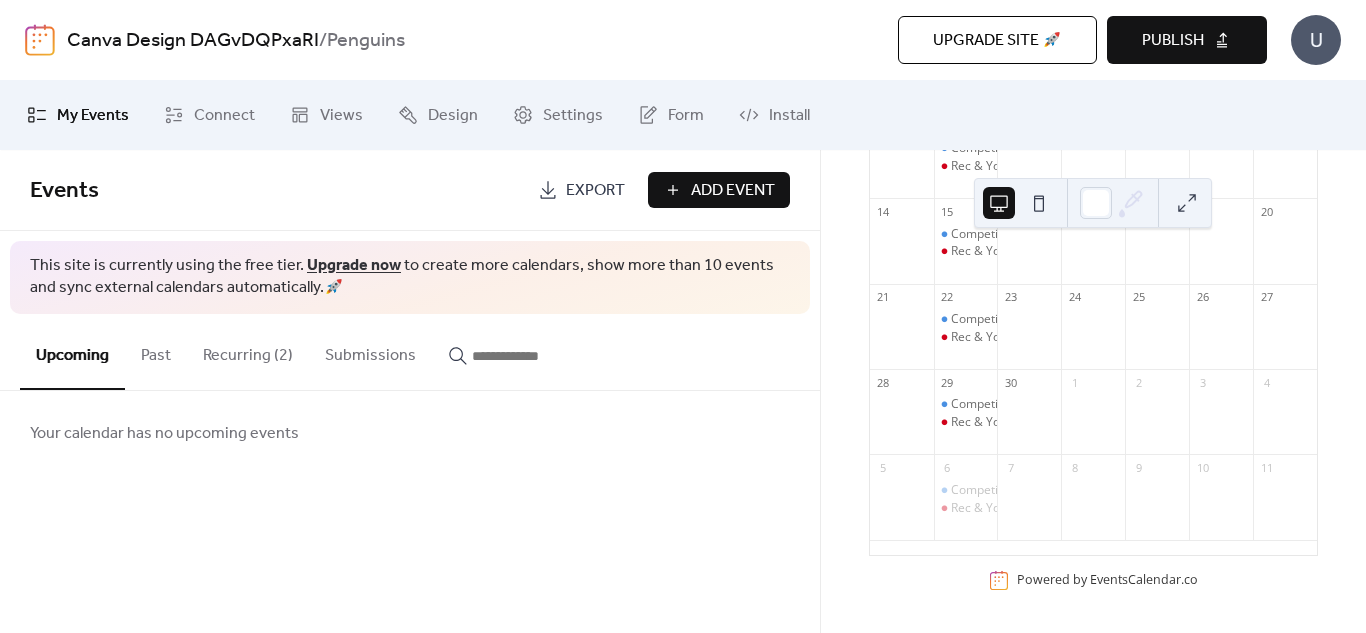 click on "Events Export Add Event" at bounding box center [410, 190] 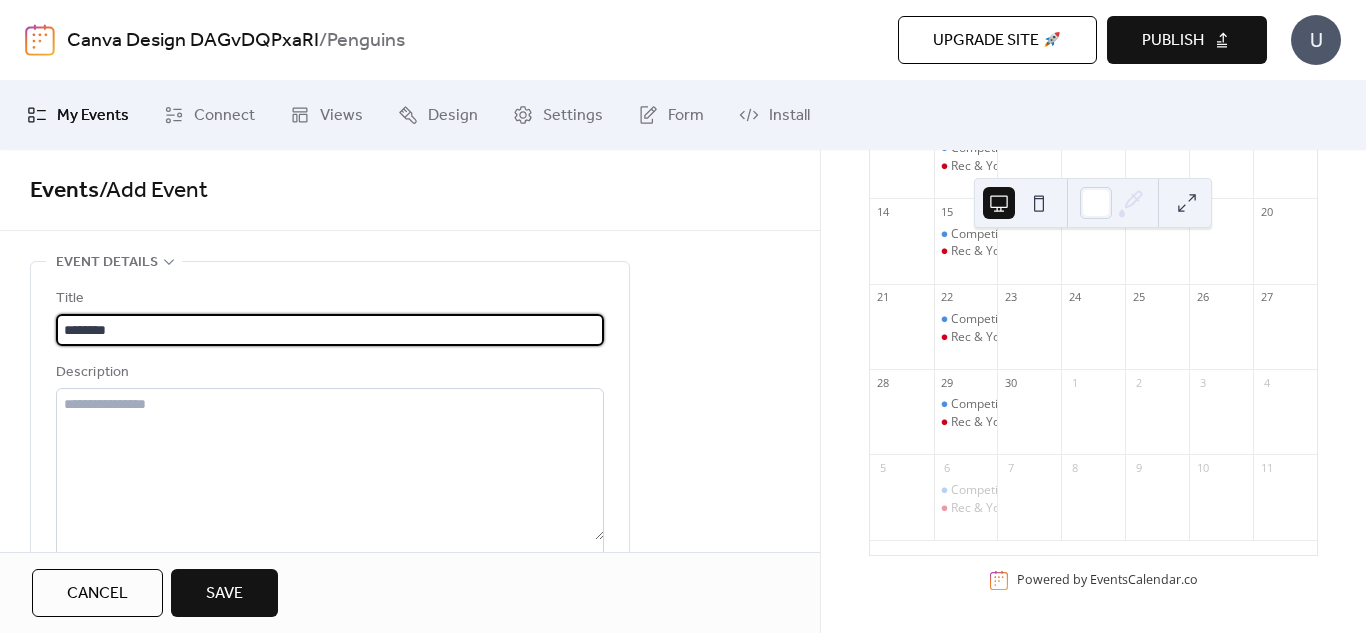 scroll, scrollTop: 1, scrollLeft: 0, axis: vertical 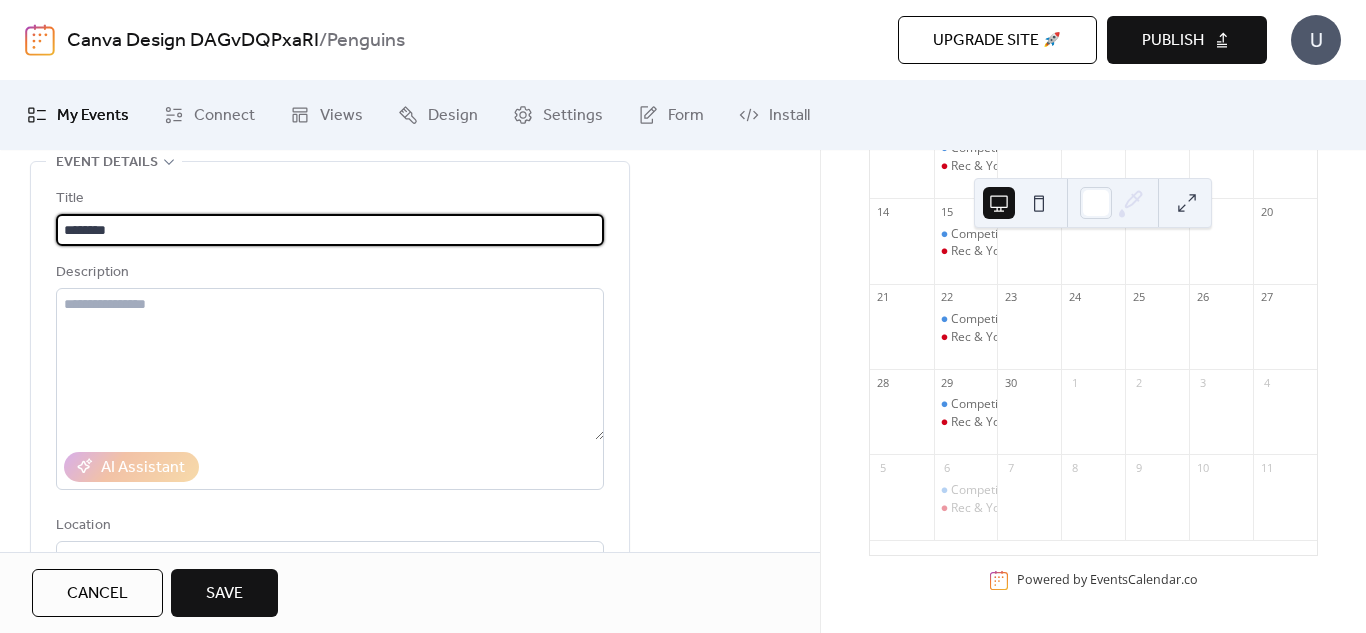 type on "********" 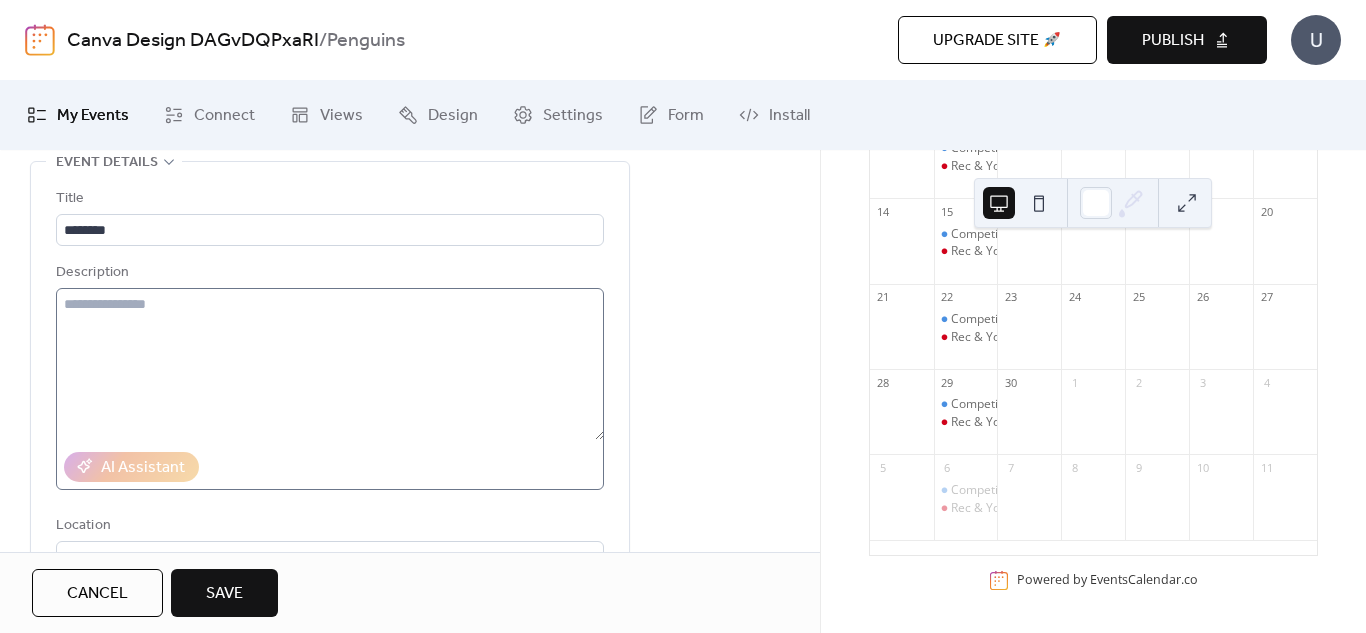 scroll, scrollTop: 0, scrollLeft: 0, axis: both 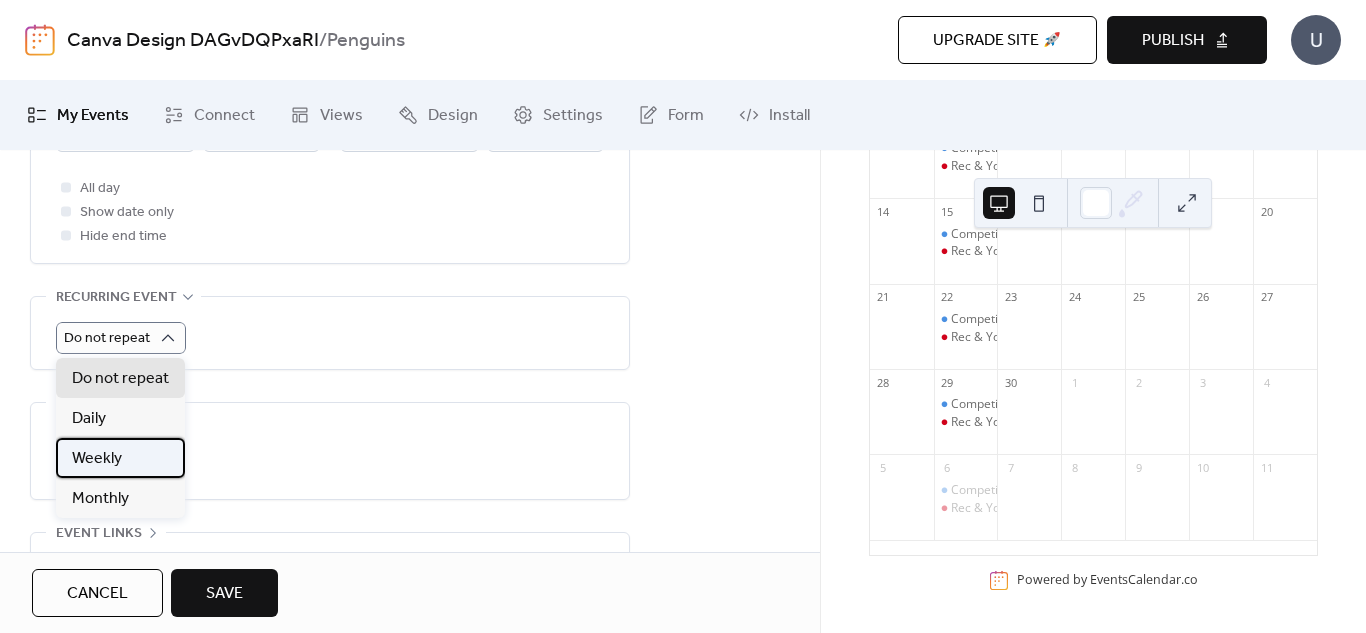 click on "Weekly" at bounding box center (120, 458) 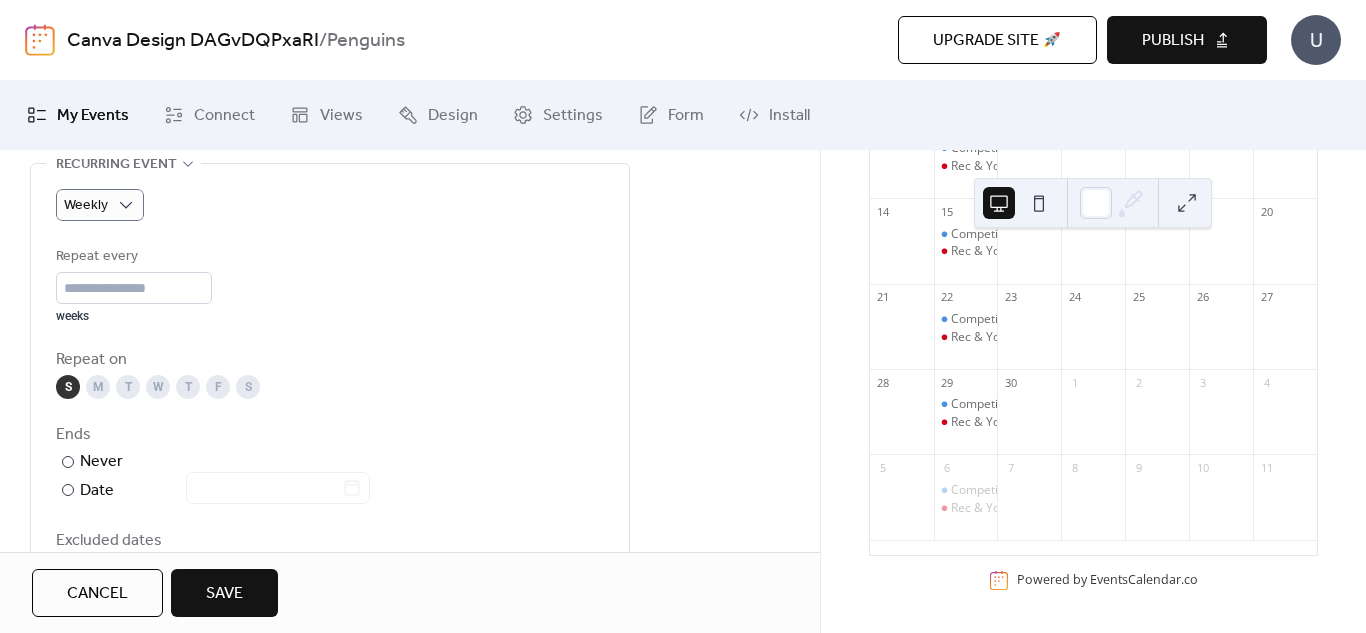 scroll, scrollTop: 900, scrollLeft: 0, axis: vertical 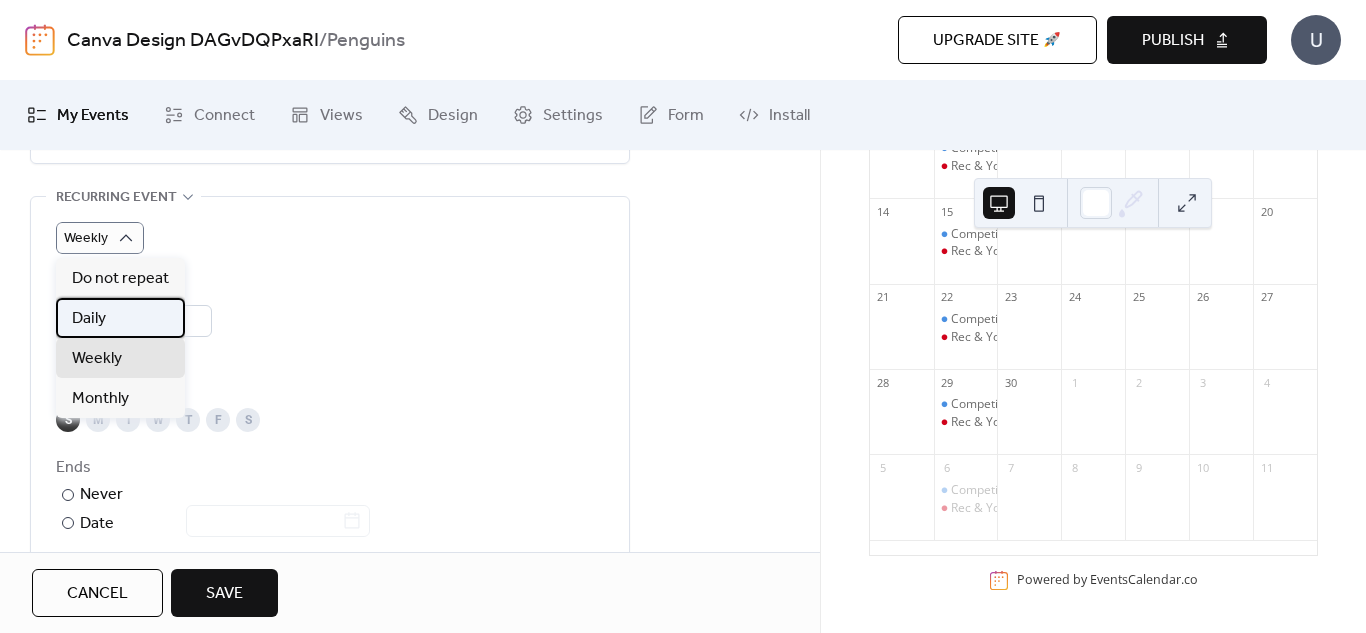 click on "Daily" at bounding box center (120, 318) 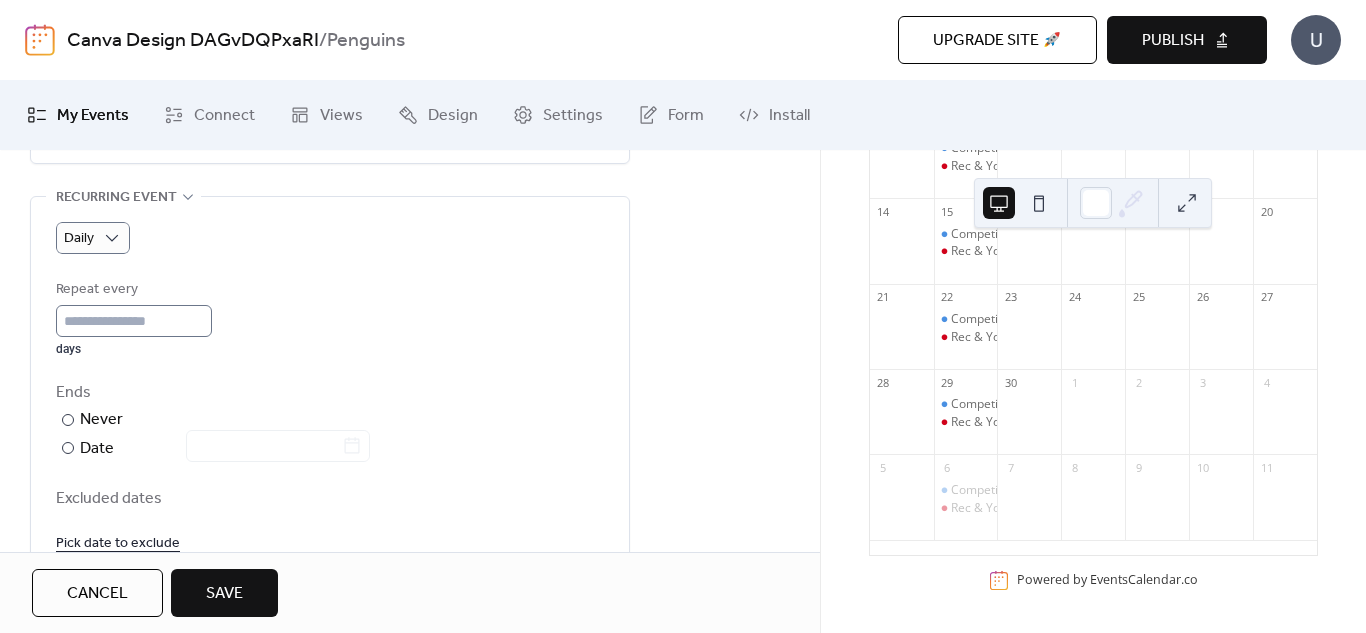 scroll, scrollTop: 1, scrollLeft: 0, axis: vertical 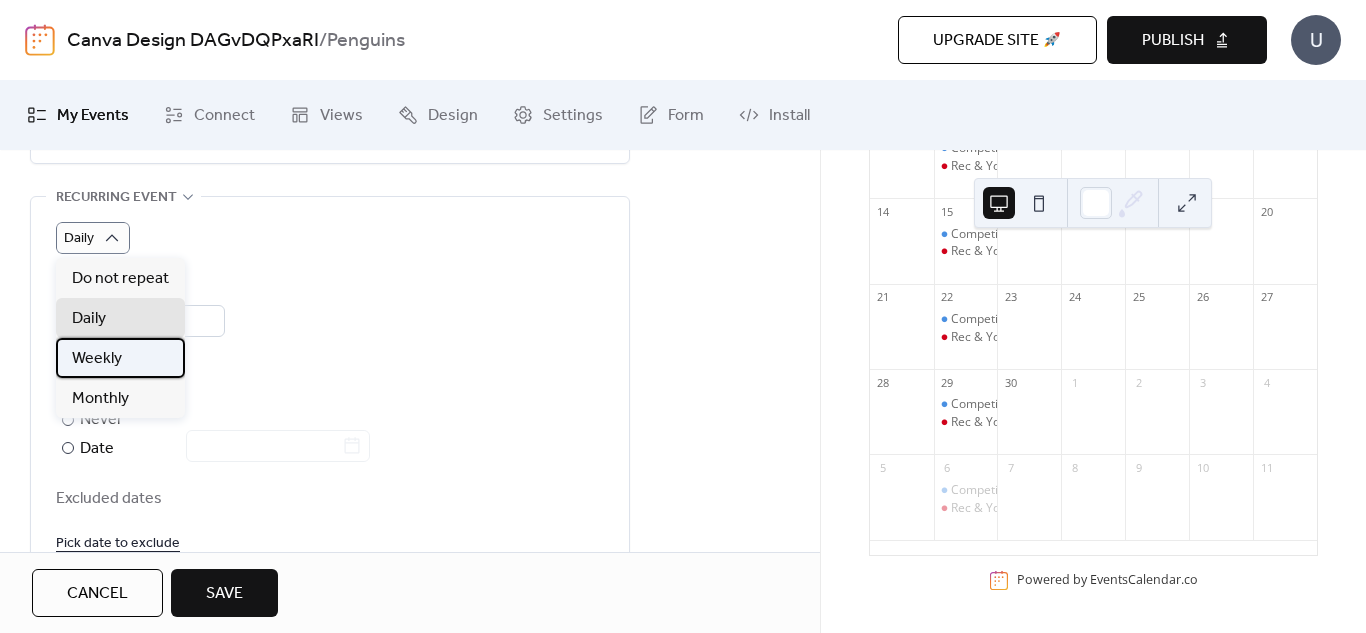 click on "Weekly" at bounding box center [97, 359] 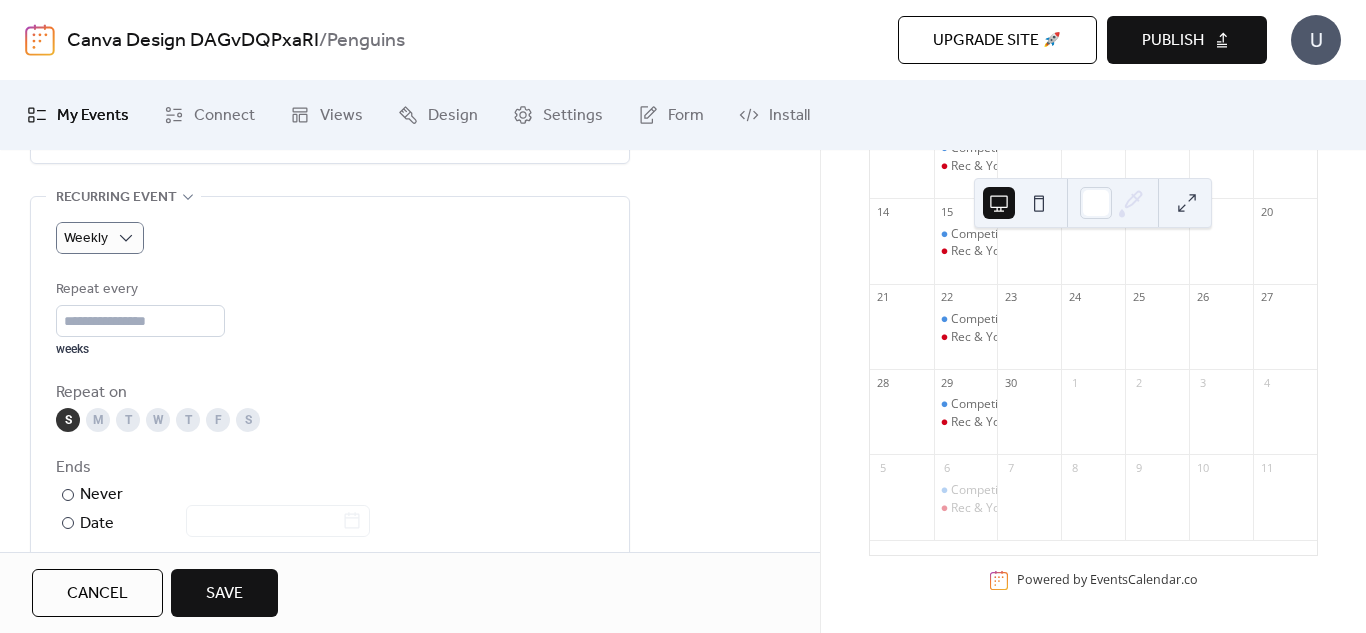 click on "Repeat every * weeks" at bounding box center [330, 317] 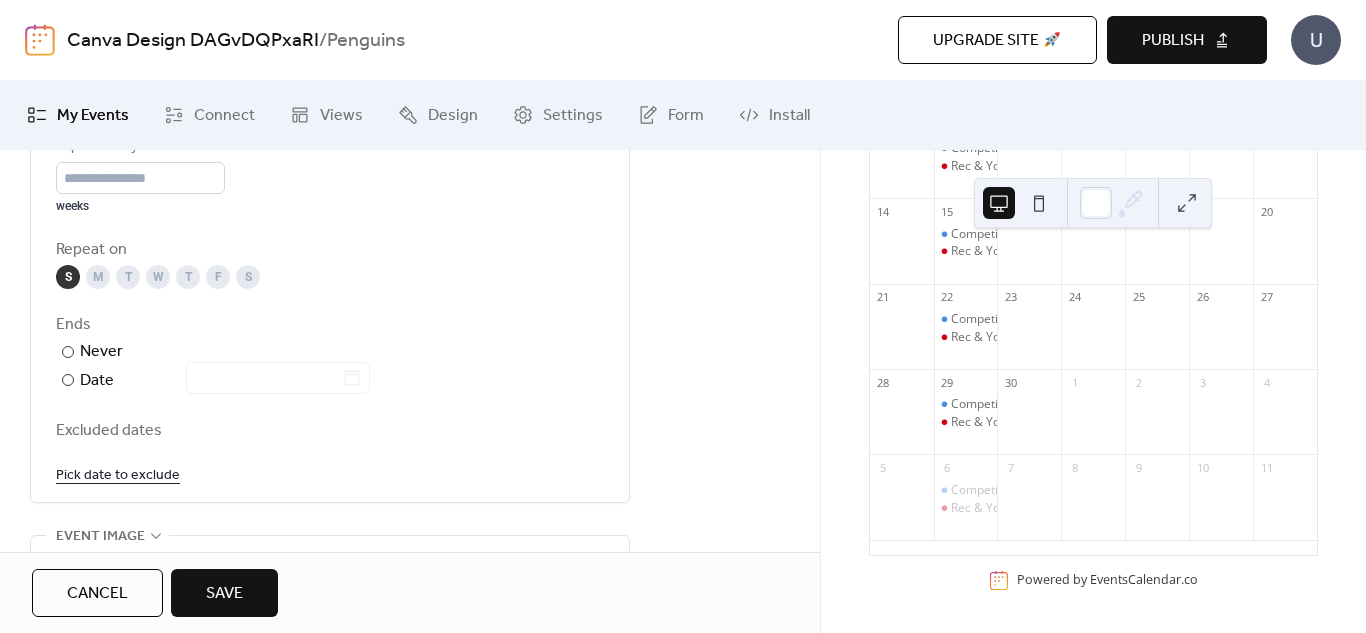 scroll, scrollTop: 1000, scrollLeft: 0, axis: vertical 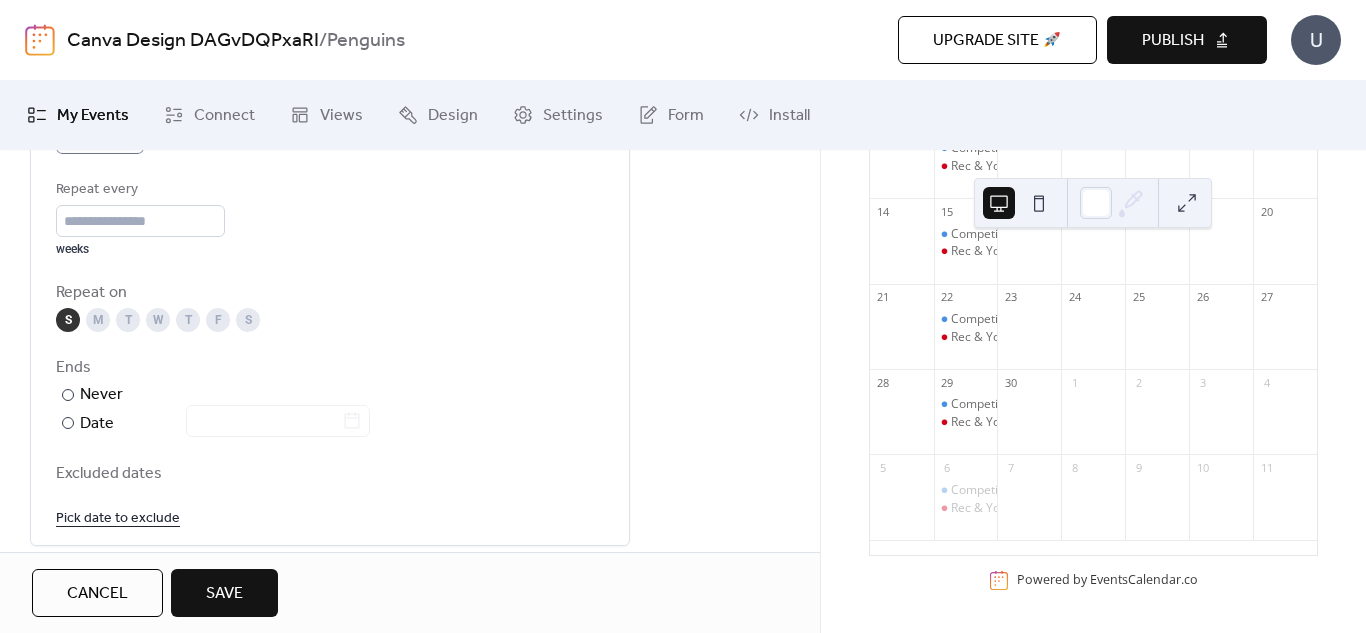 click on "T" at bounding box center (128, 320) 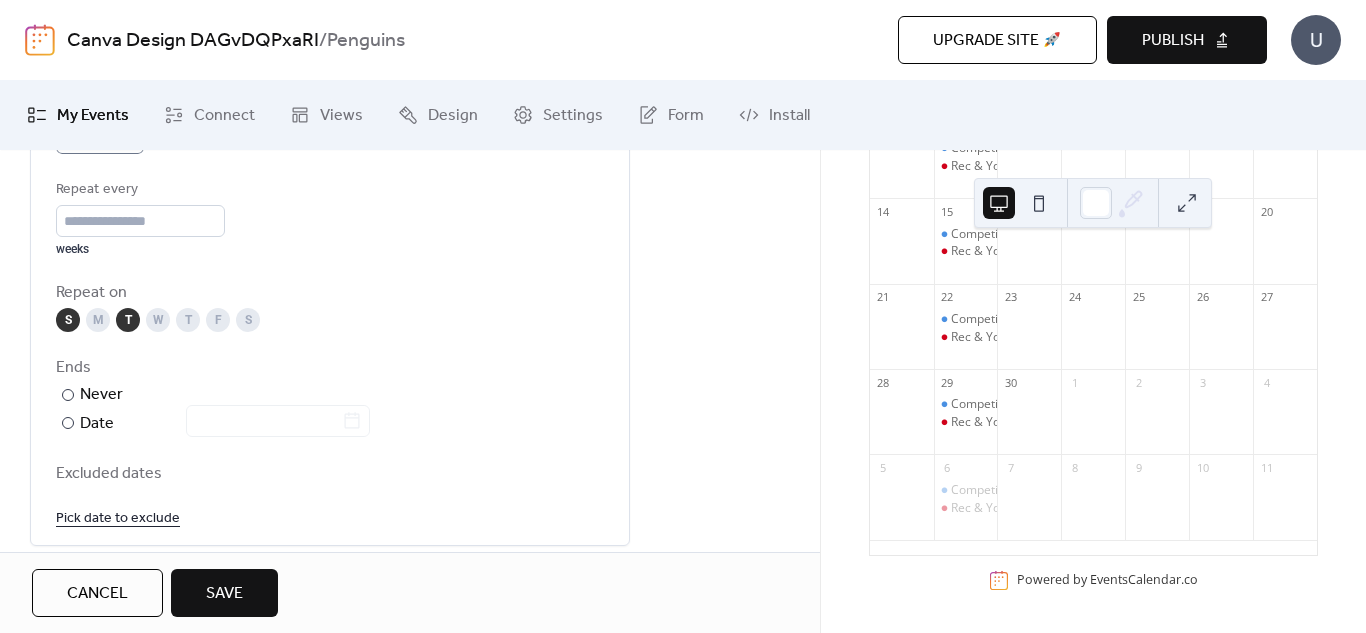 click on "T" at bounding box center (188, 320) 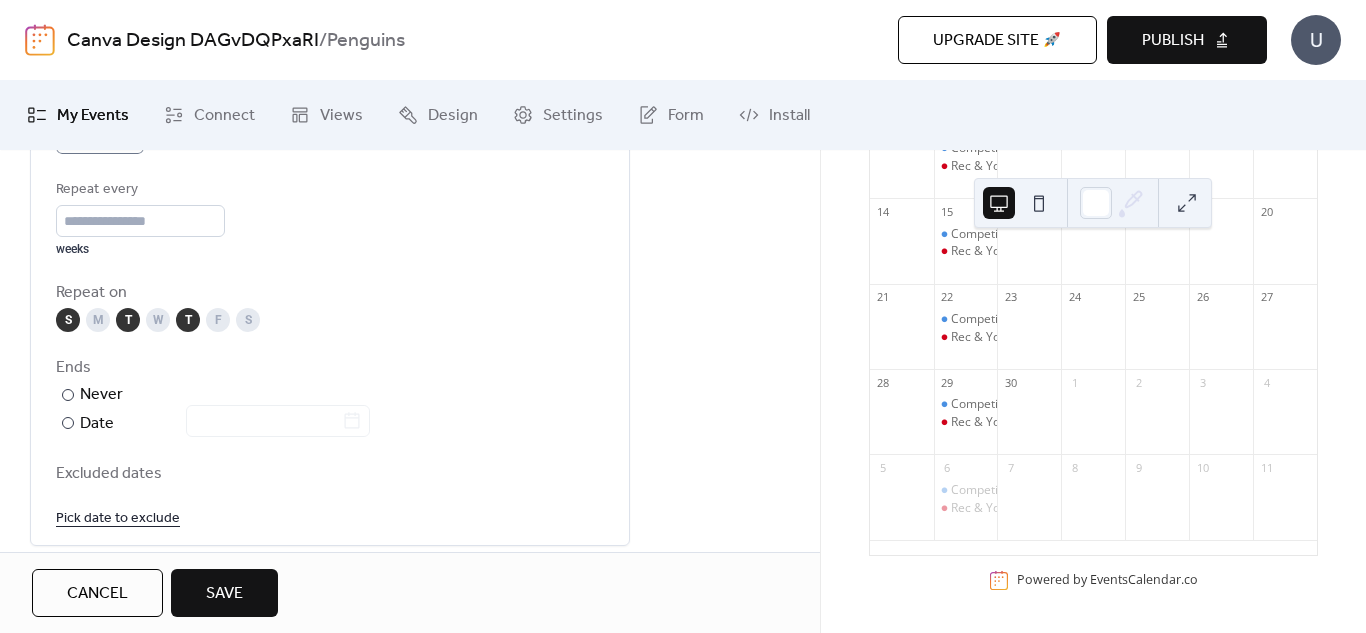 click on "S" at bounding box center (68, 320) 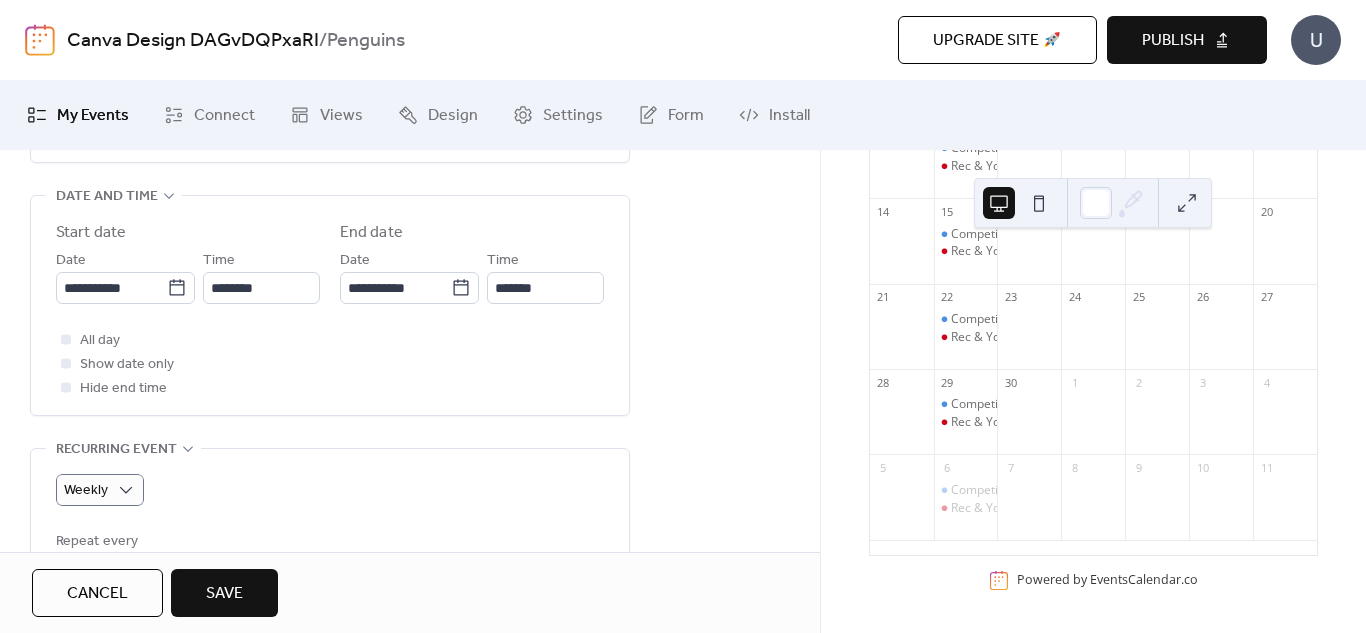 scroll, scrollTop: 600, scrollLeft: 0, axis: vertical 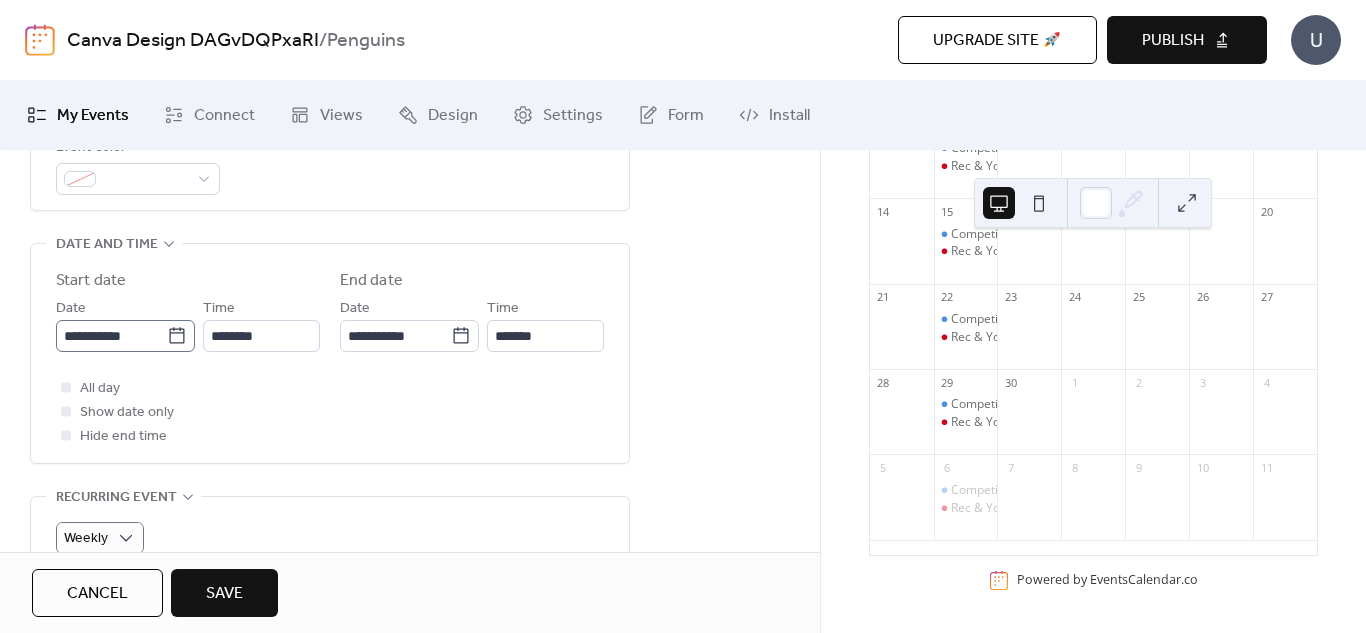 click 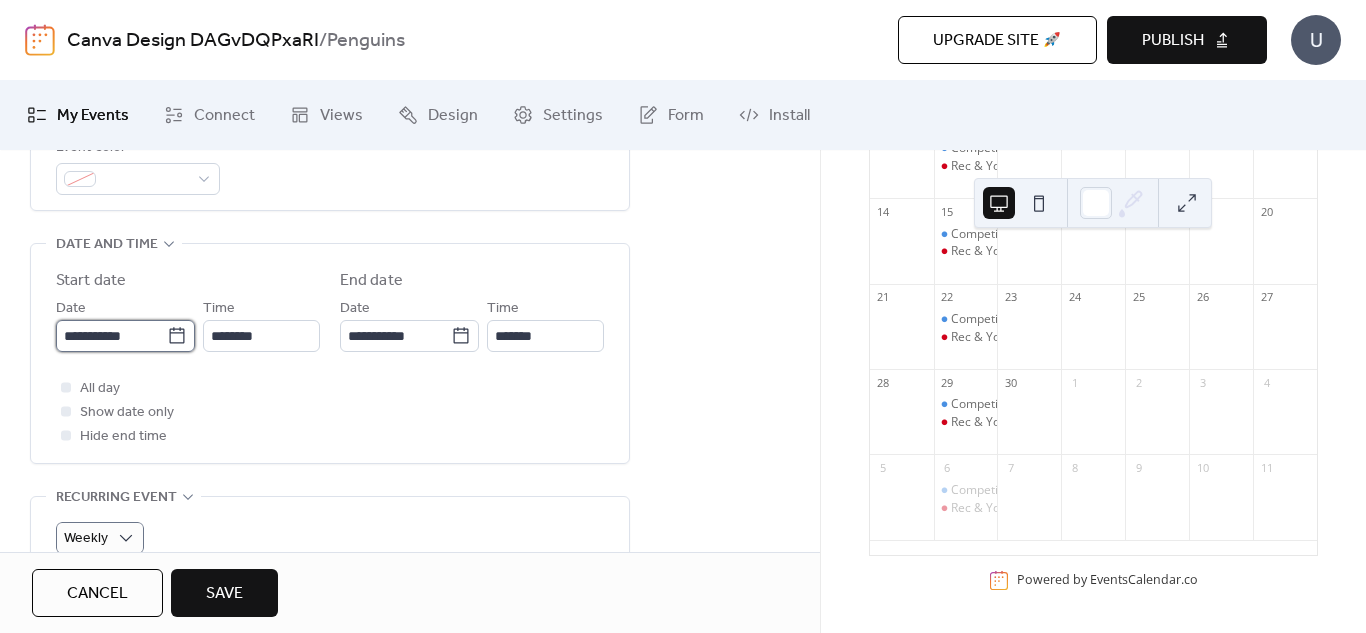 click on "**********" at bounding box center [111, 336] 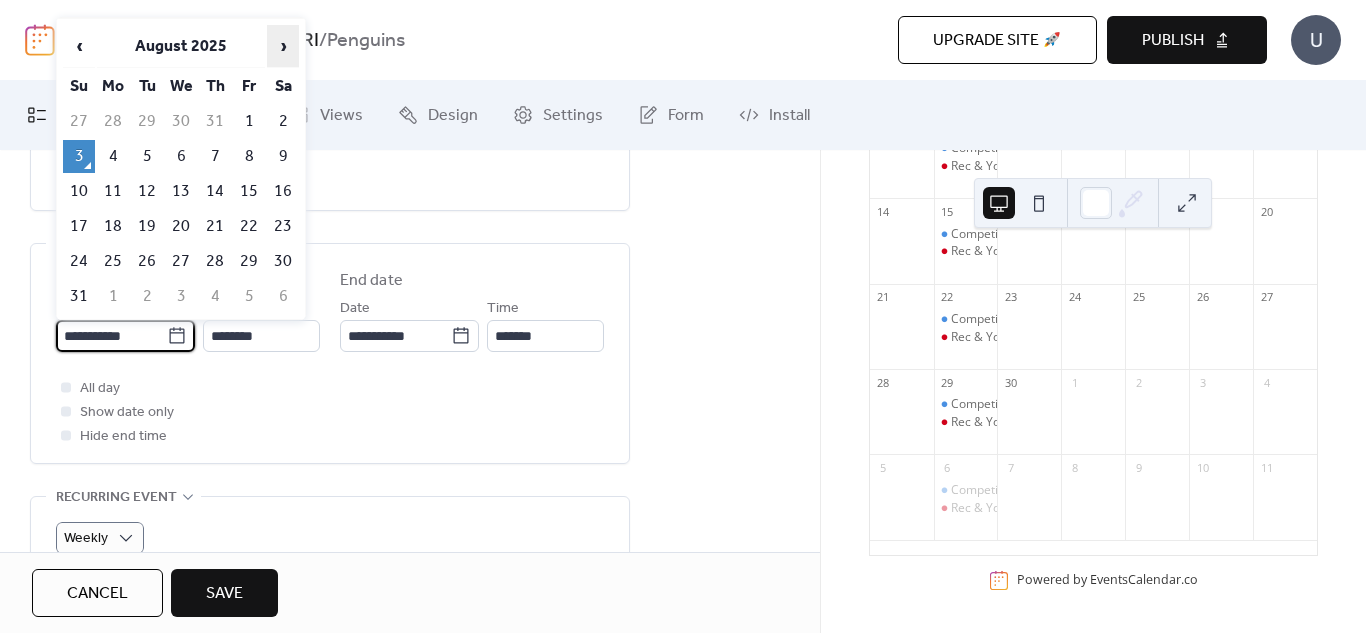 click on "›" at bounding box center [283, 46] 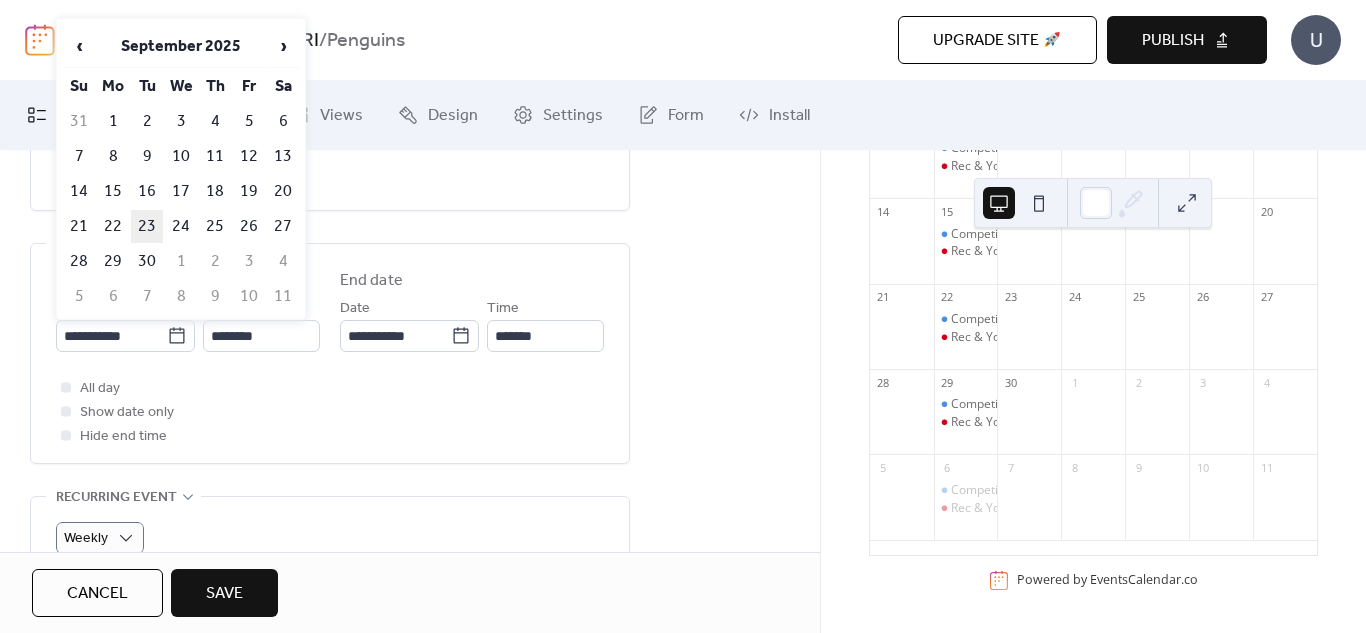 click on "23" at bounding box center (147, 226) 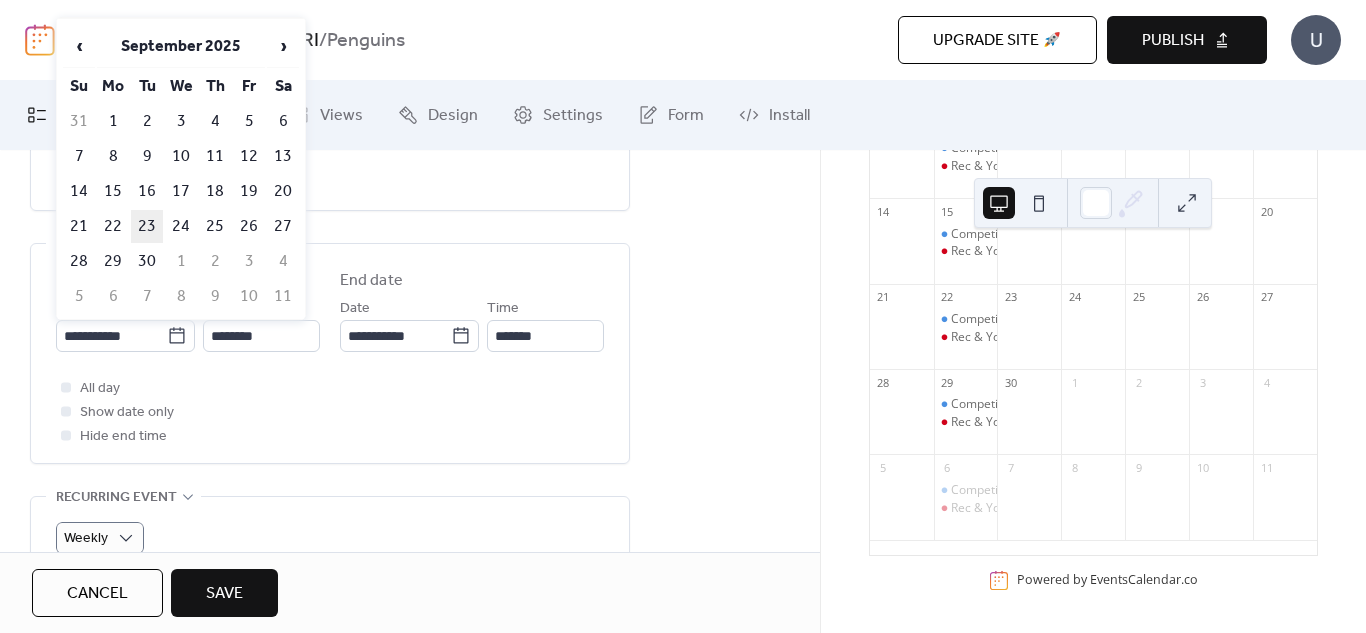 type on "**********" 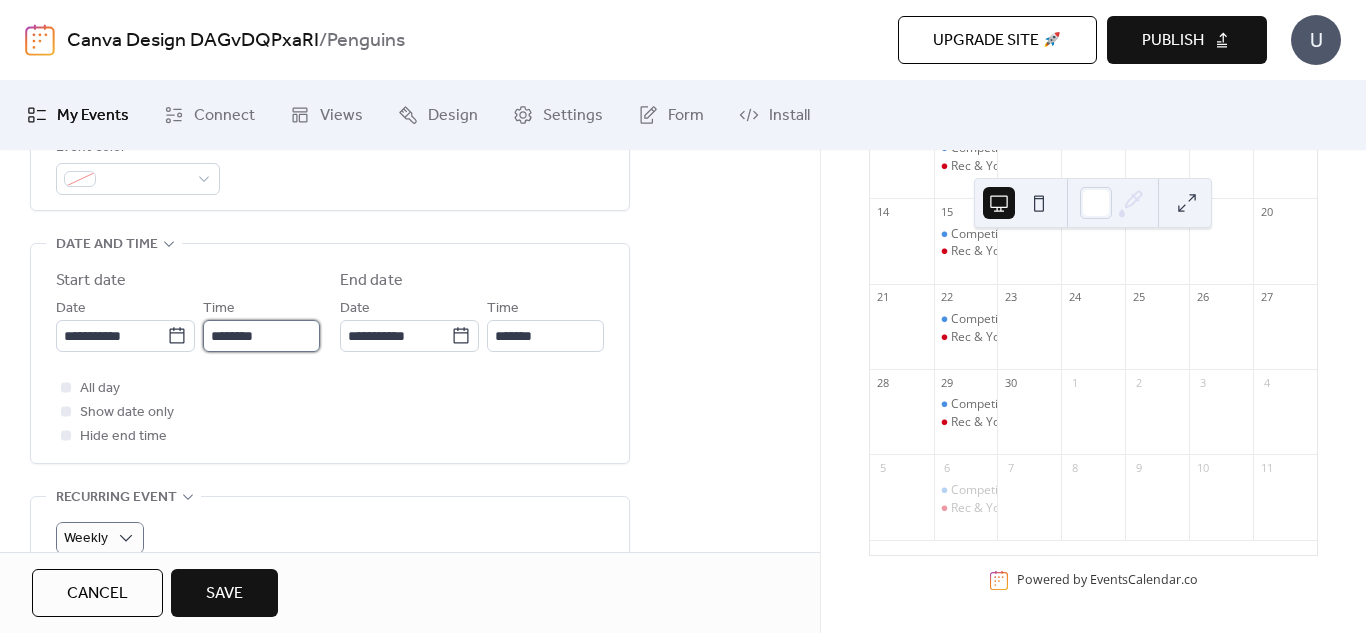 click on "********" at bounding box center [261, 336] 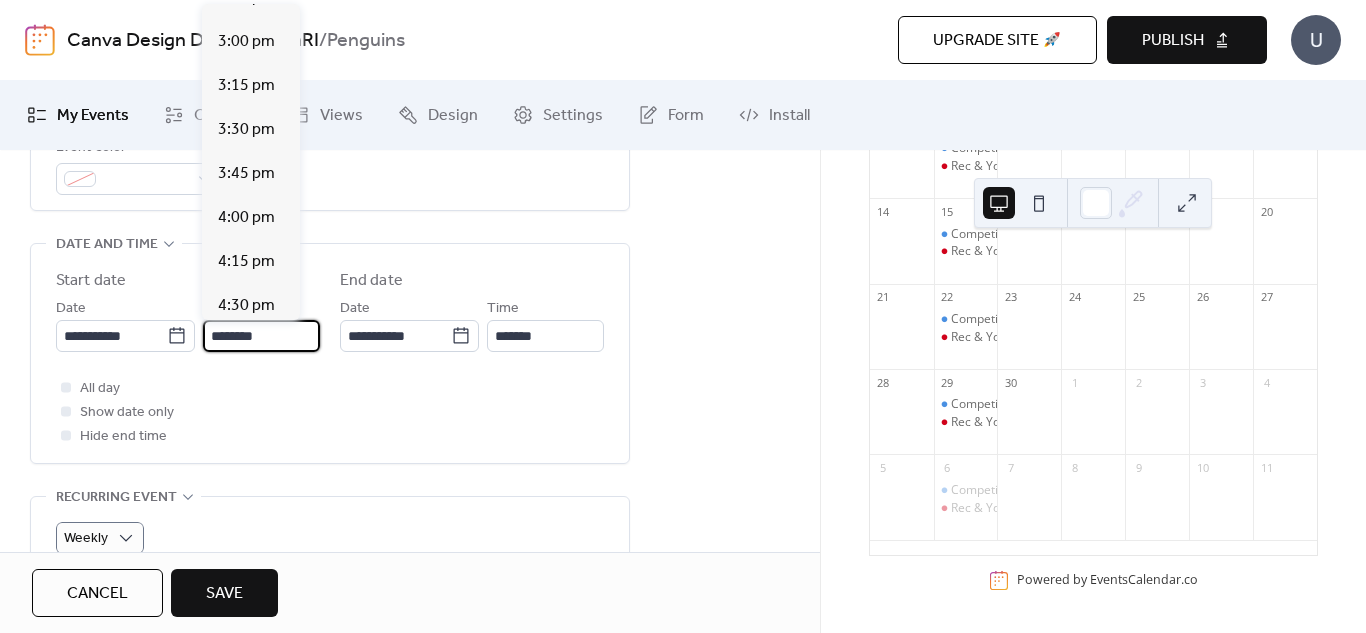 scroll, scrollTop: 2712, scrollLeft: 0, axis: vertical 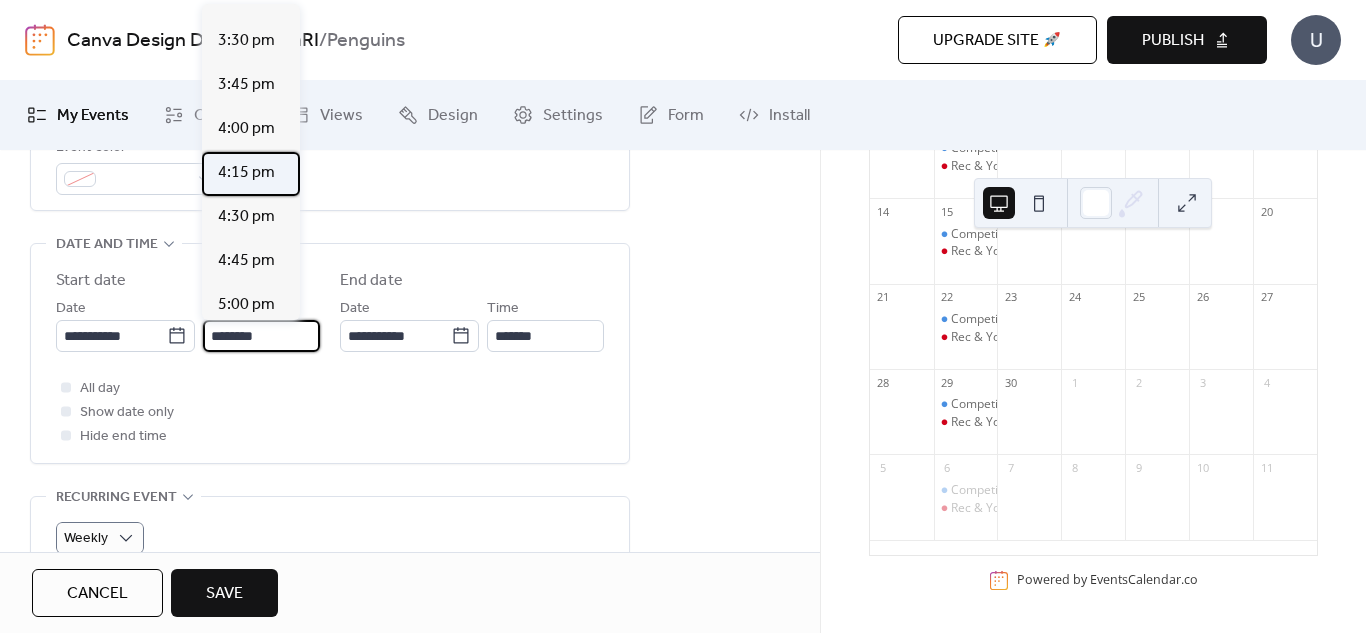 click on "4:15 pm" at bounding box center [246, 173] 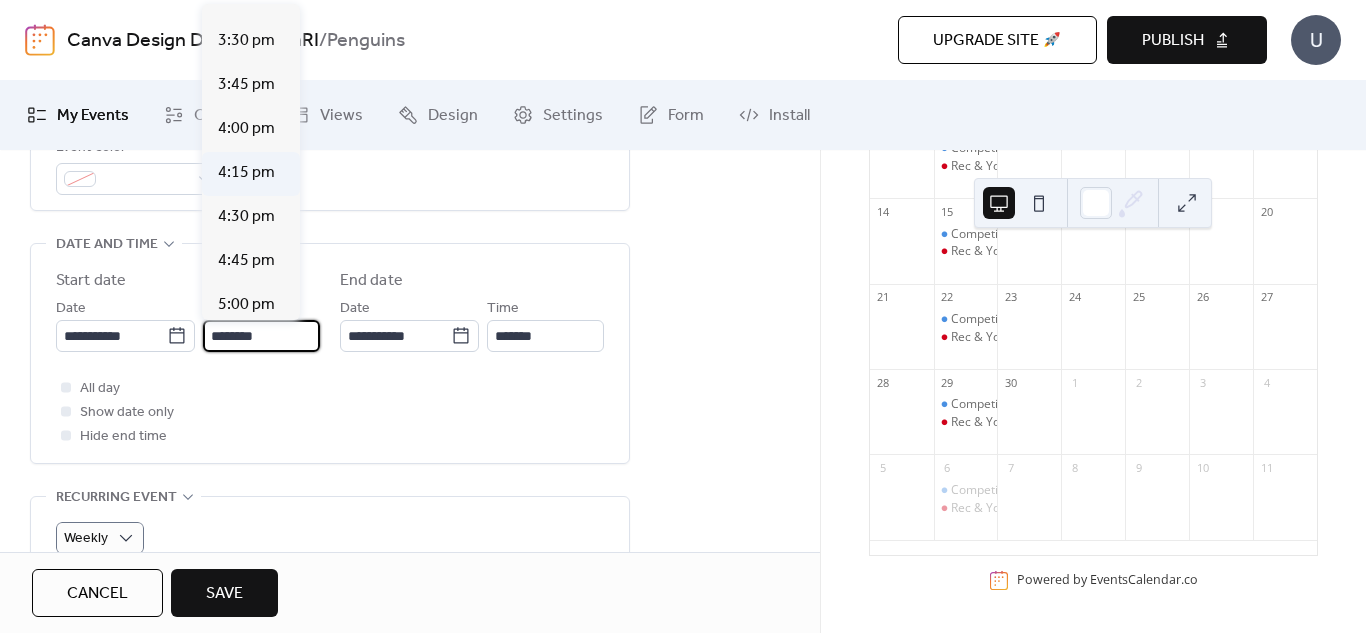 type on "*******" 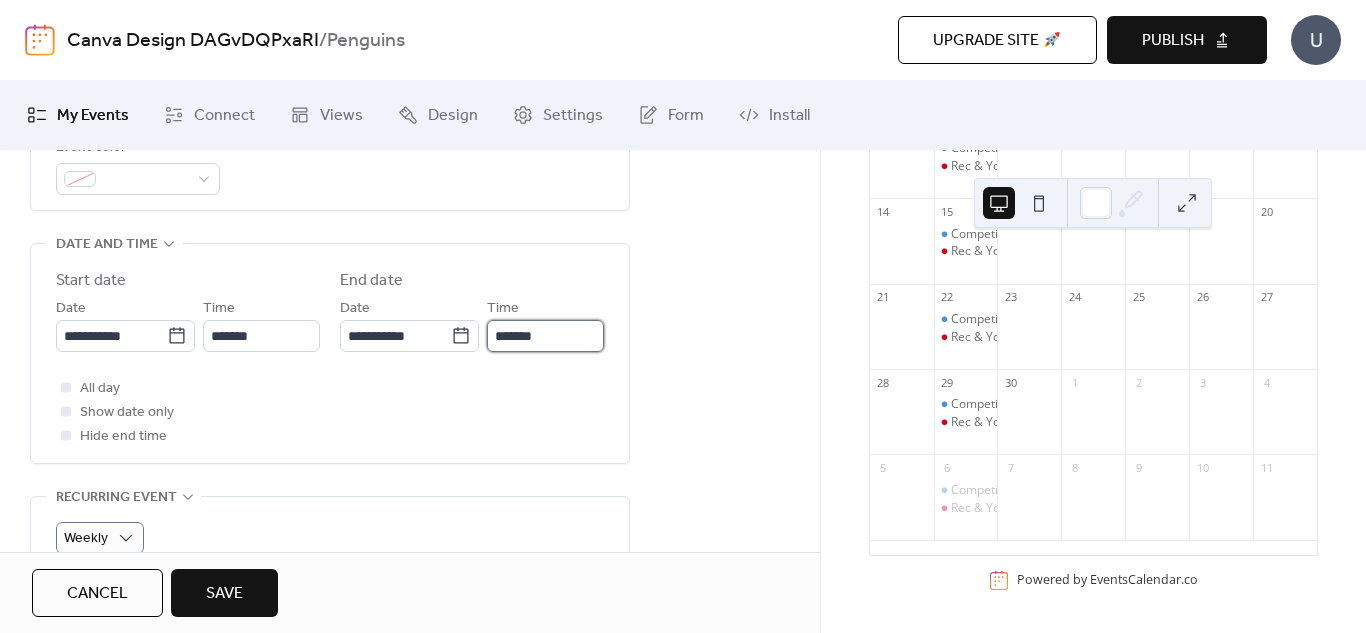 click on "*******" at bounding box center (545, 336) 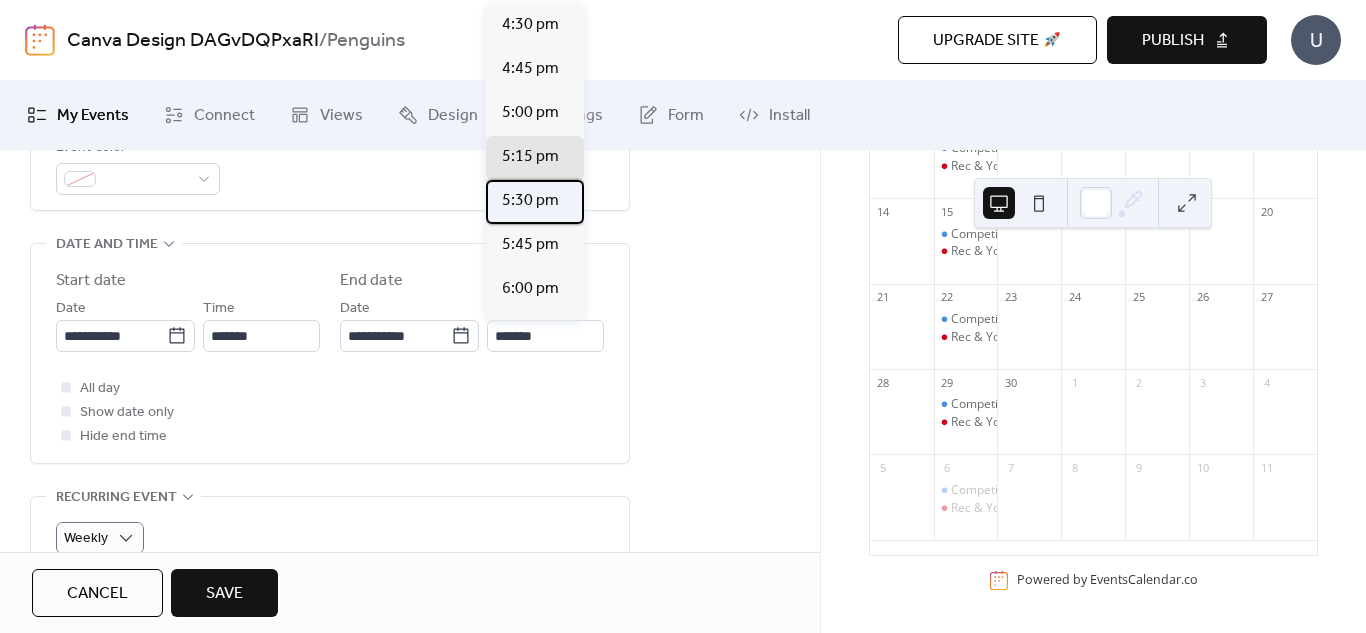 click on "5:30 pm" at bounding box center [530, 201] 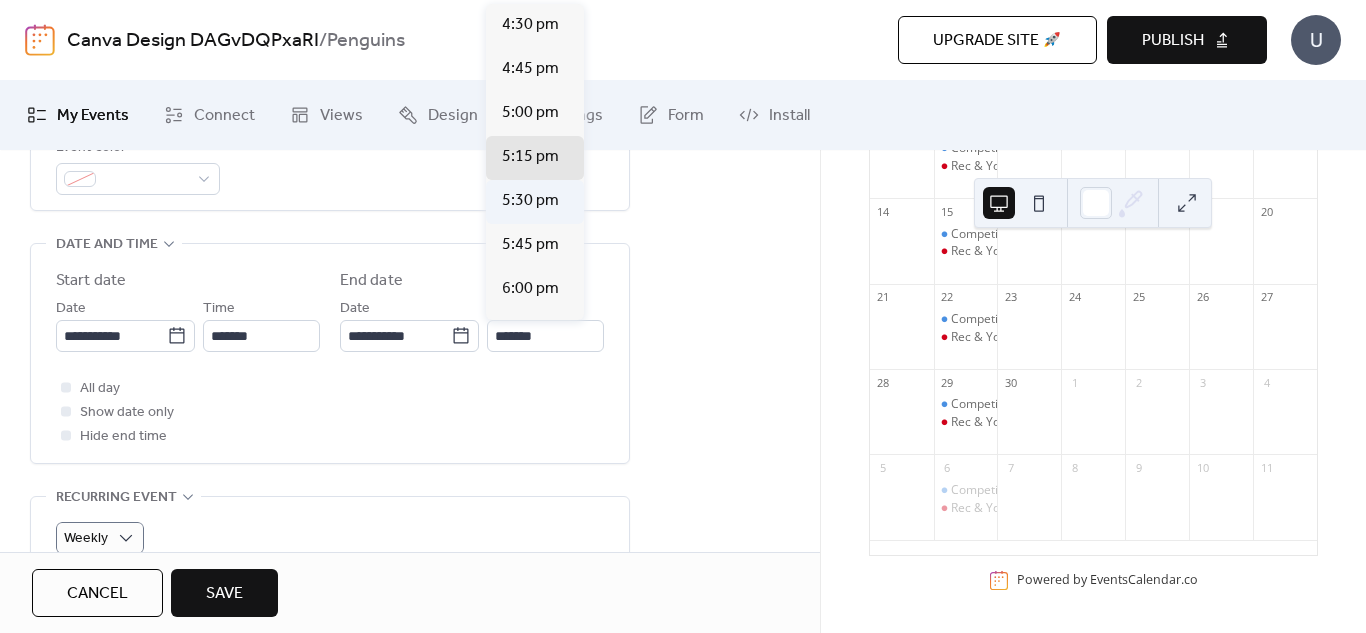type on "*******" 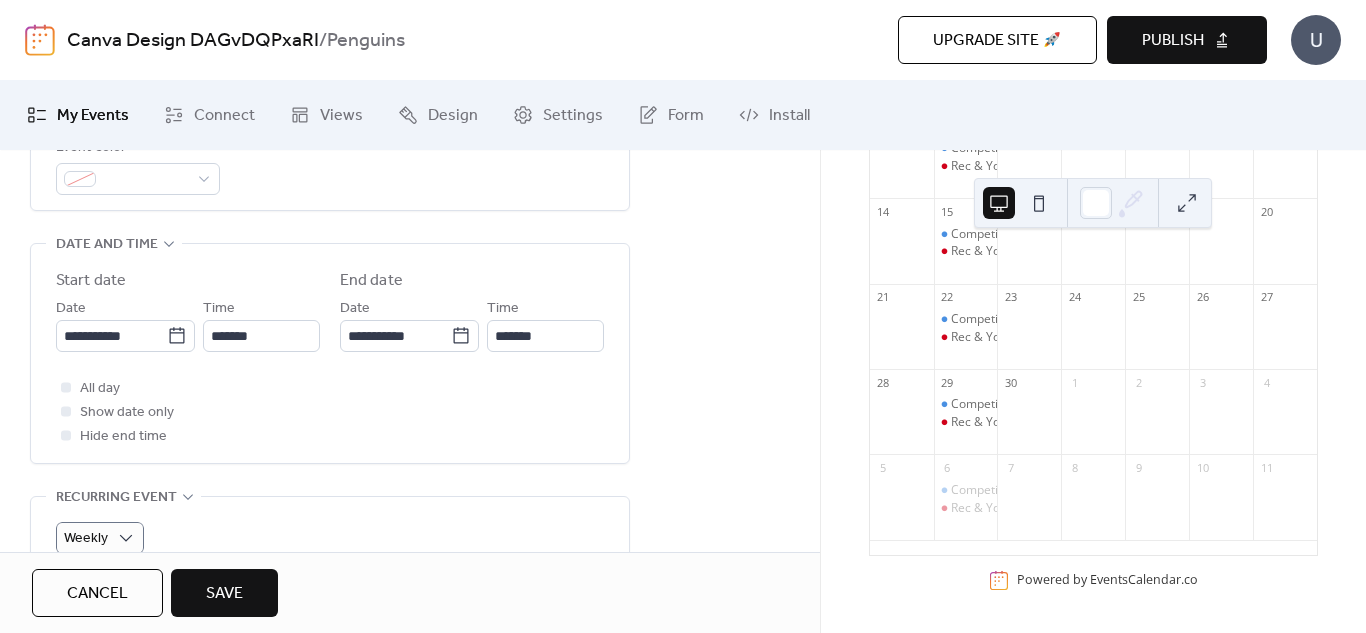 click on "All day Show date only Hide end time" at bounding box center (330, 412) 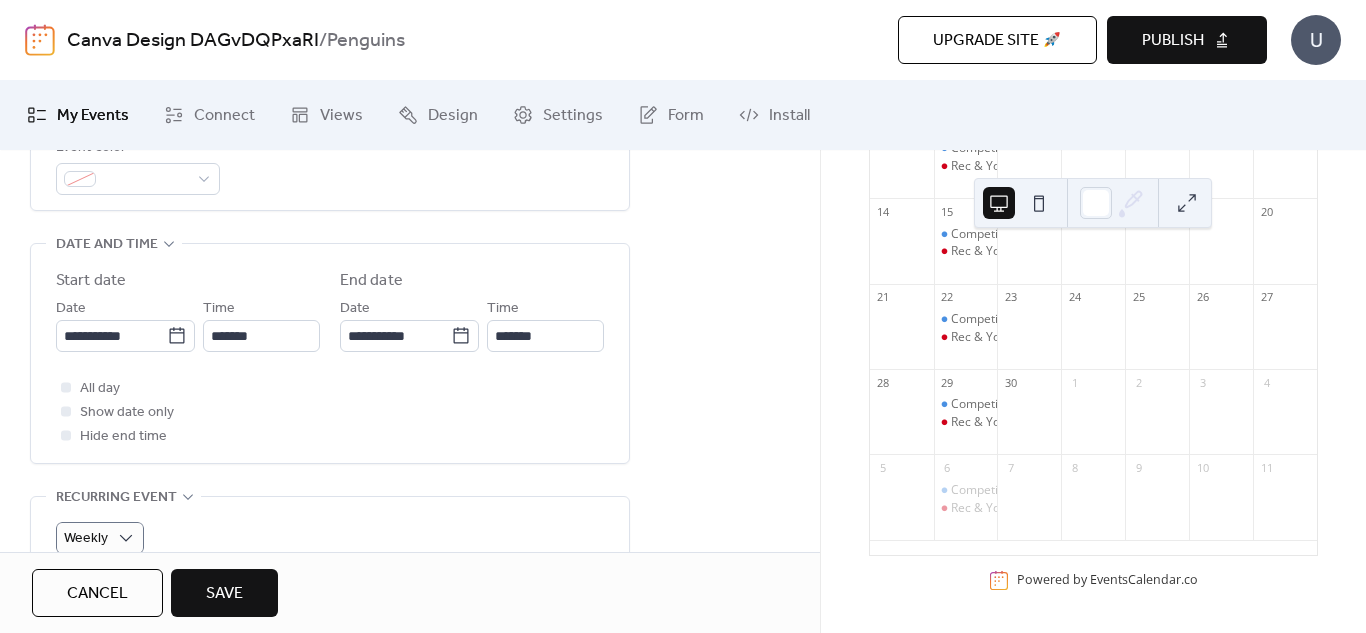 scroll, scrollTop: 400, scrollLeft: 0, axis: vertical 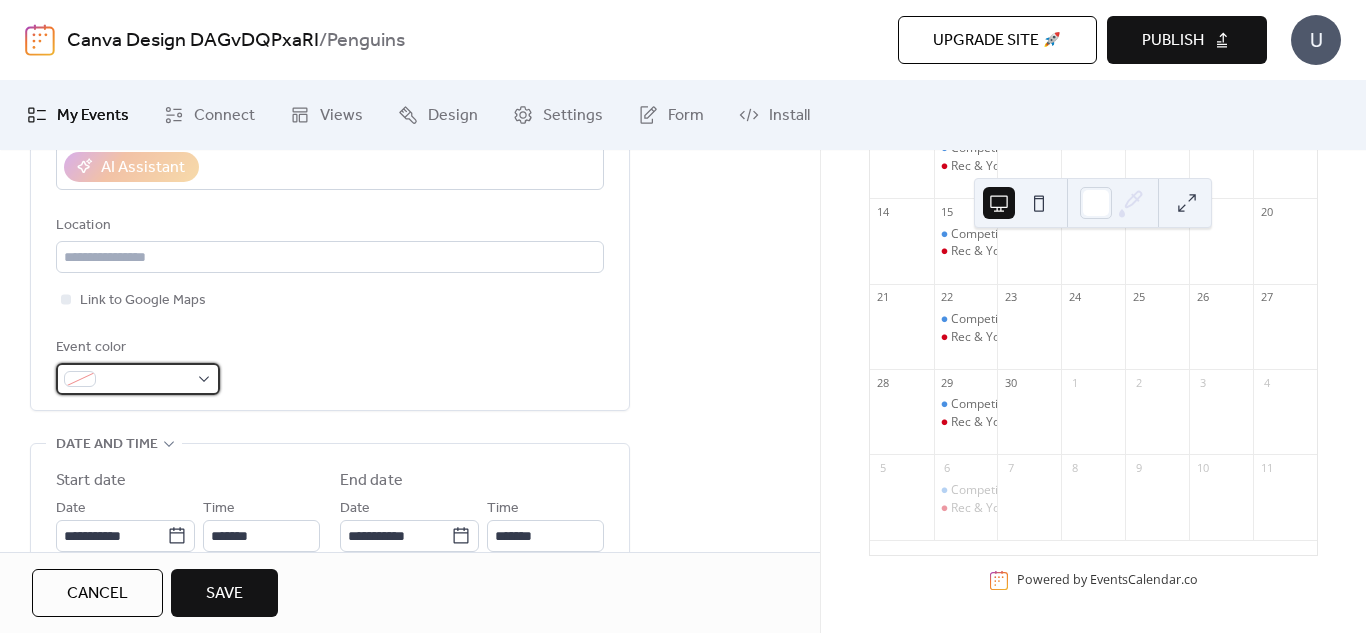 click at bounding box center (146, 380) 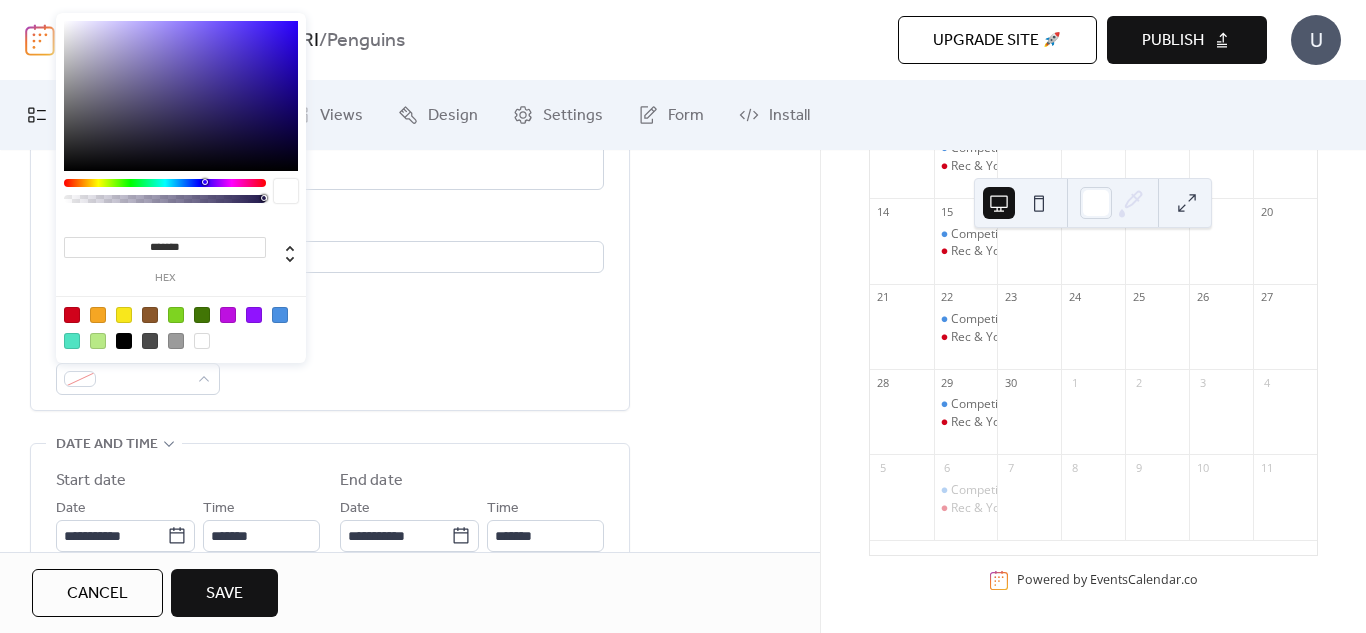 click at bounding box center (72, 341) 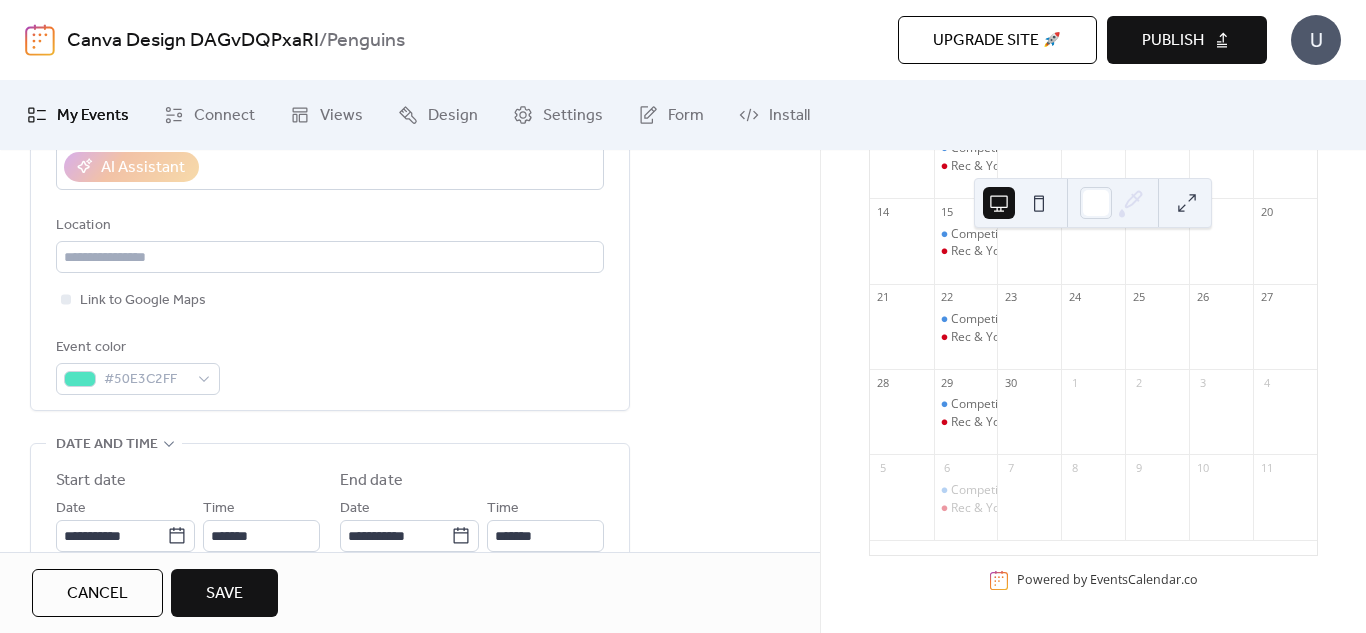 click on "Event color #50E3C2FF" at bounding box center [330, 365] 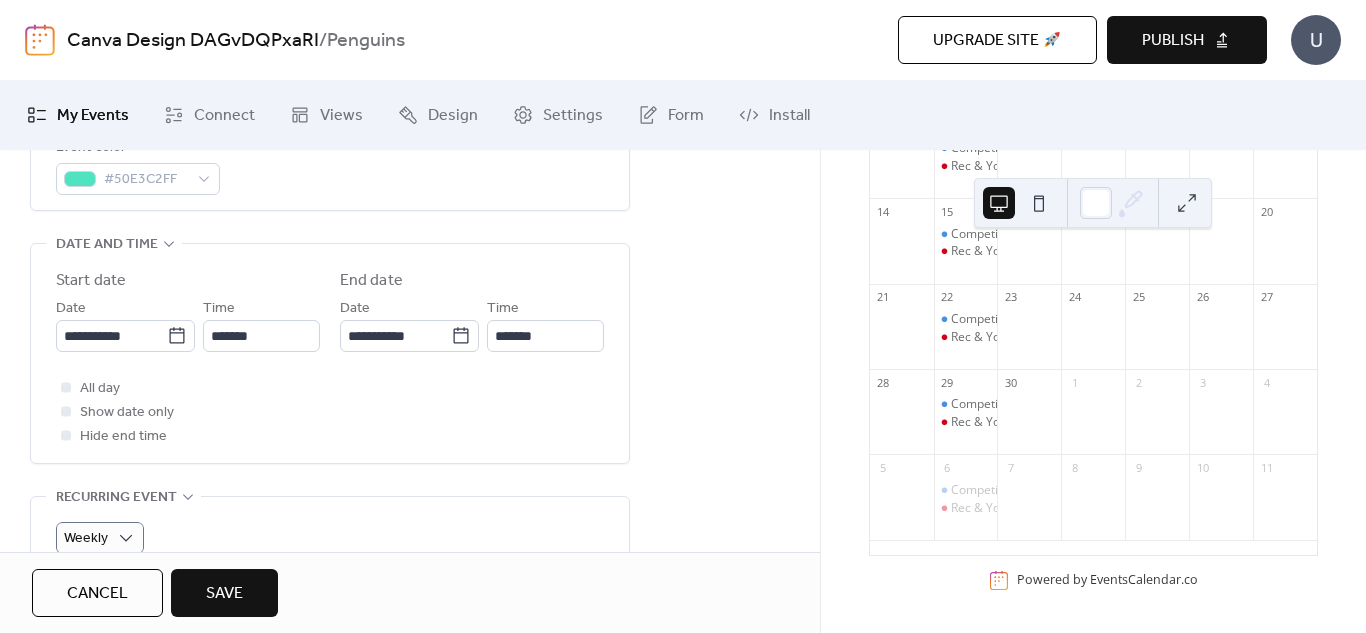 click on "All day Show date only Hide end time" at bounding box center (330, 412) 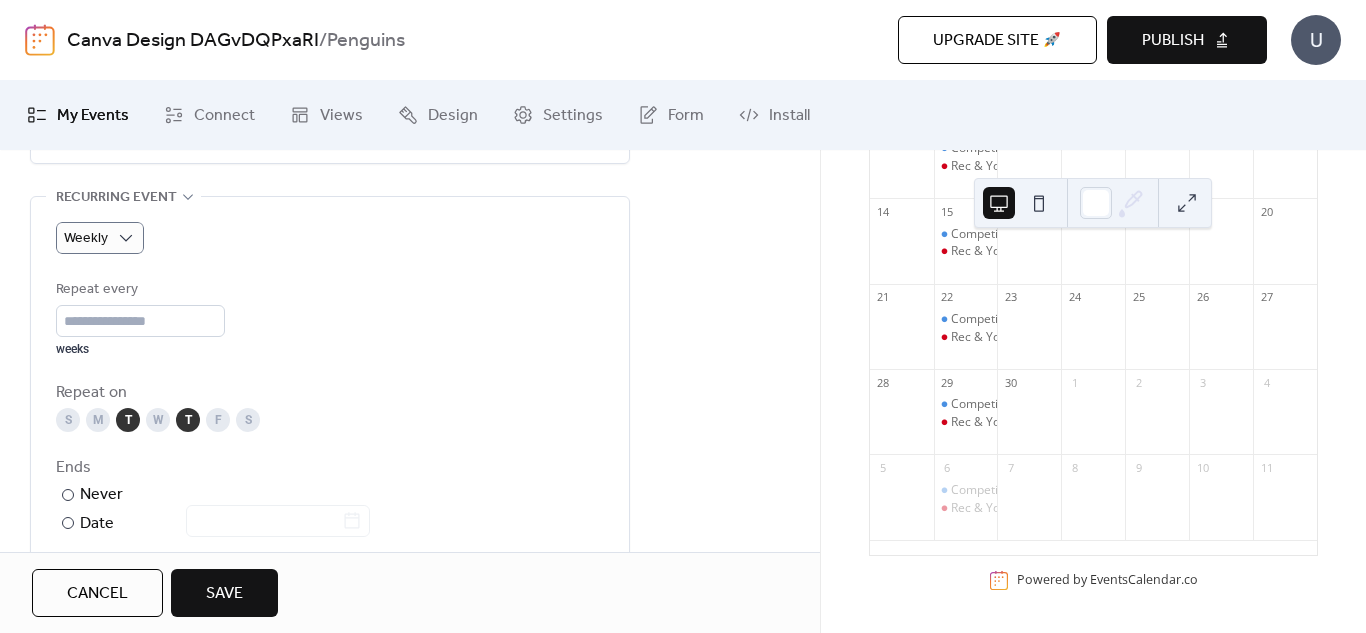 scroll, scrollTop: 1000, scrollLeft: 0, axis: vertical 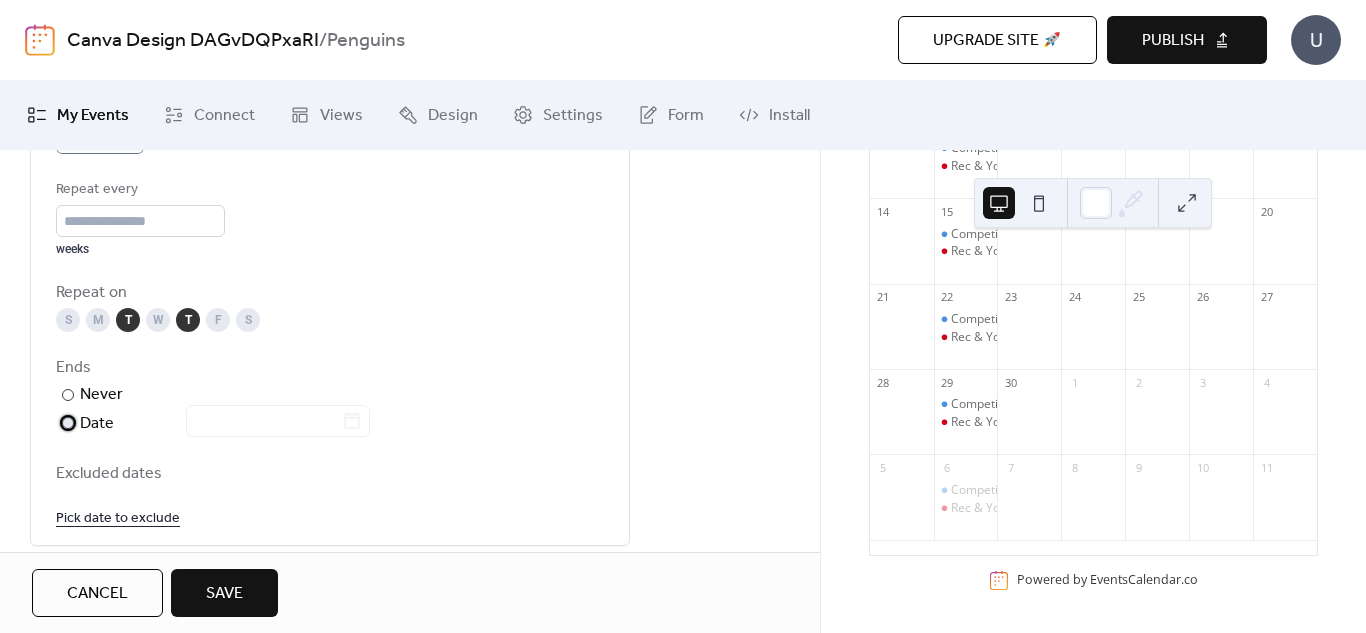 click at bounding box center (68, 423) 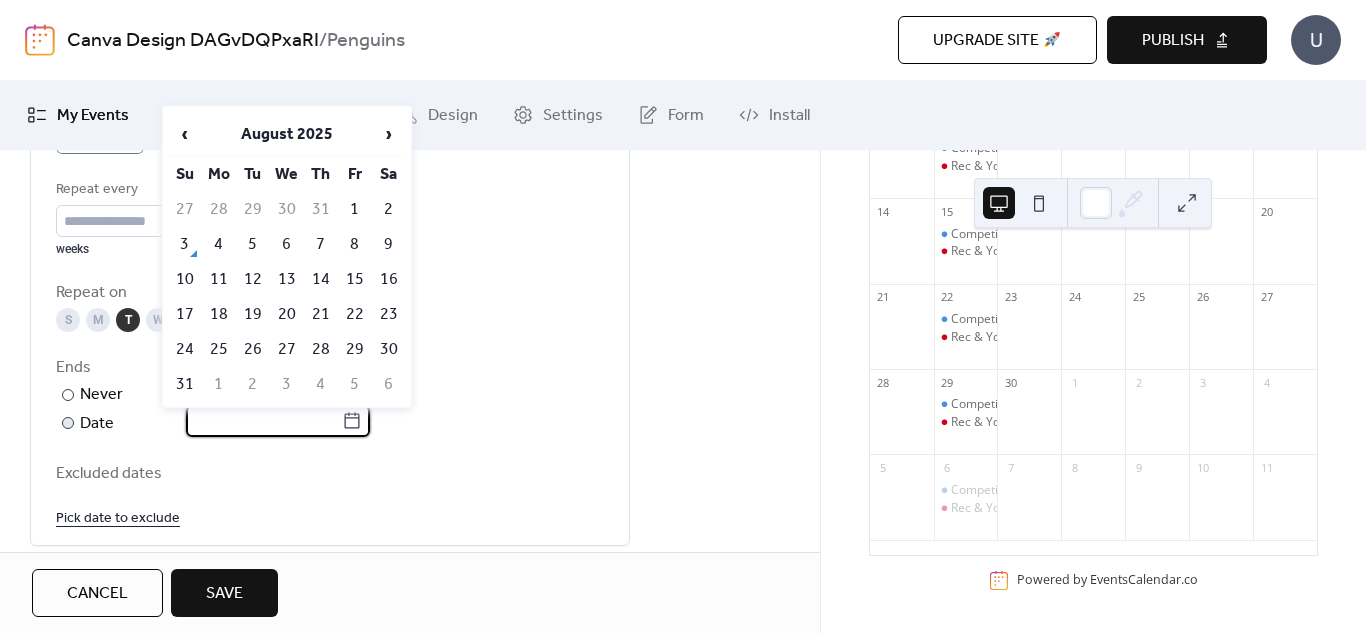 click at bounding box center (264, 421) 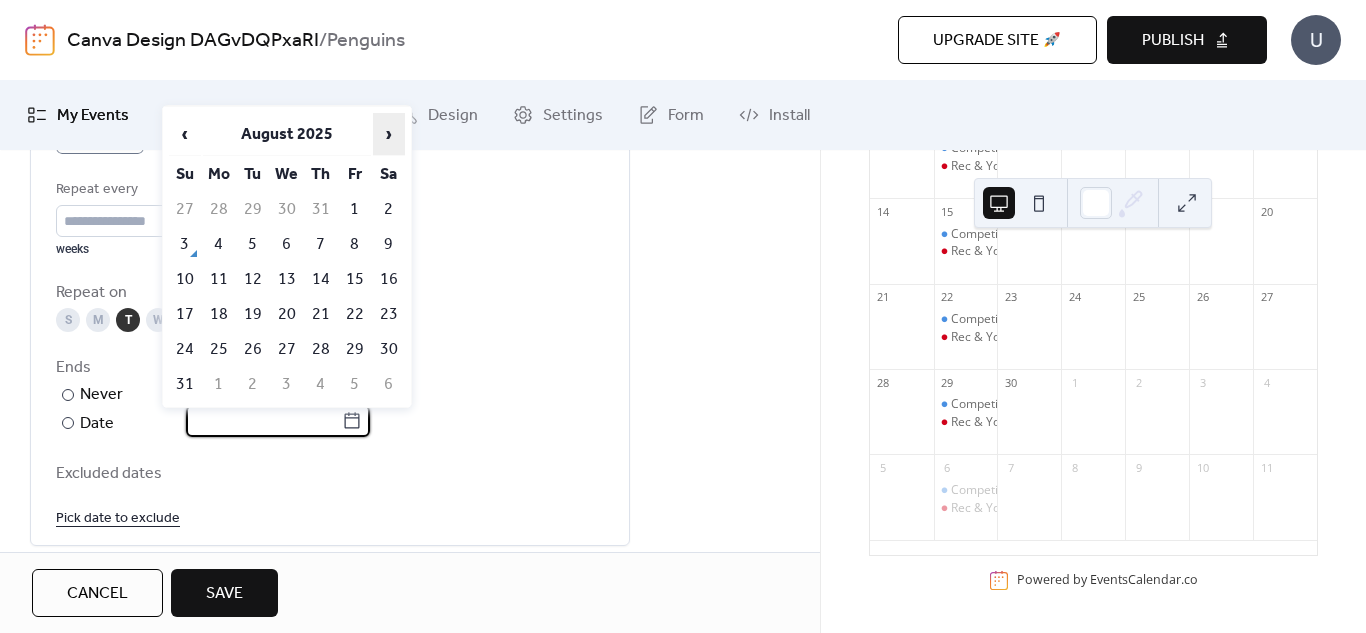 click on "›" at bounding box center [389, 134] 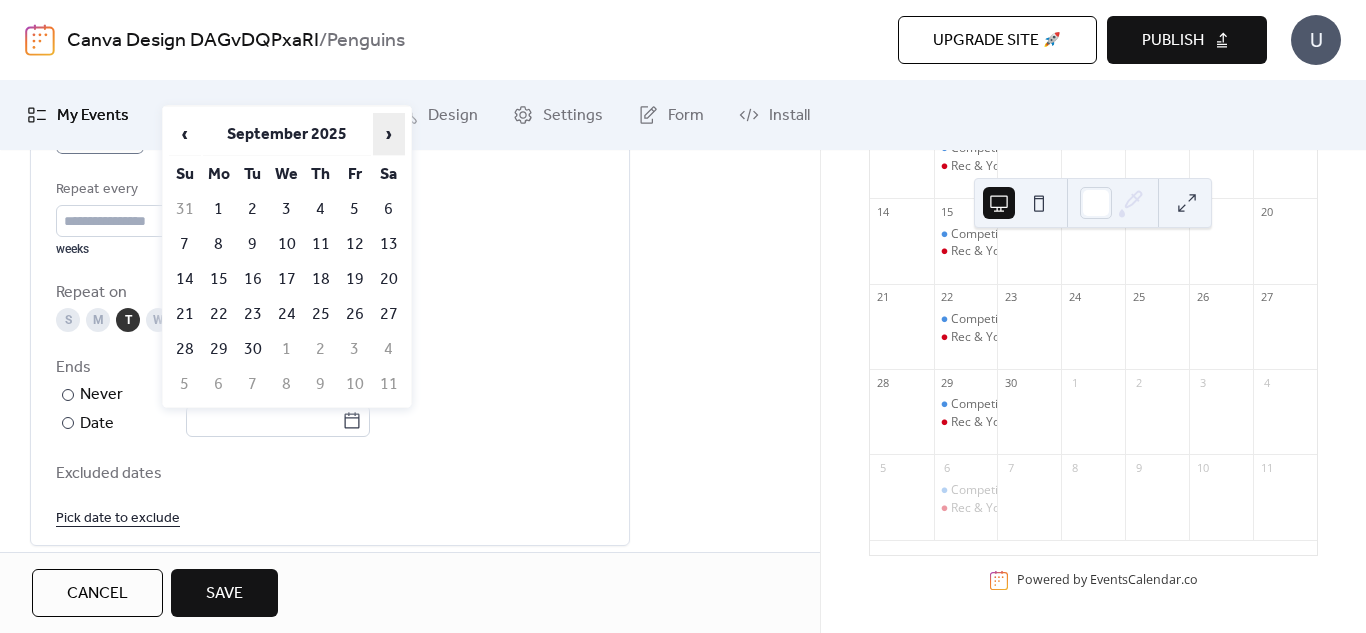 click on "›" at bounding box center [389, 134] 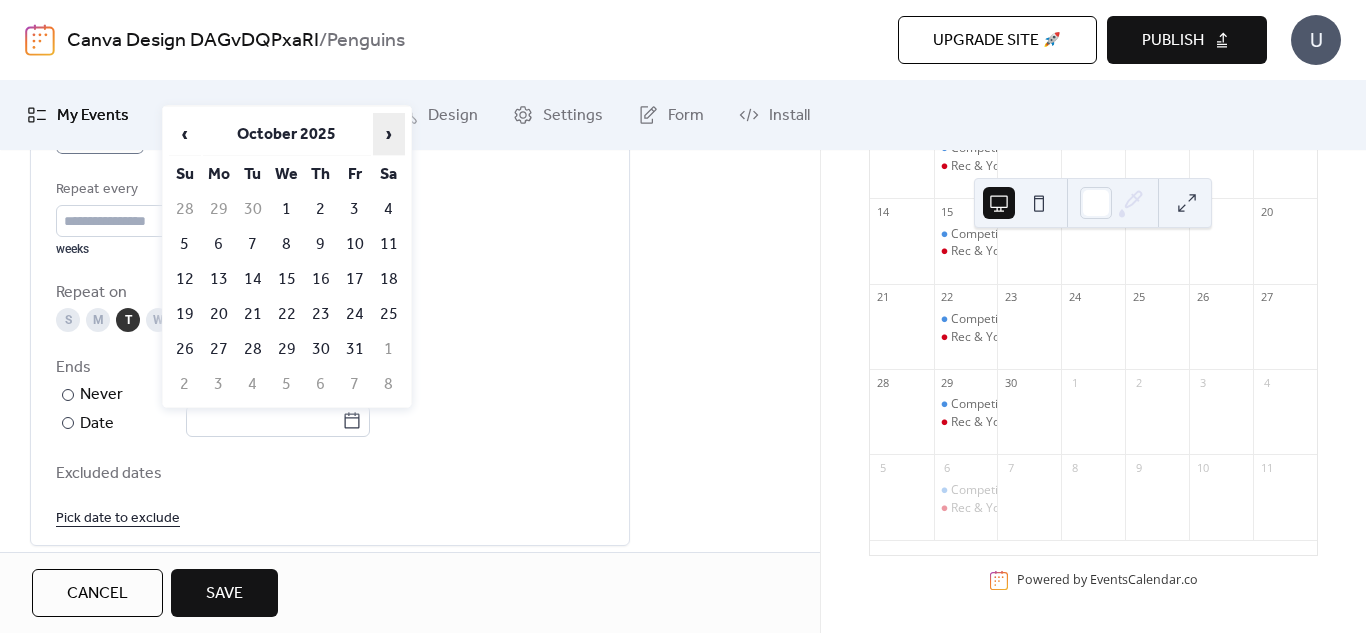 click on "›" at bounding box center (389, 134) 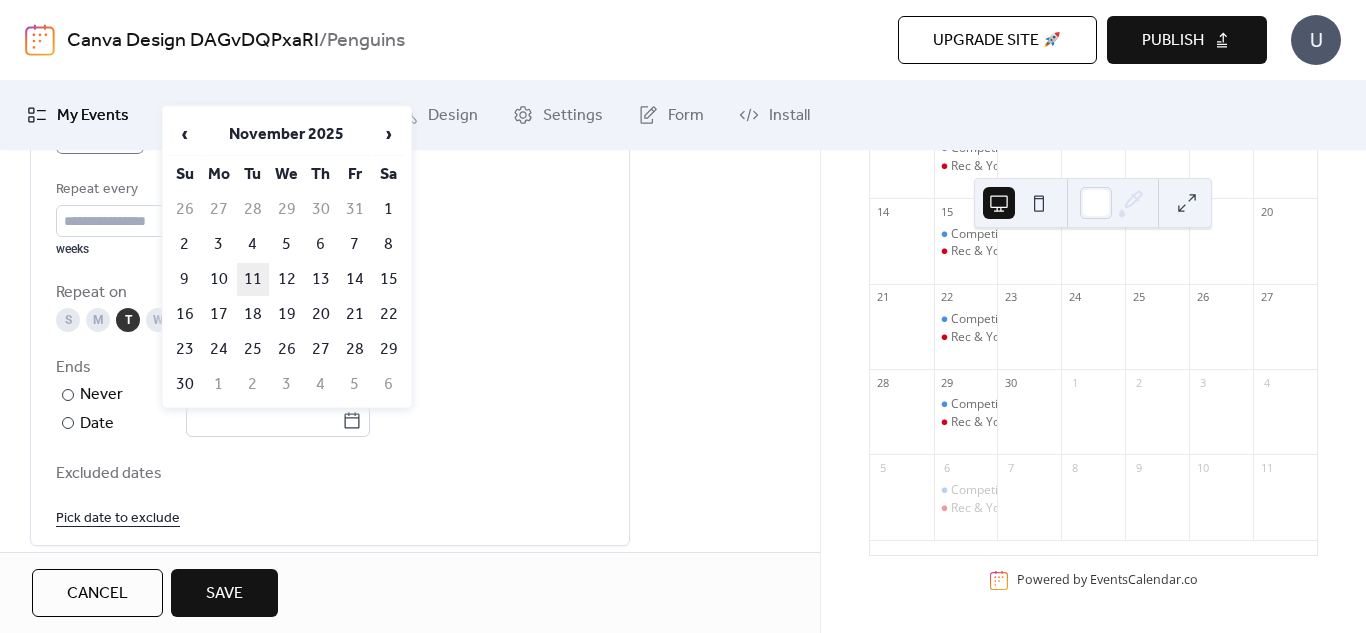 click on "11" at bounding box center [253, 279] 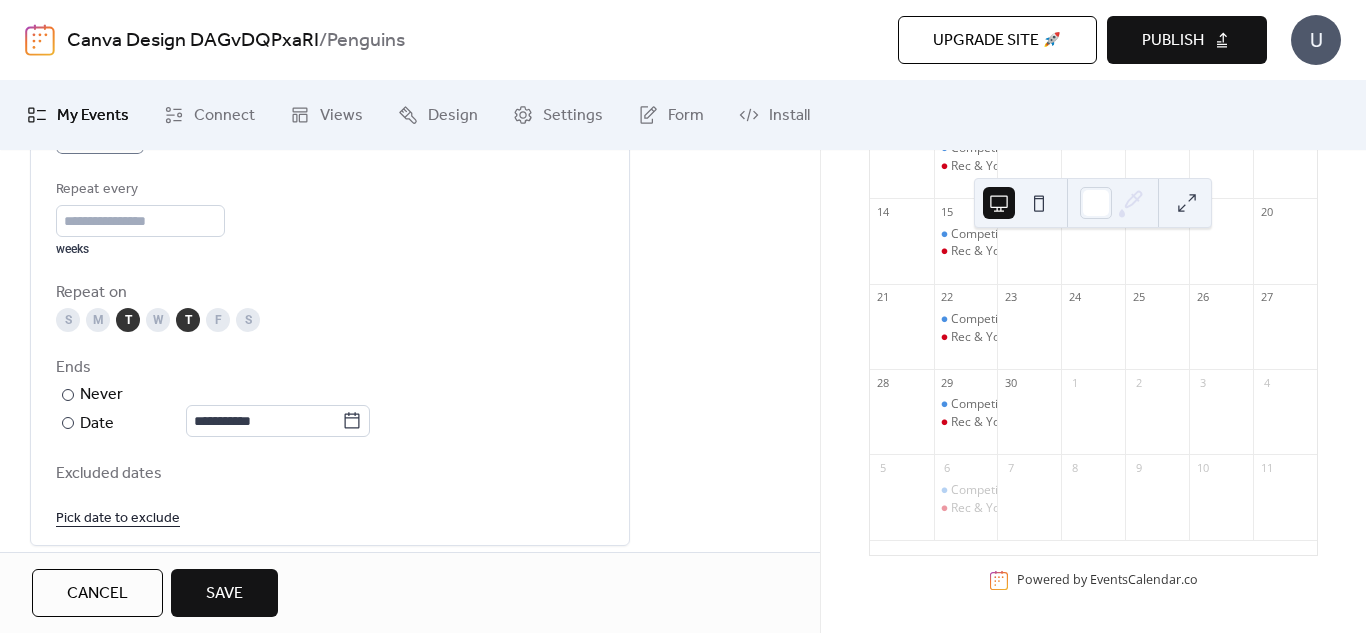 type on "**********" 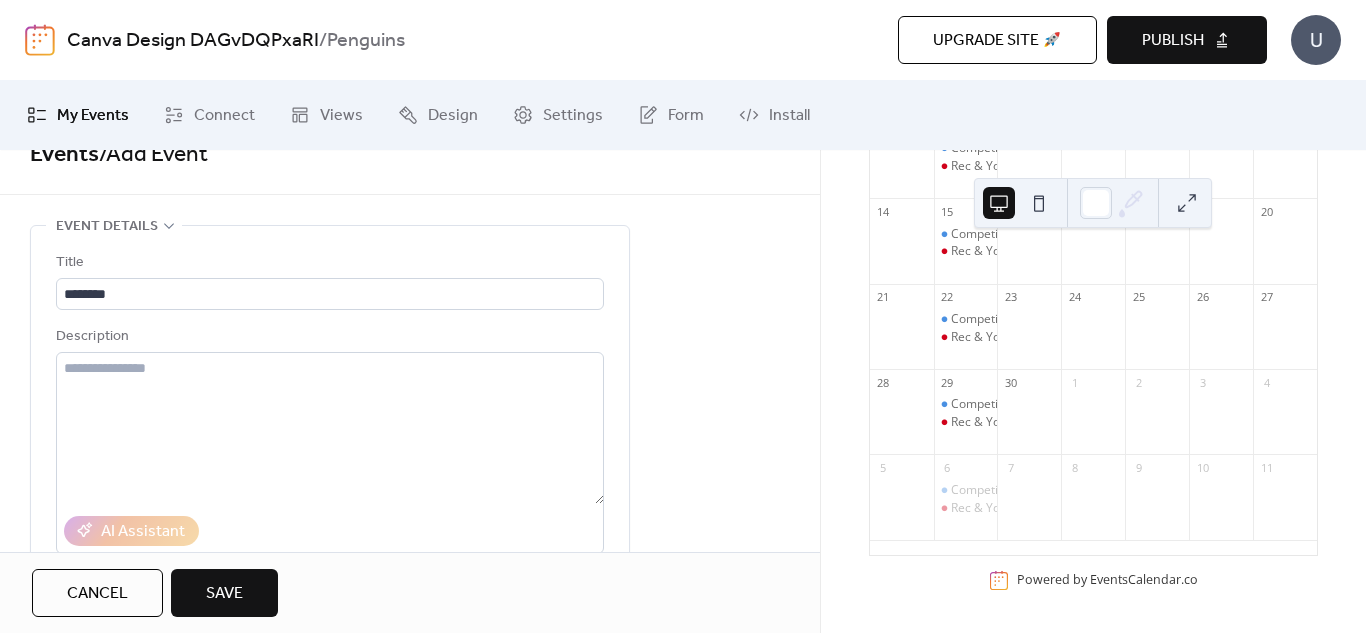 scroll, scrollTop: 34, scrollLeft: 0, axis: vertical 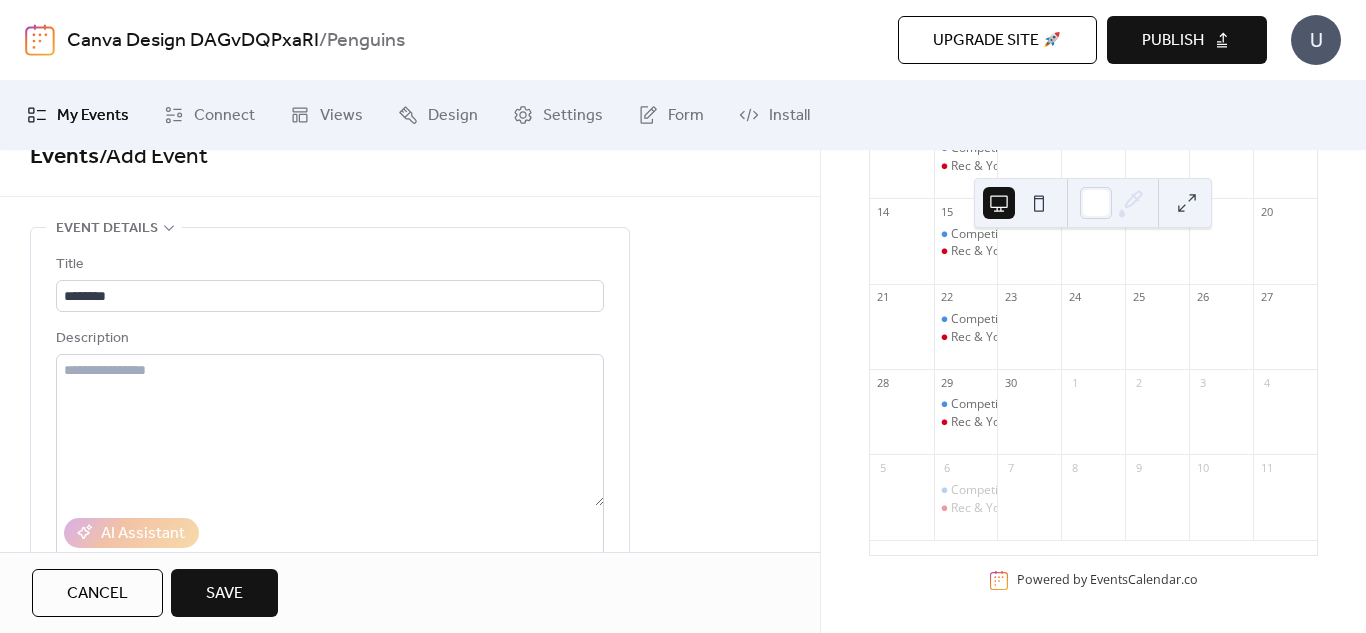 click on "Save" at bounding box center [224, 594] 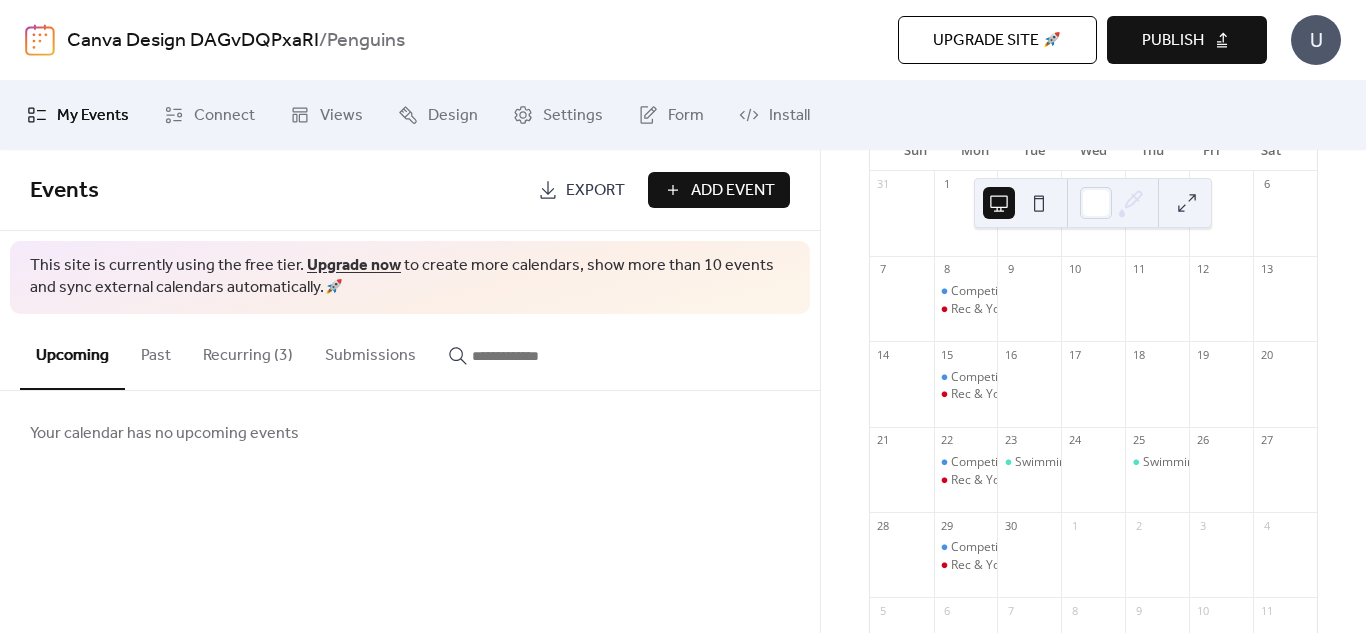 scroll, scrollTop: 200, scrollLeft: 0, axis: vertical 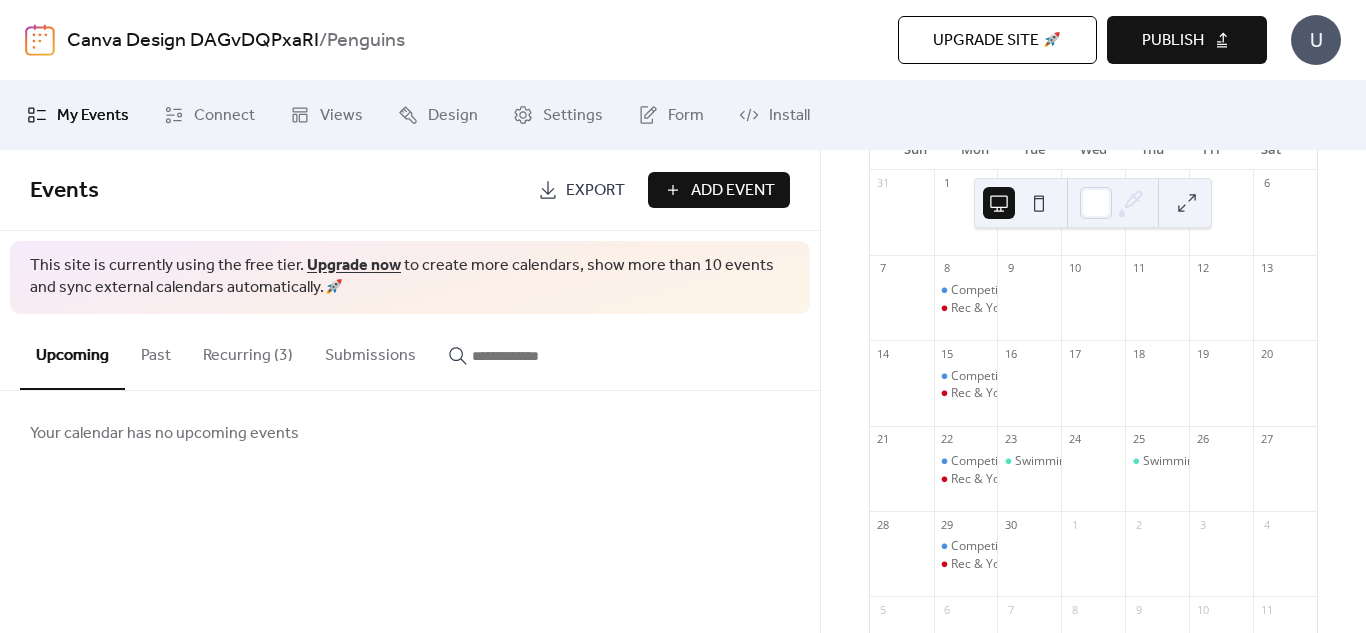 click on "Recurring (3)" at bounding box center (248, 351) 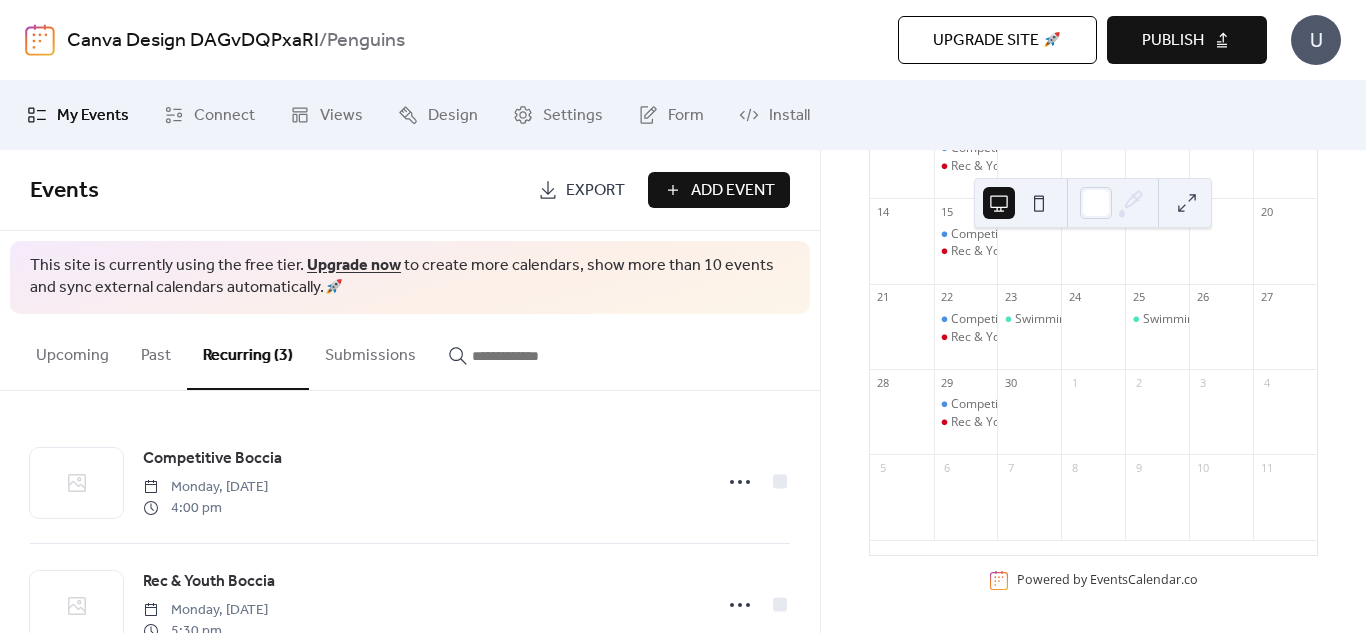 scroll, scrollTop: 354, scrollLeft: 0, axis: vertical 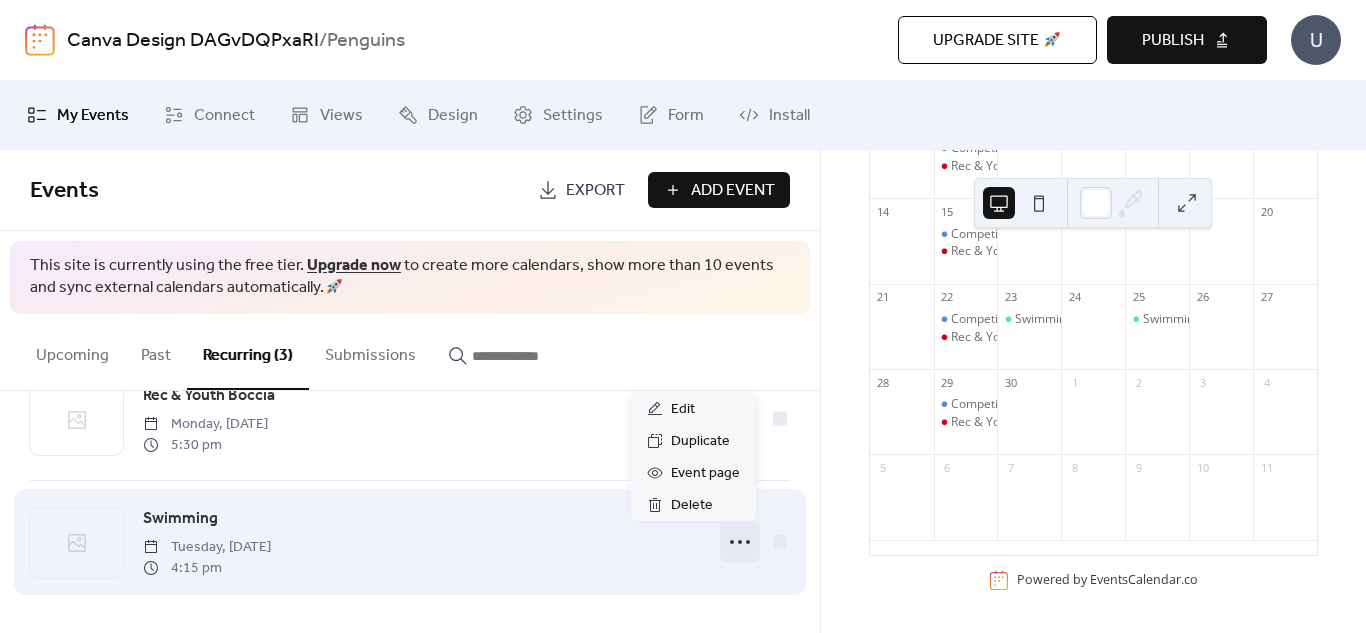 click 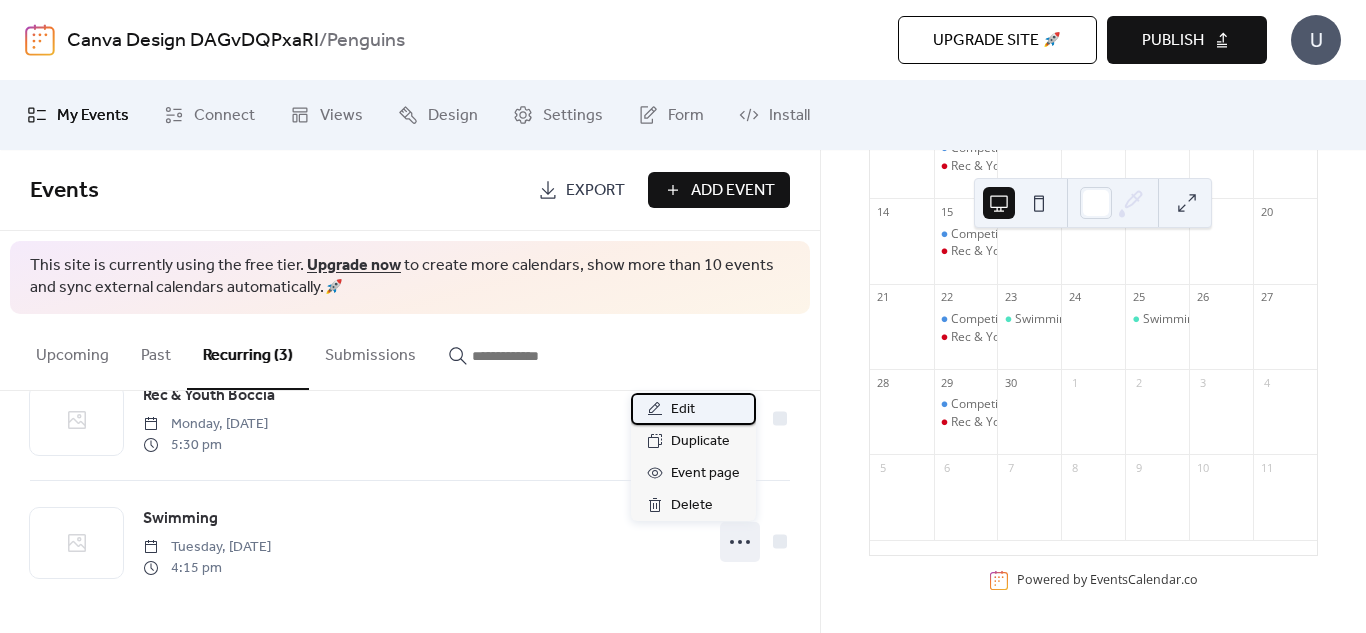 click on "Edit" at bounding box center (693, 409) 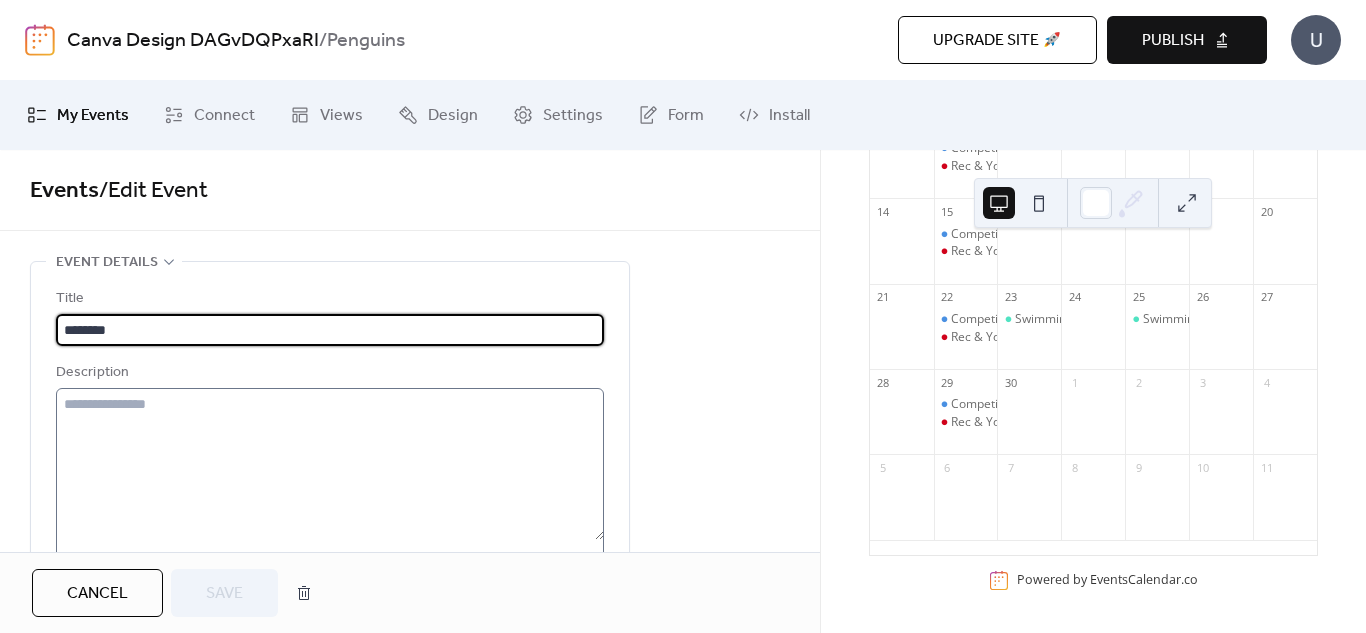 type on "**********" 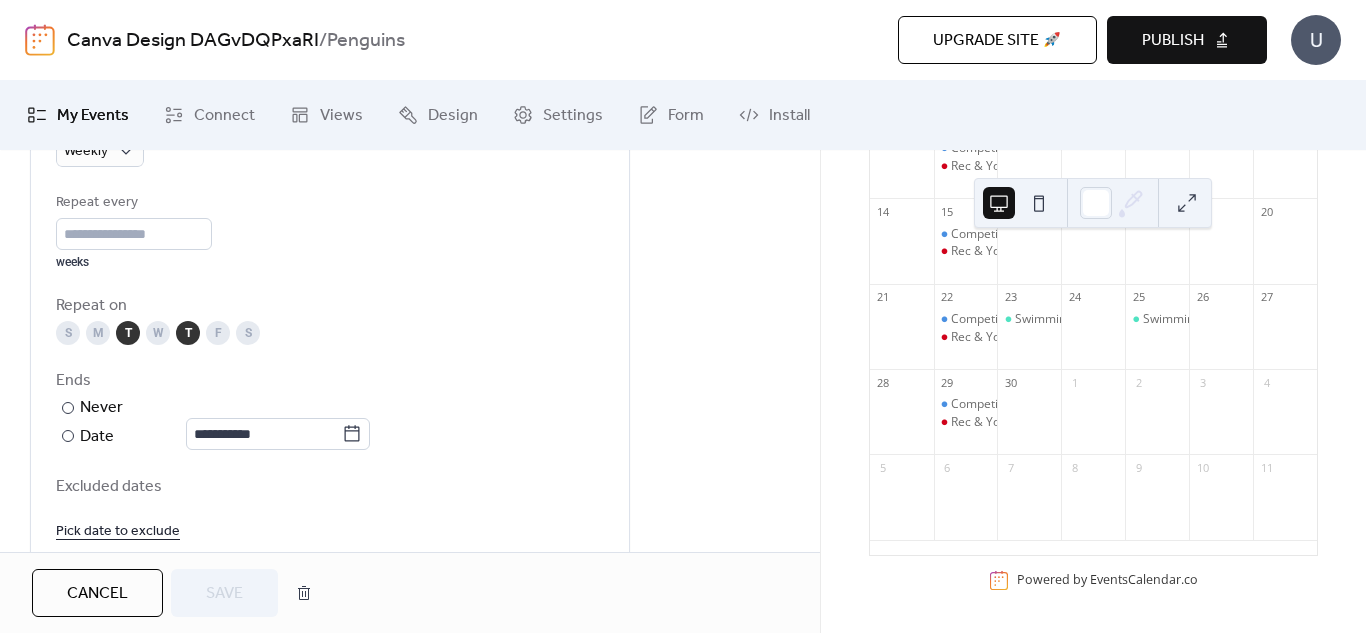 scroll, scrollTop: 1000, scrollLeft: 0, axis: vertical 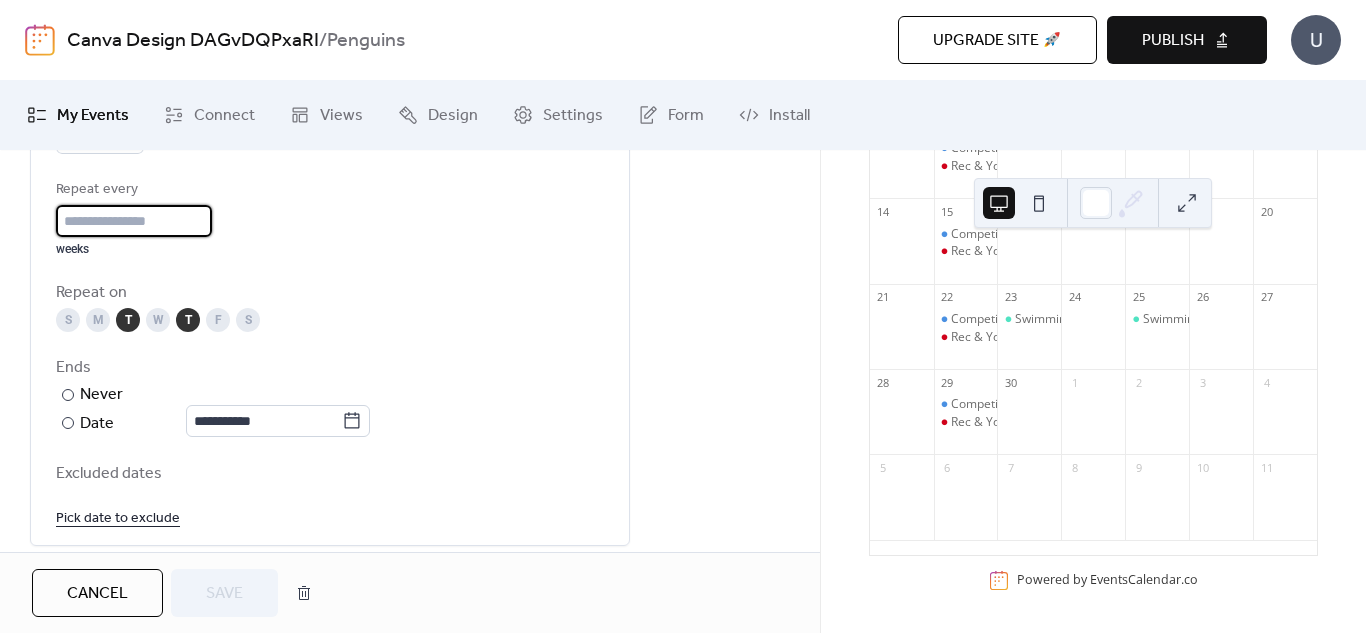 click on "*" at bounding box center [134, 221] 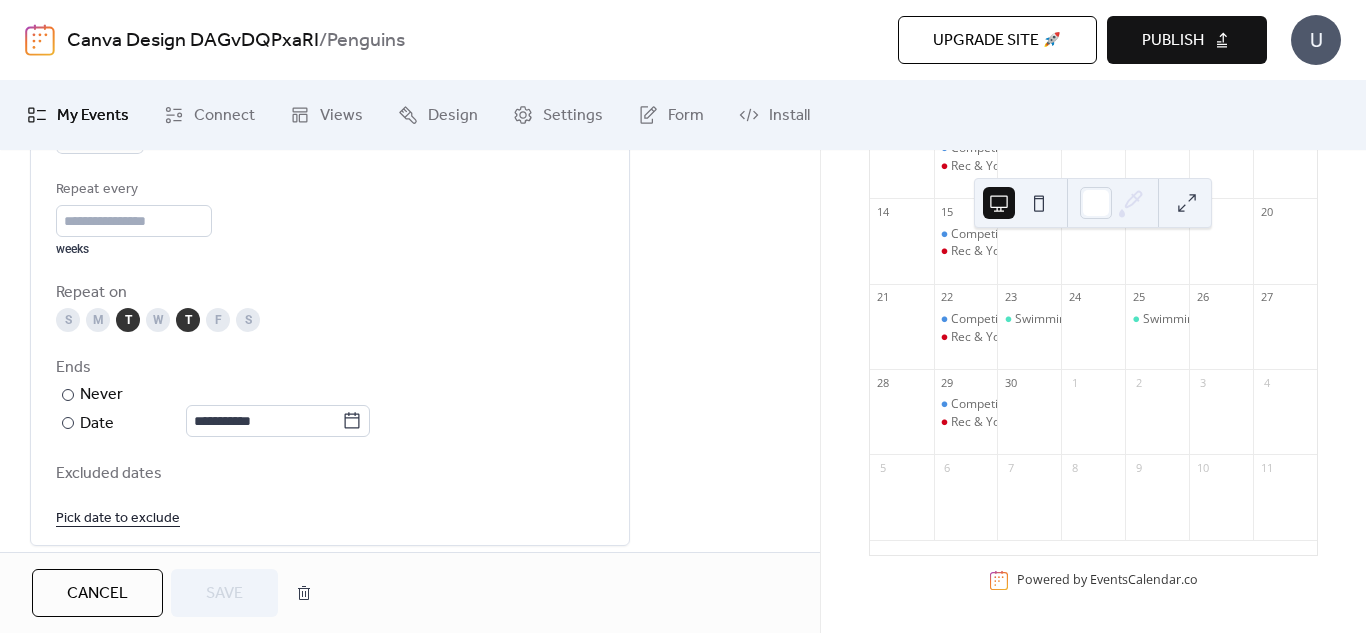 scroll, scrollTop: 1100, scrollLeft: 0, axis: vertical 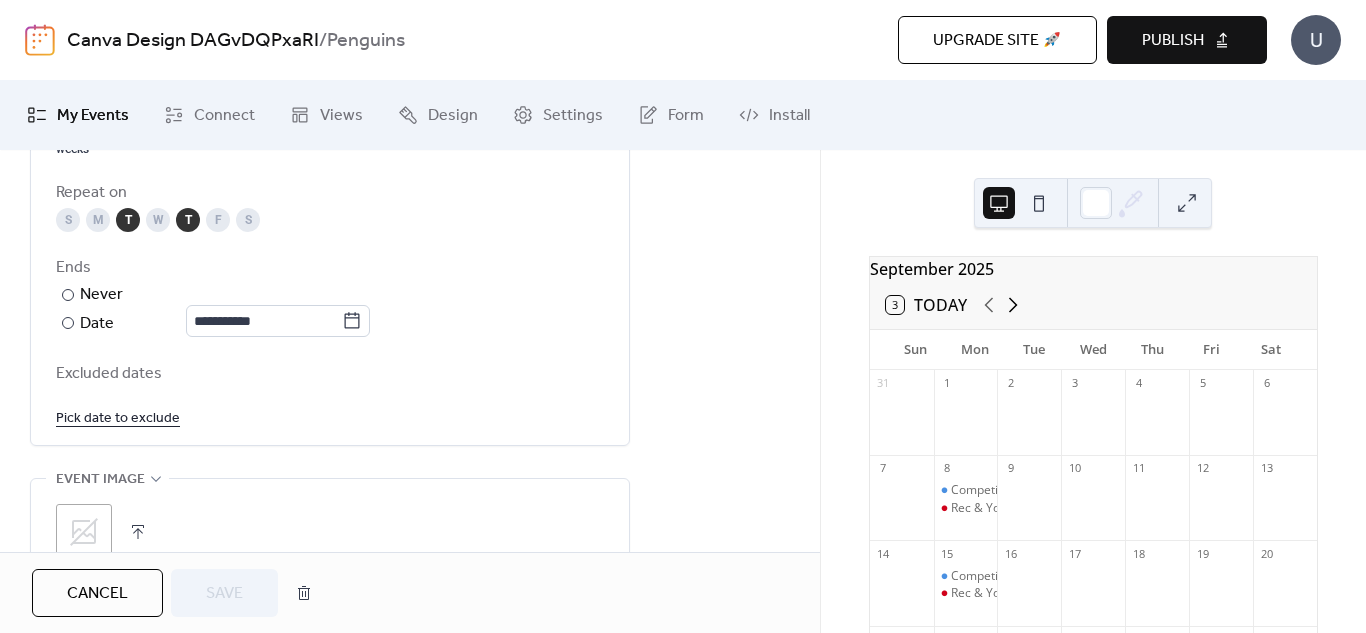 click 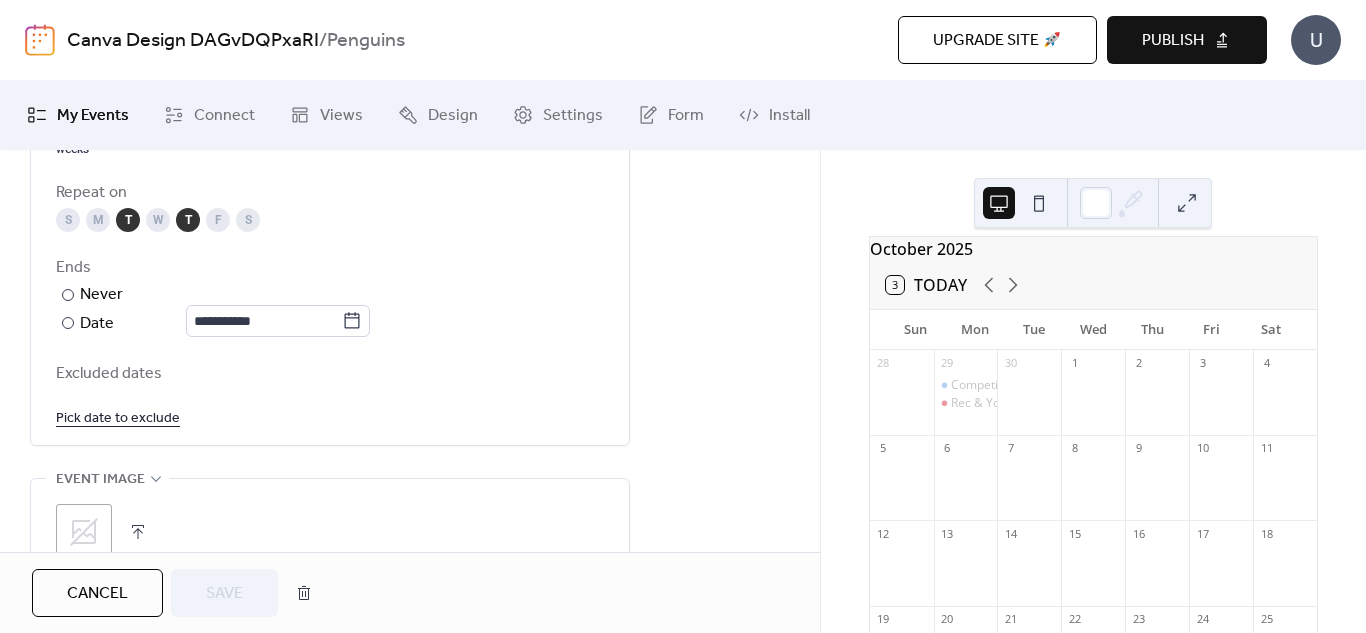 scroll, scrollTop: 0, scrollLeft: 0, axis: both 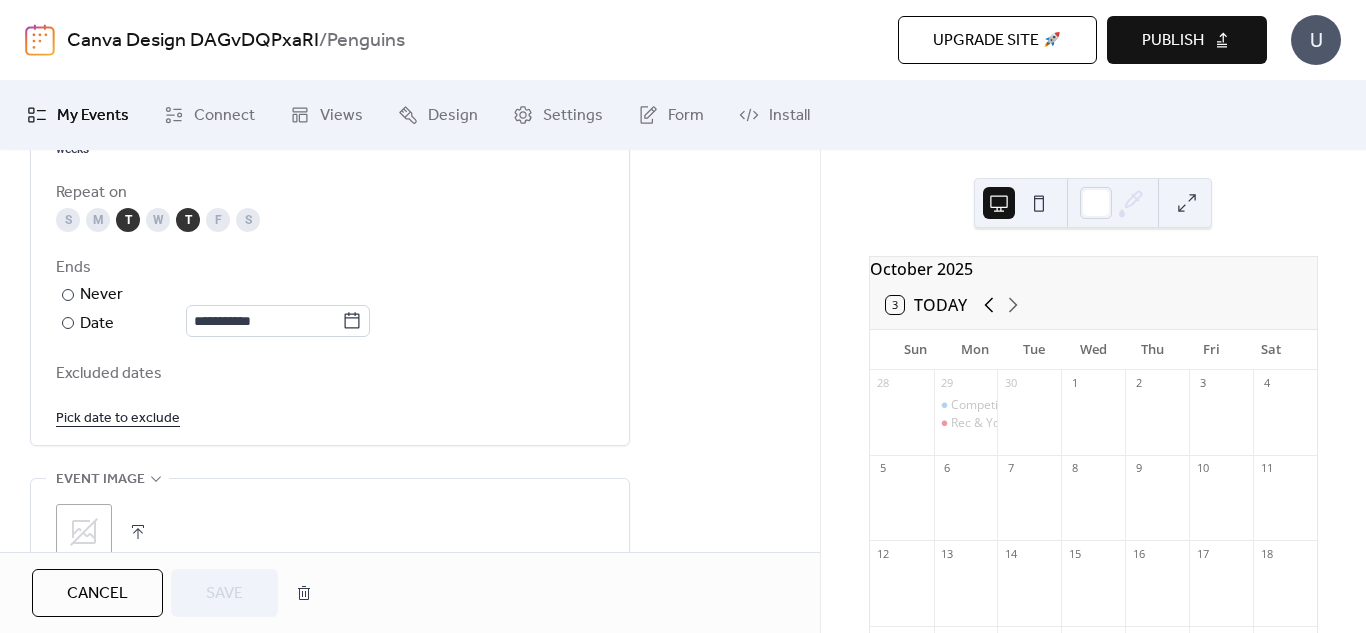 click 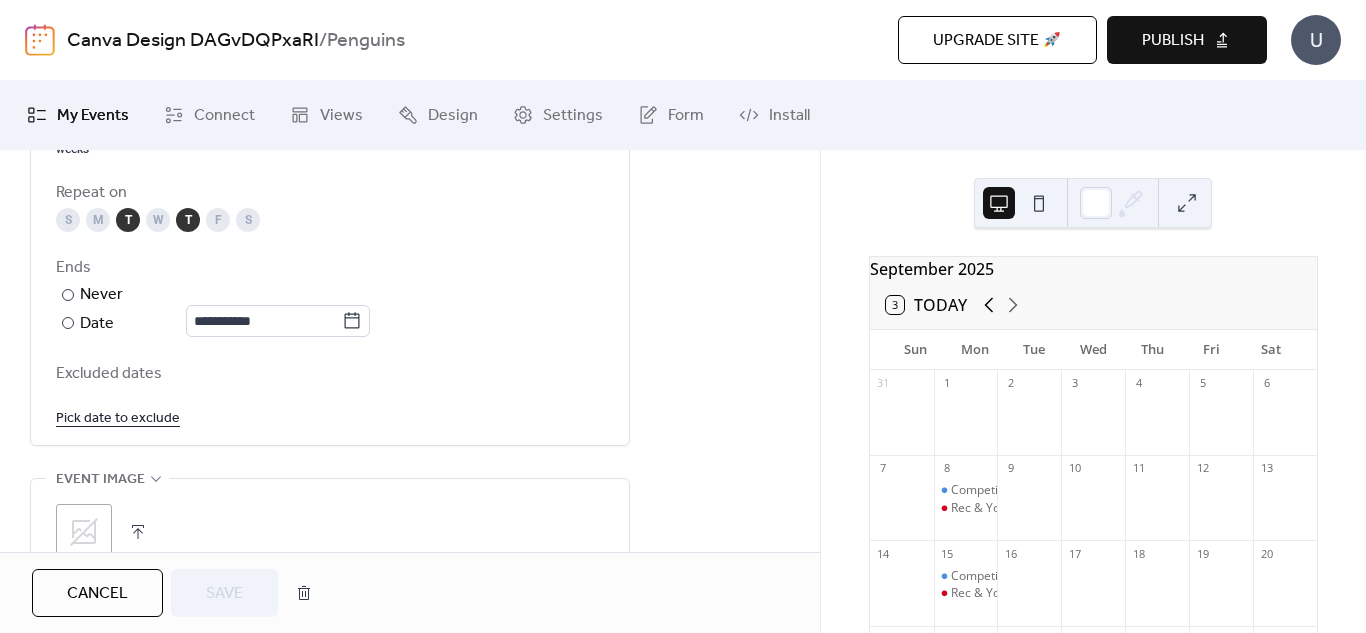 click 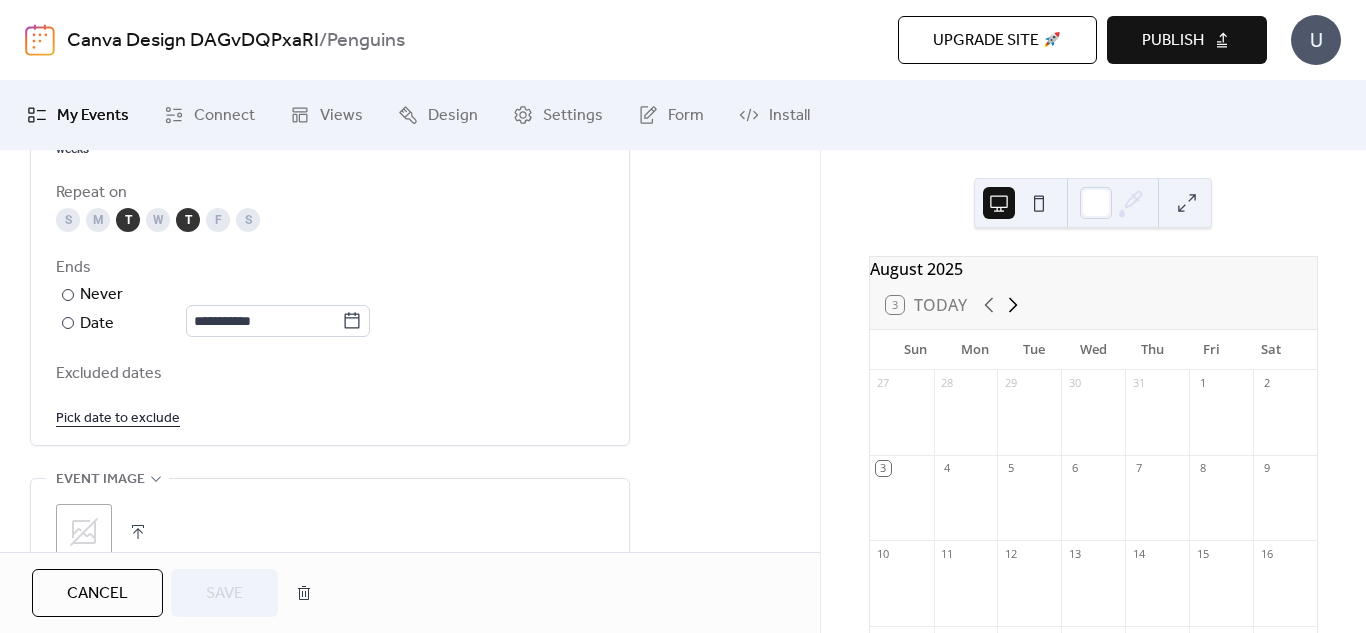 click 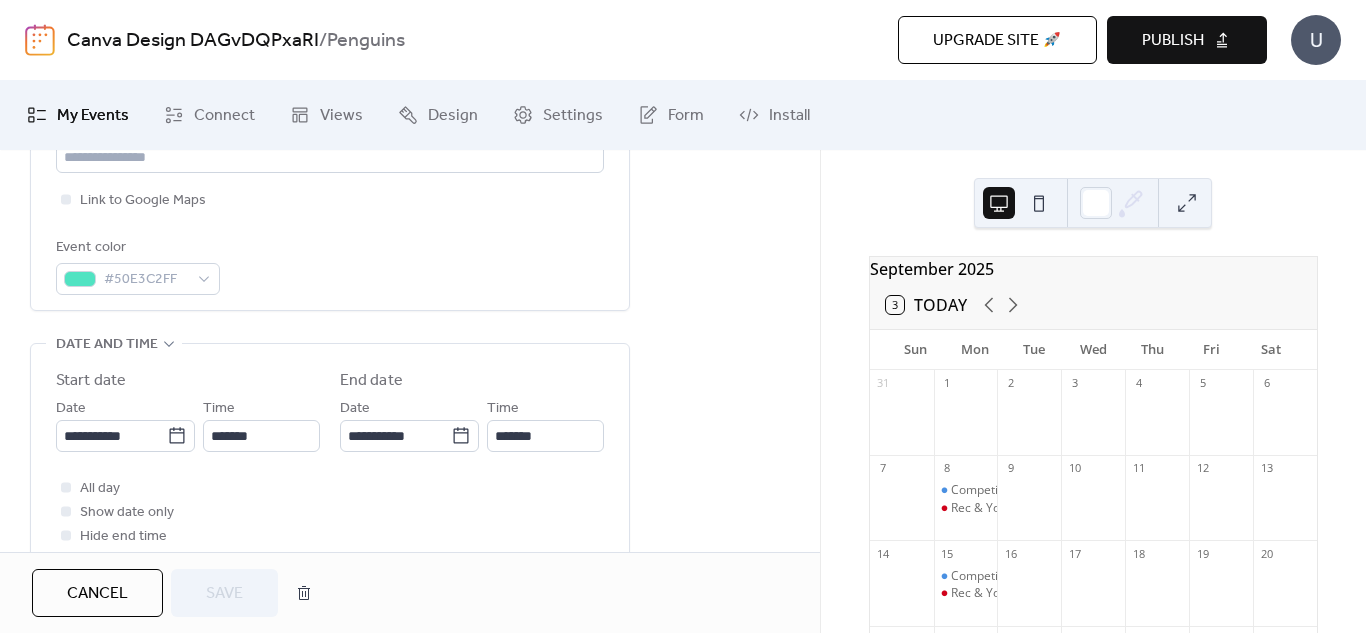 click on "End date" at bounding box center [472, 381] 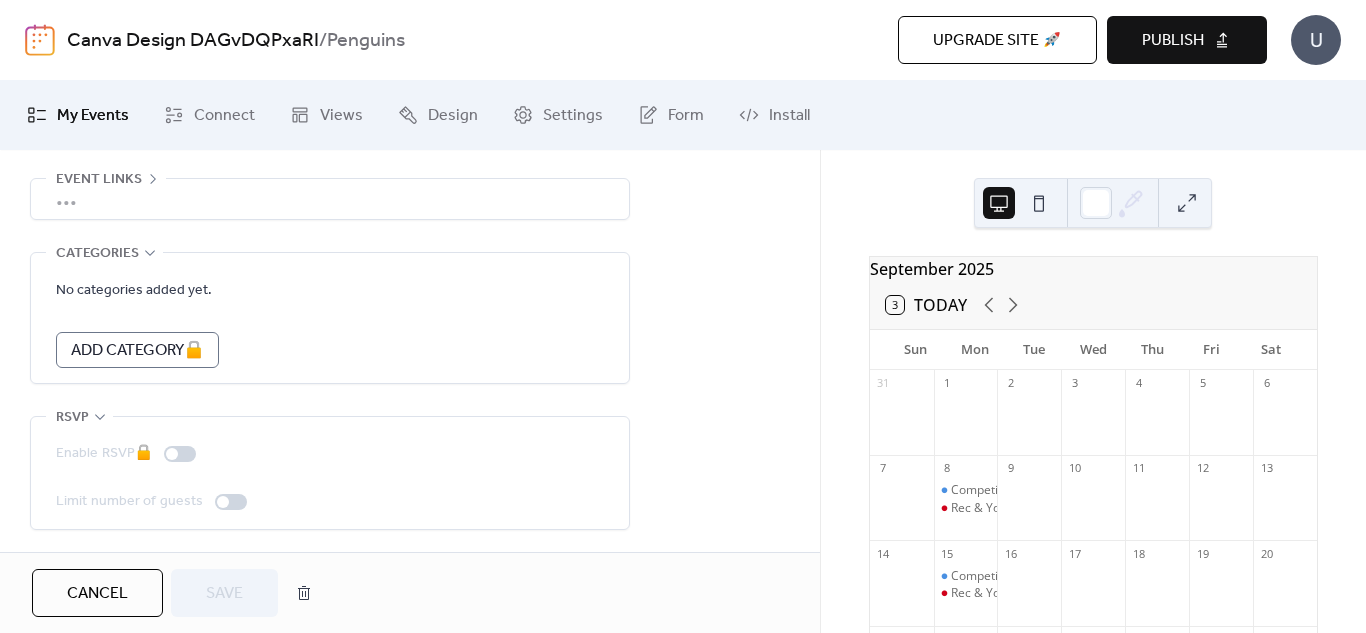 scroll, scrollTop: 1534, scrollLeft: 0, axis: vertical 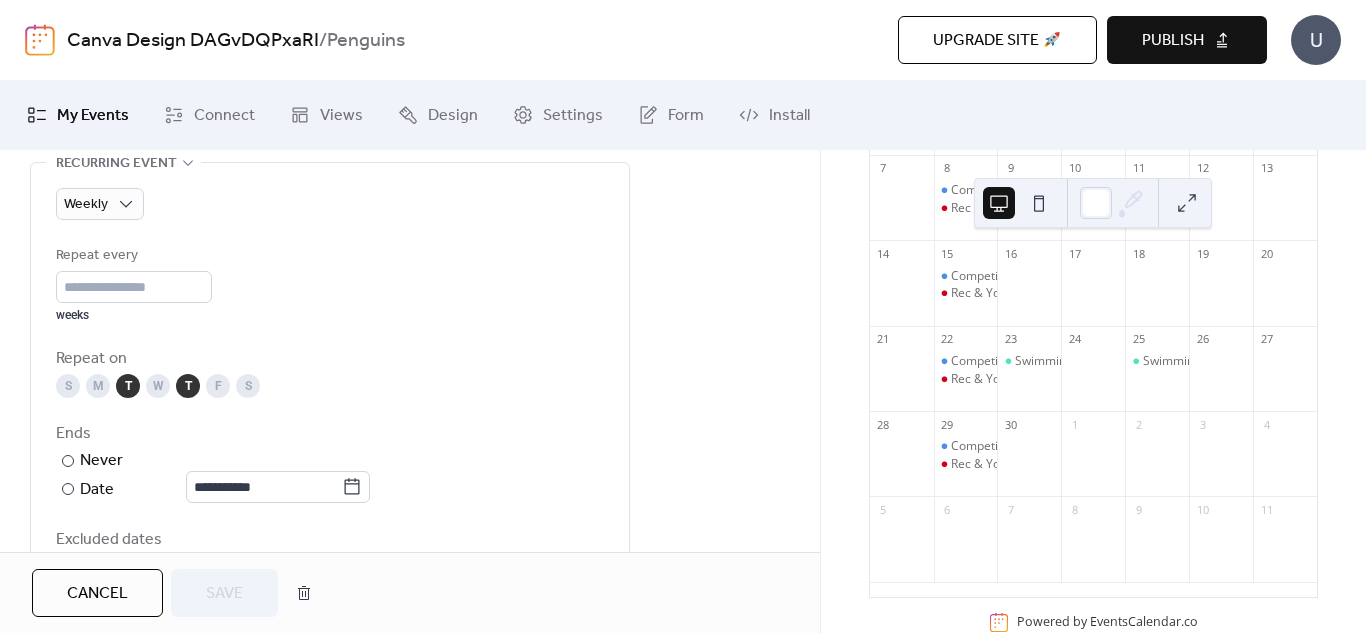 click on "T" at bounding box center (188, 386) 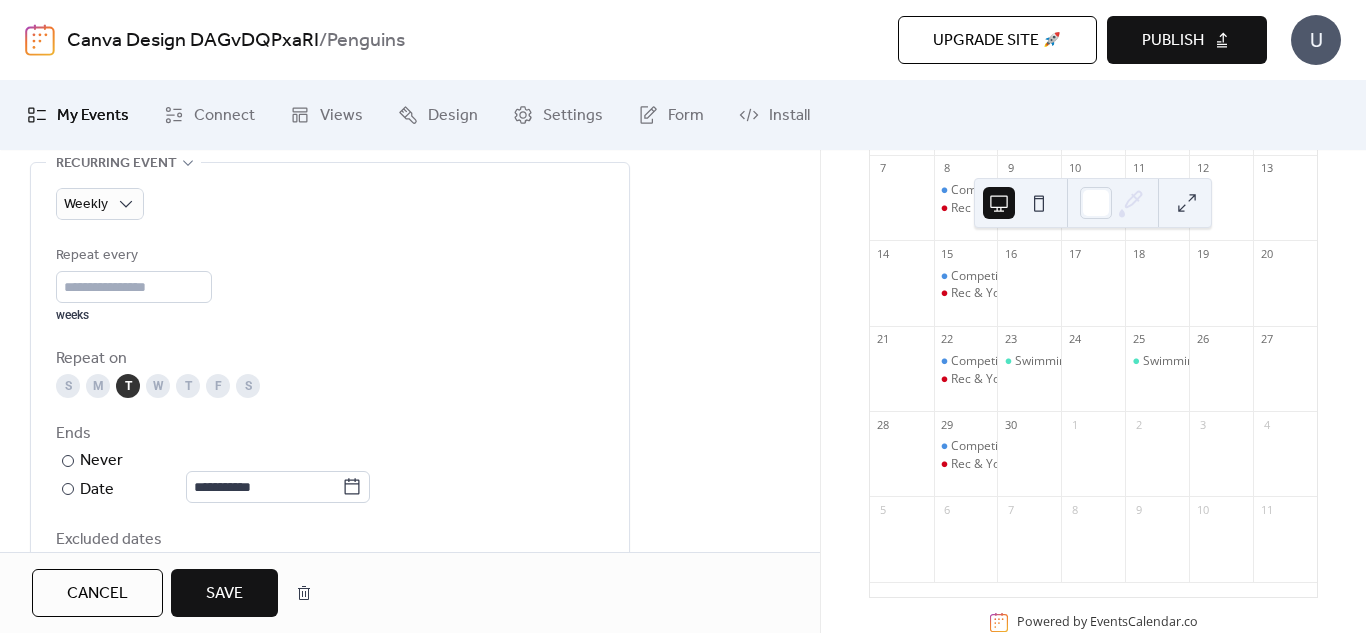click on "Save" at bounding box center (224, 594) 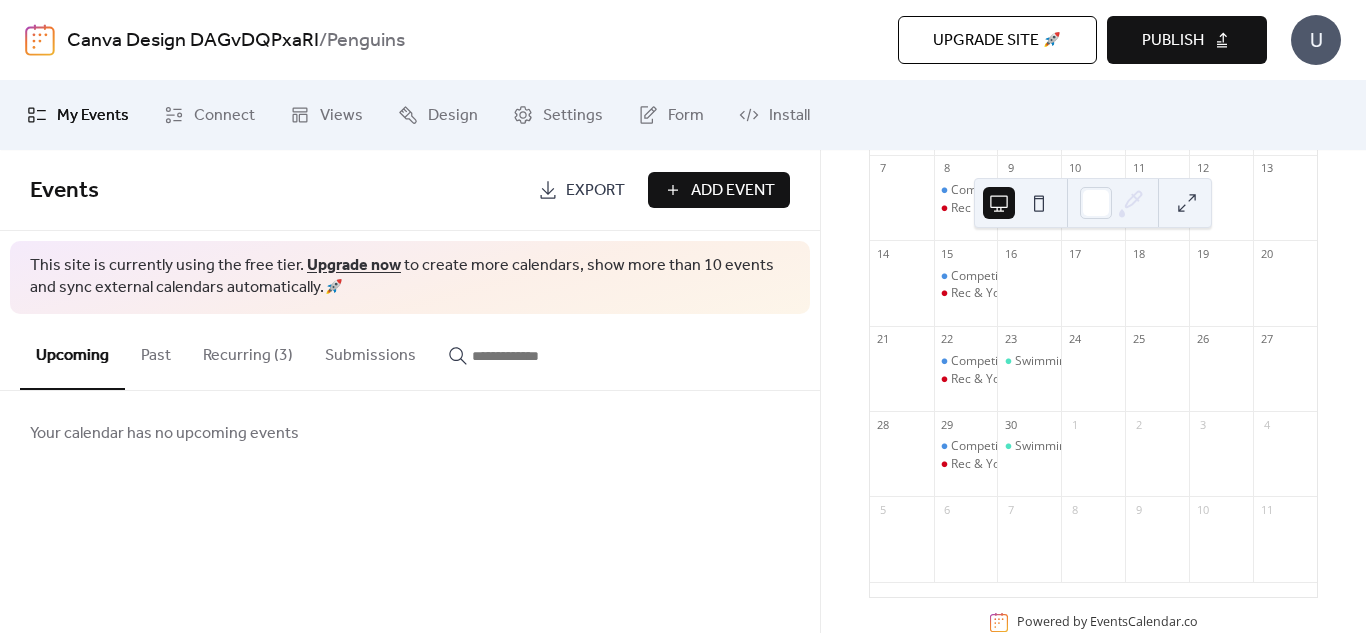 click on "Recurring (3)" at bounding box center (248, 351) 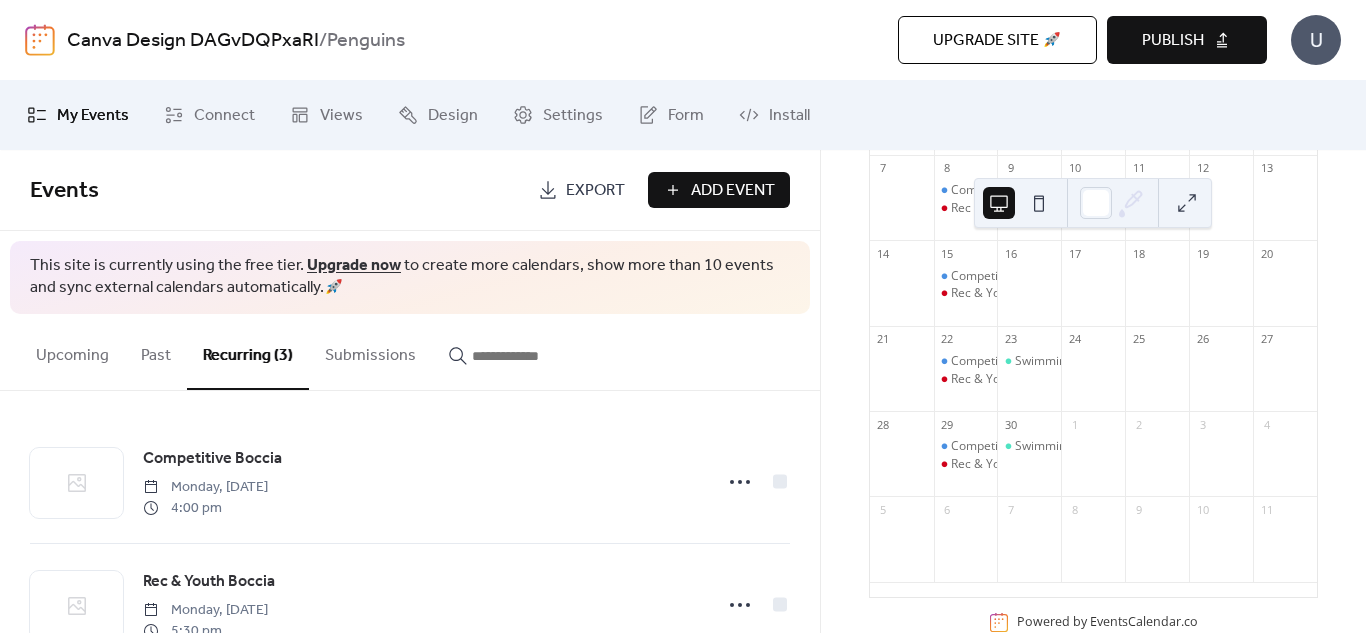 scroll, scrollTop: 189, scrollLeft: 0, axis: vertical 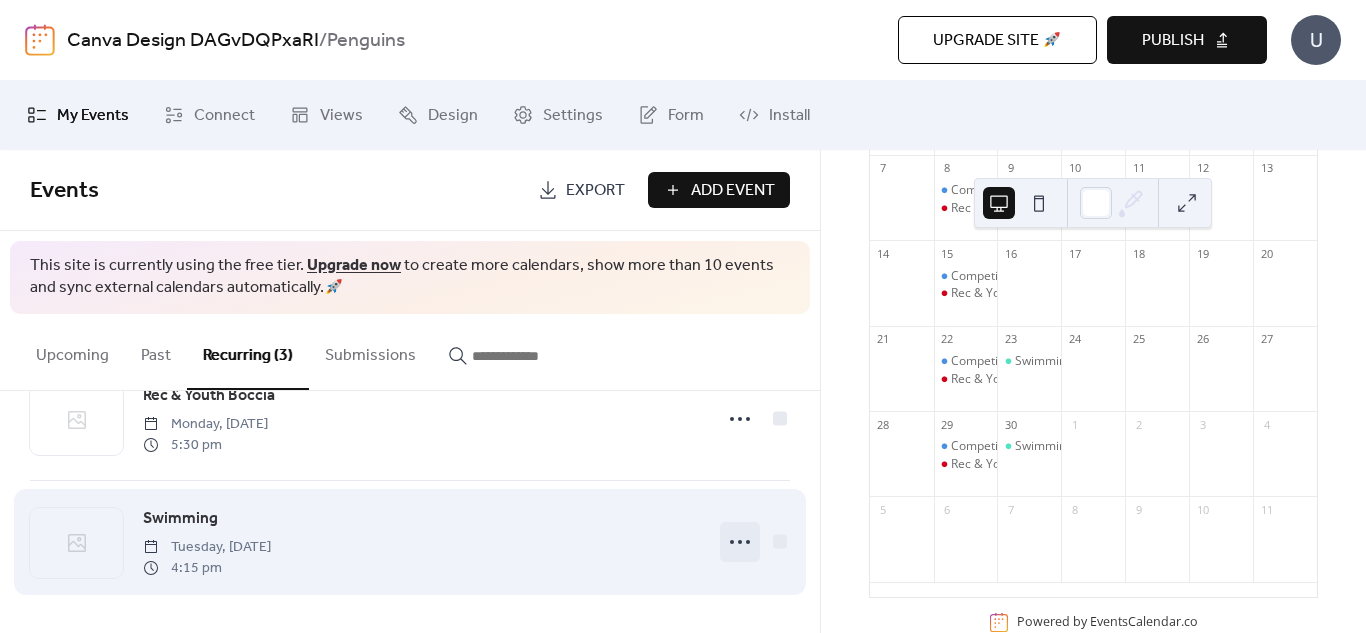 click 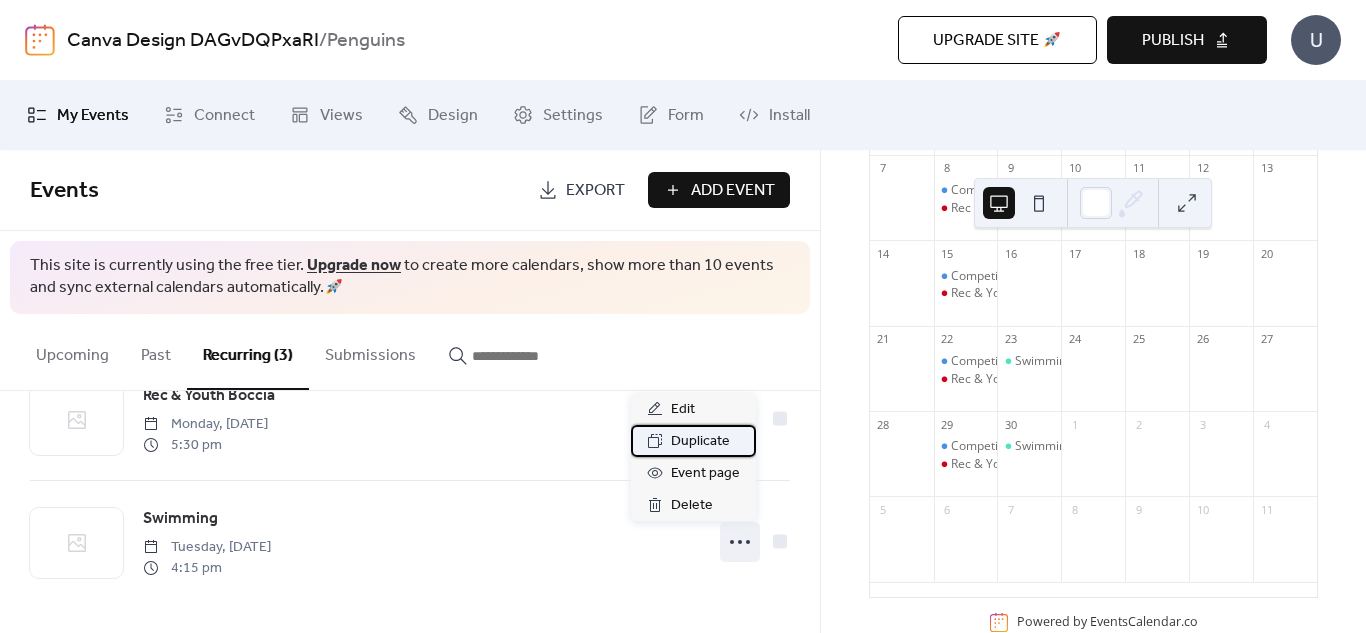 click on "Duplicate" at bounding box center [700, 442] 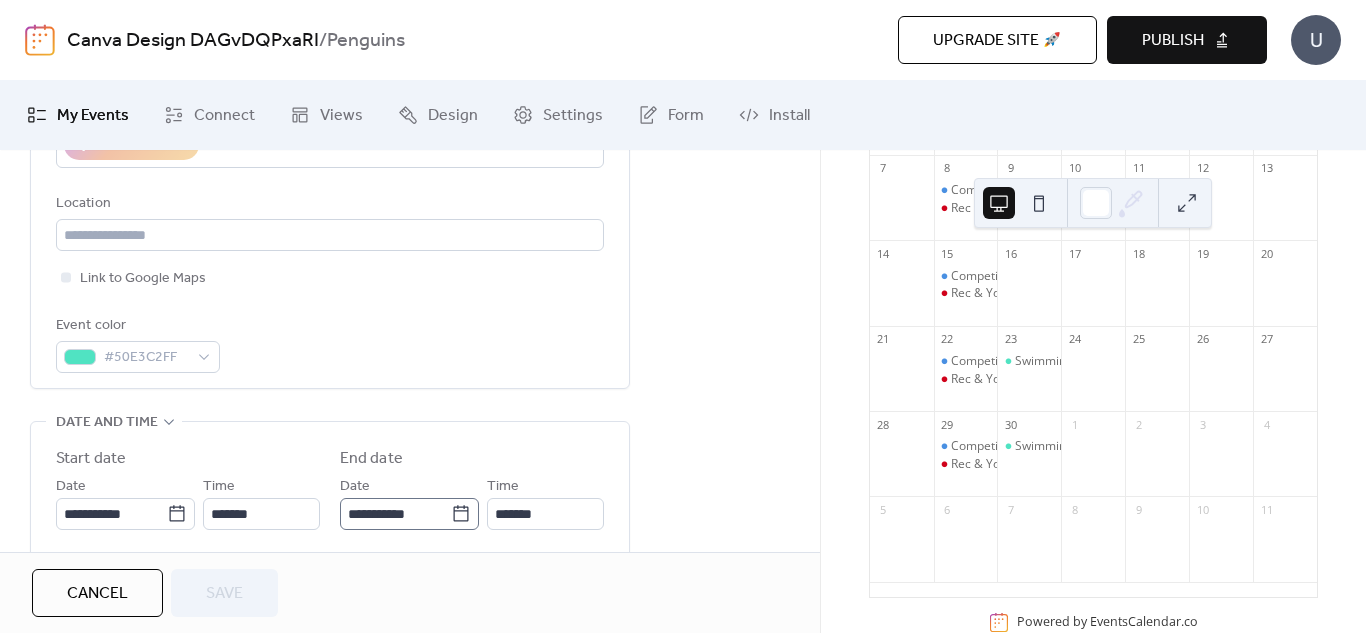 scroll, scrollTop: 500, scrollLeft: 0, axis: vertical 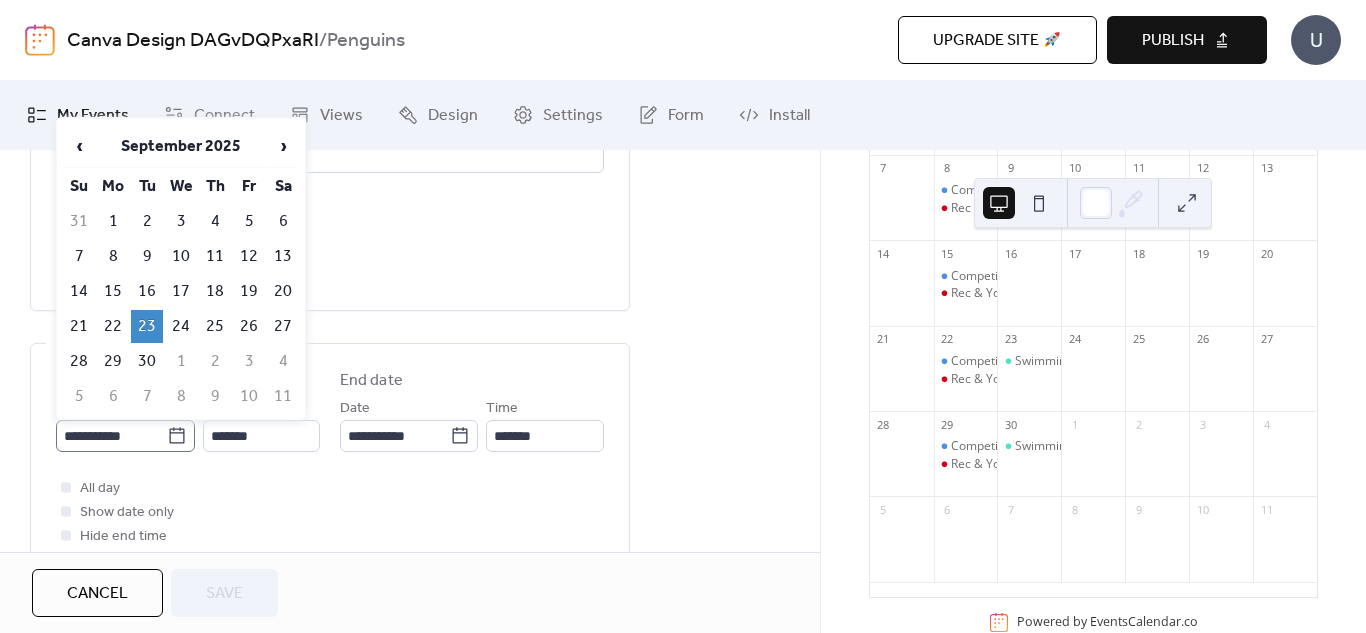 click 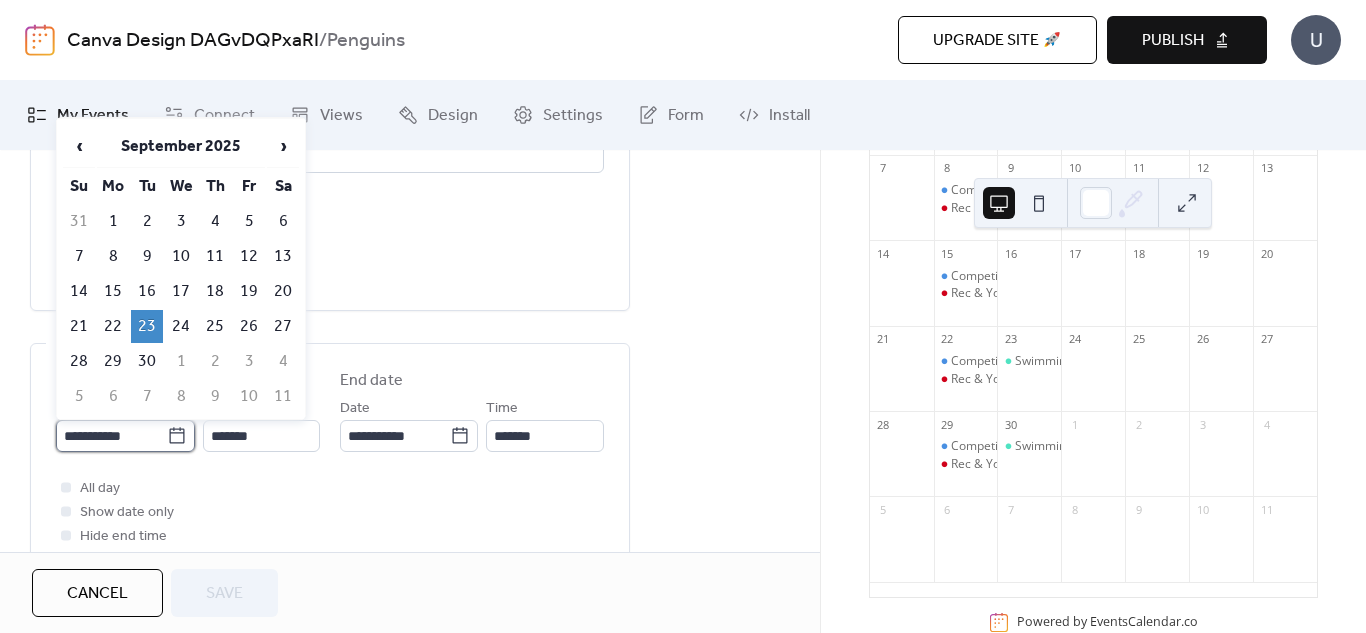 click on "**********" at bounding box center (111, 436) 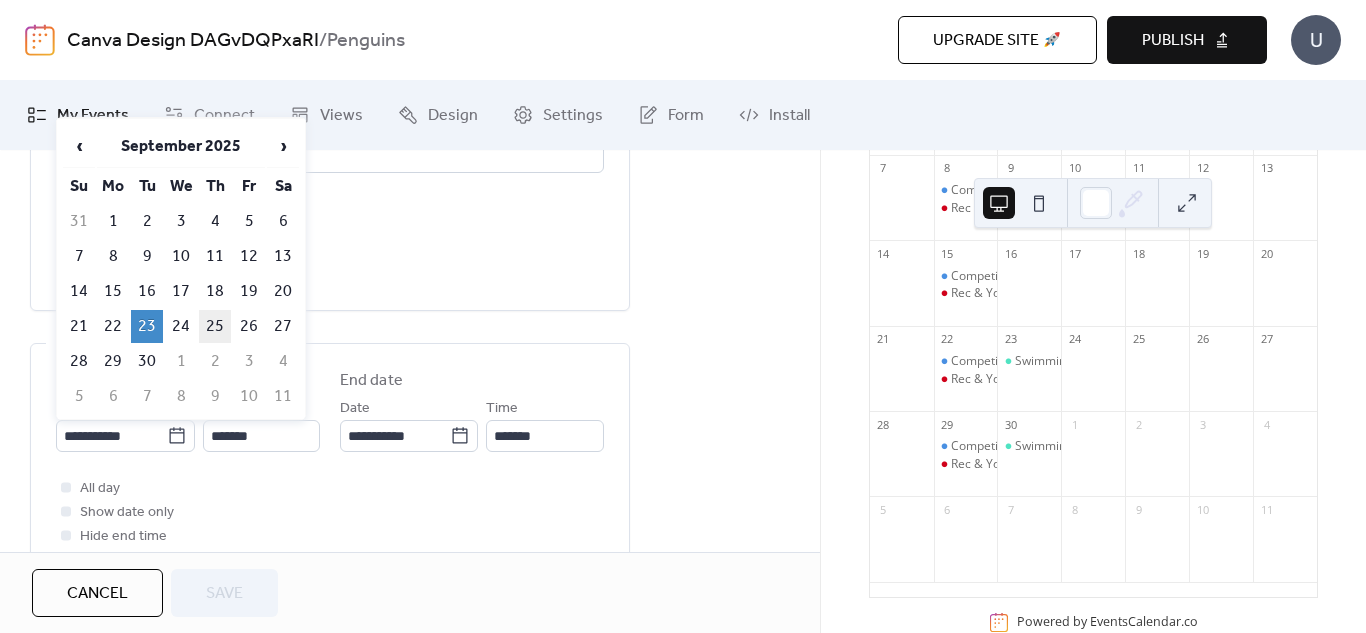 click on "25" at bounding box center [215, 326] 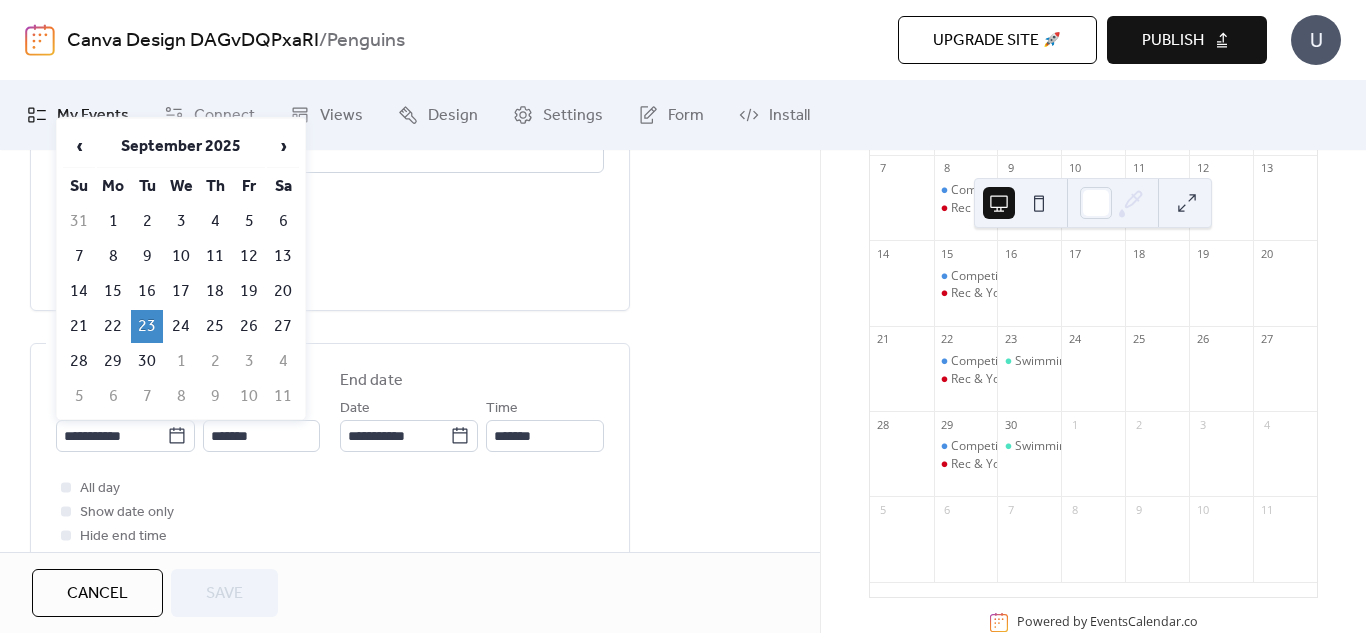 type on "**********" 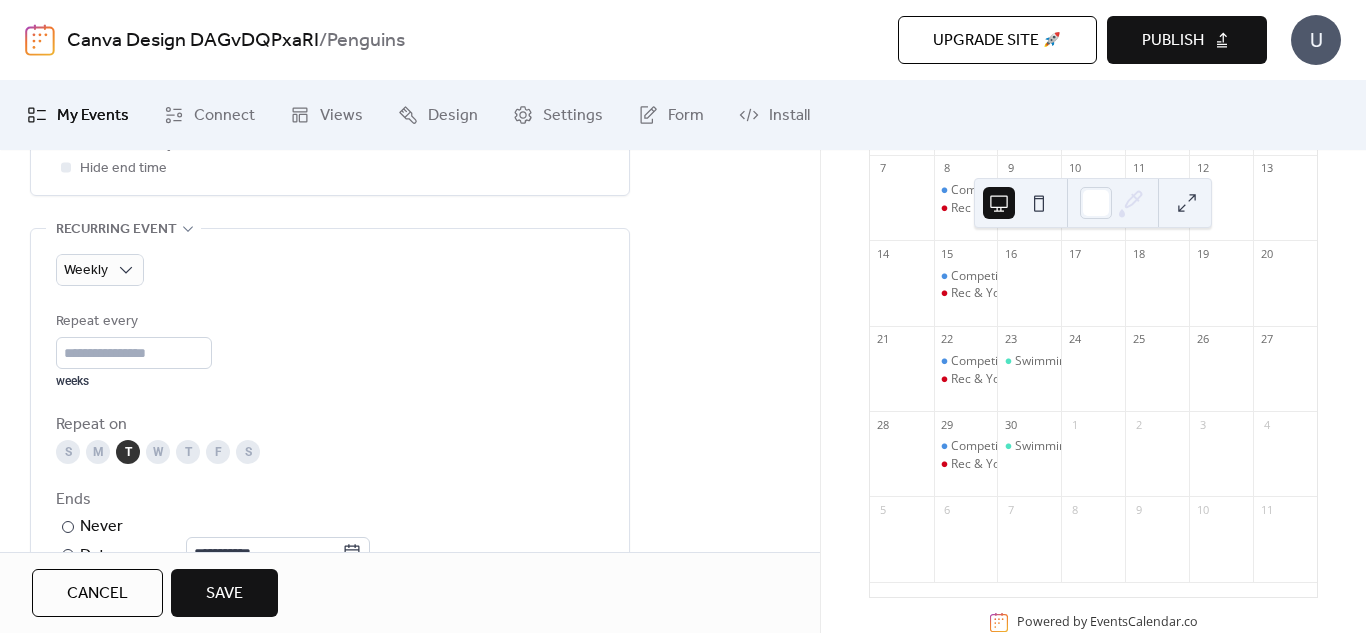 scroll, scrollTop: 900, scrollLeft: 0, axis: vertical 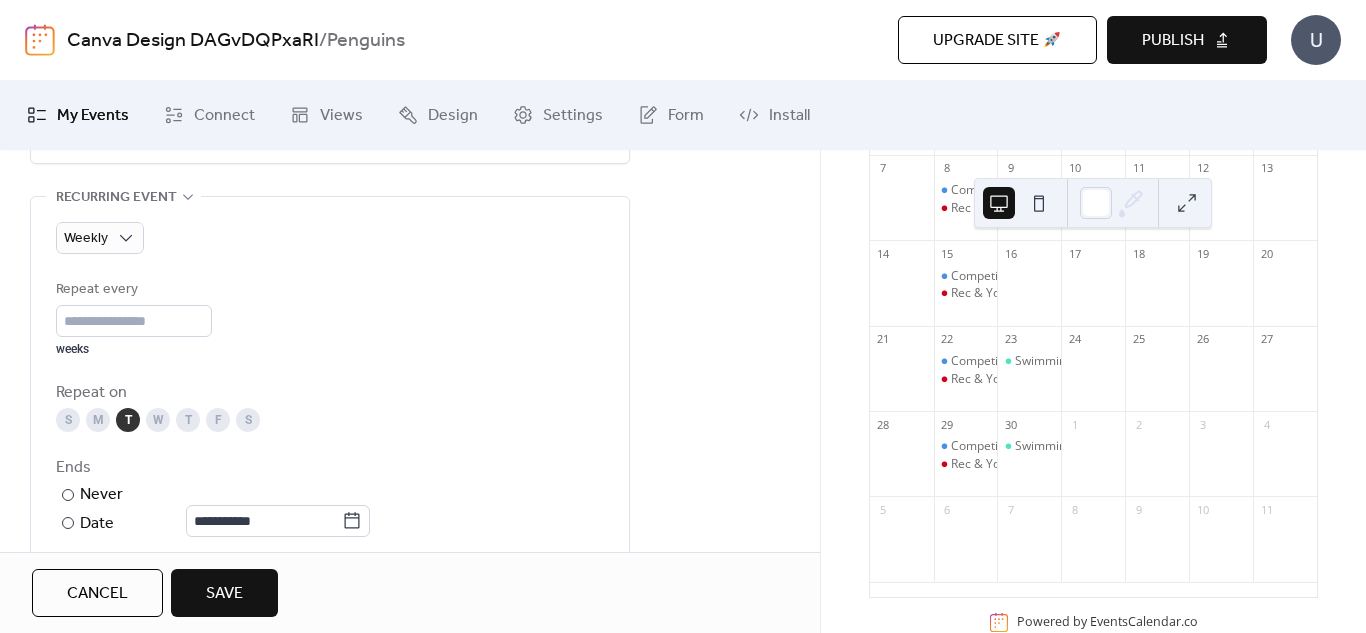 click on "T" at bounding box center (188, 420) 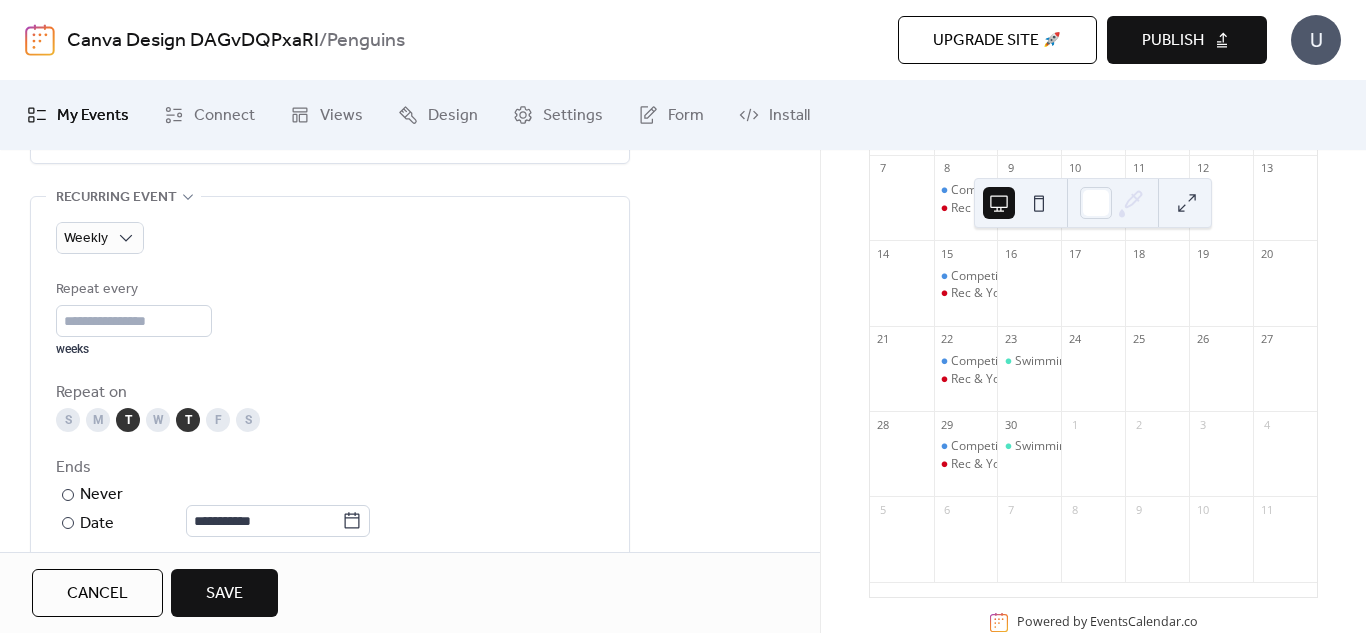 click on "T" at bounding box center [128, 420] 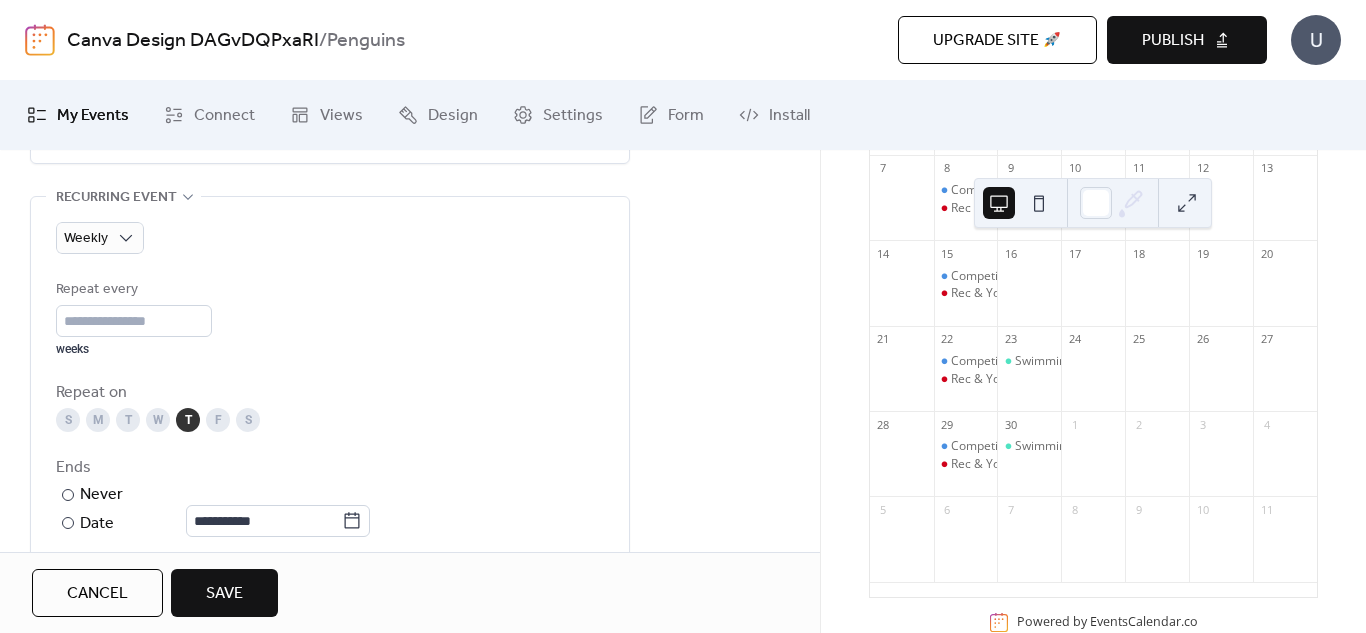 click on "Save" at bounding box center (224, 593) 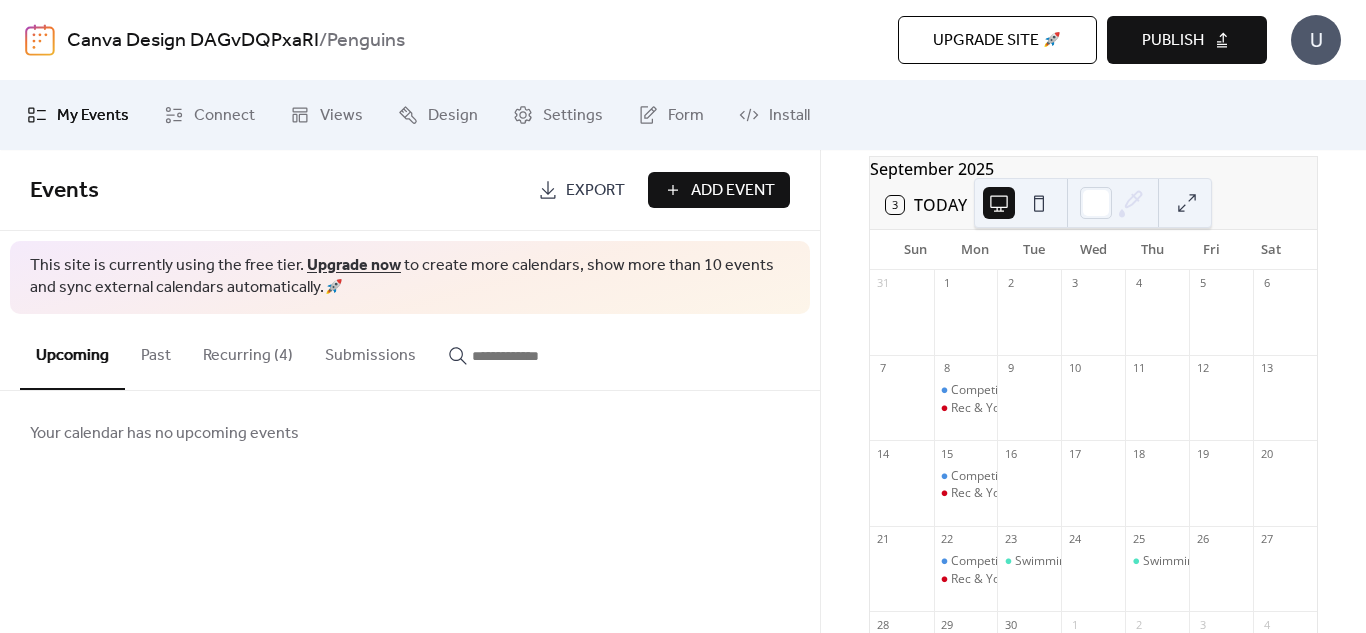 scroll, scrollTop: 0, scrollLeft: 0, axis: both 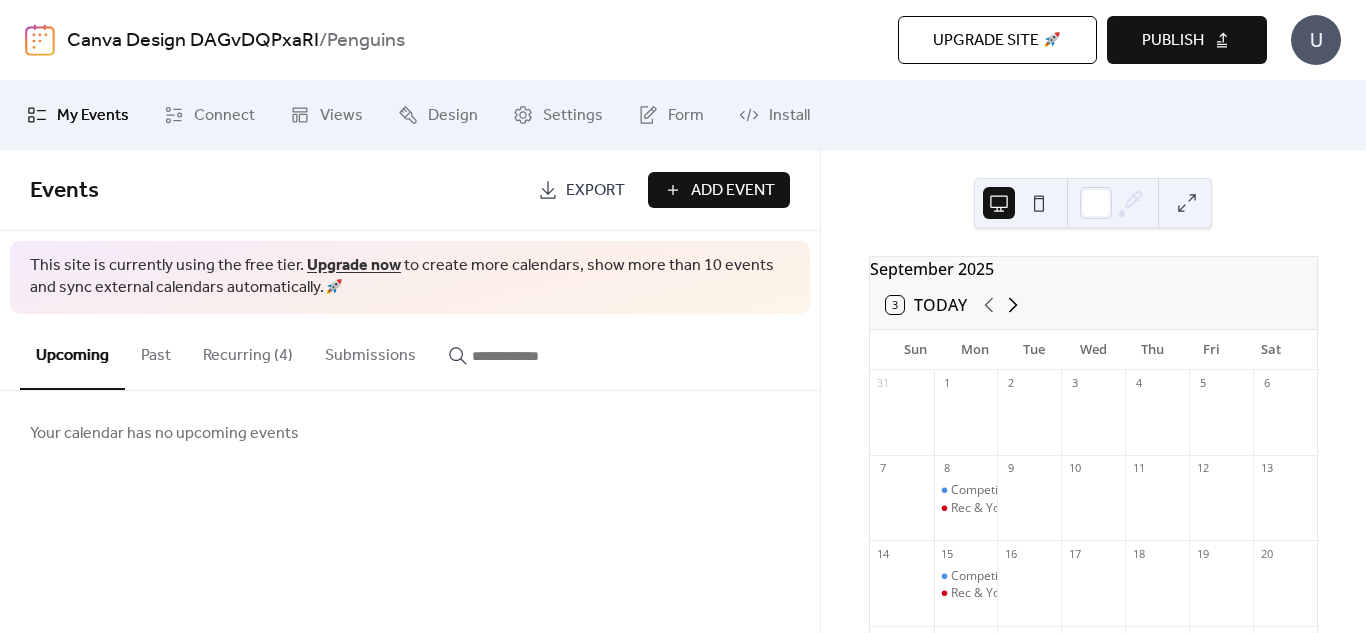 click 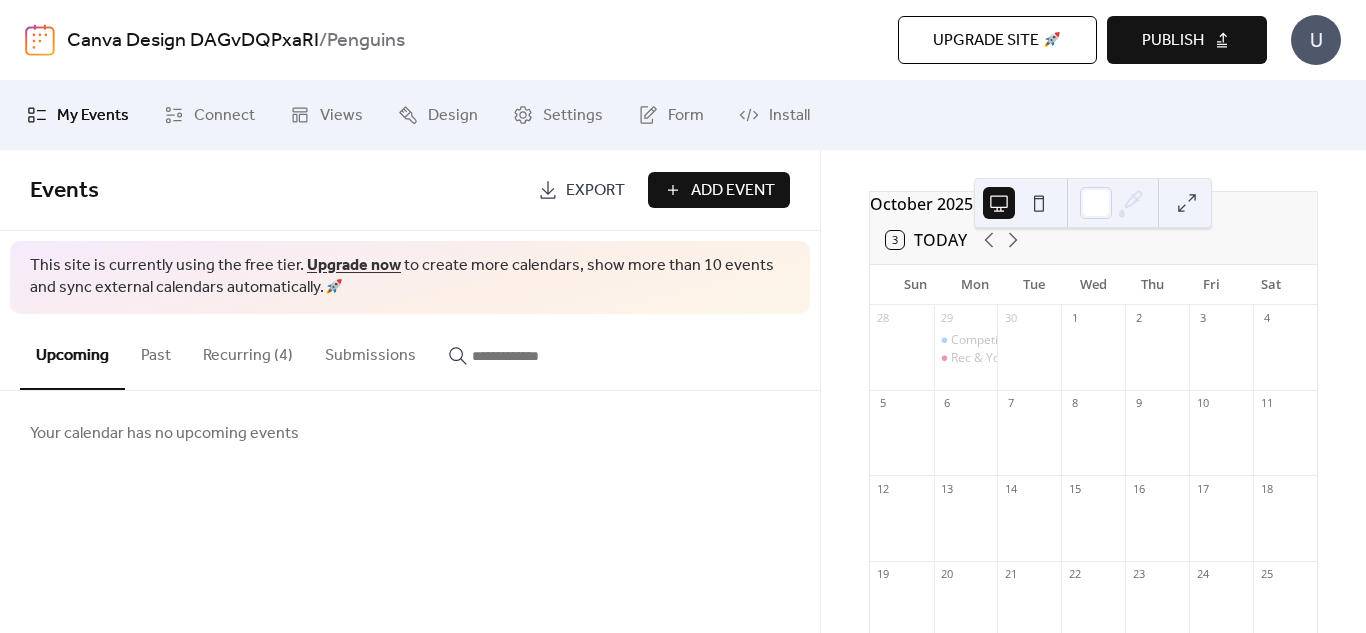 scroll, scrollTop: 0, scrollLeft: 0, axis: both 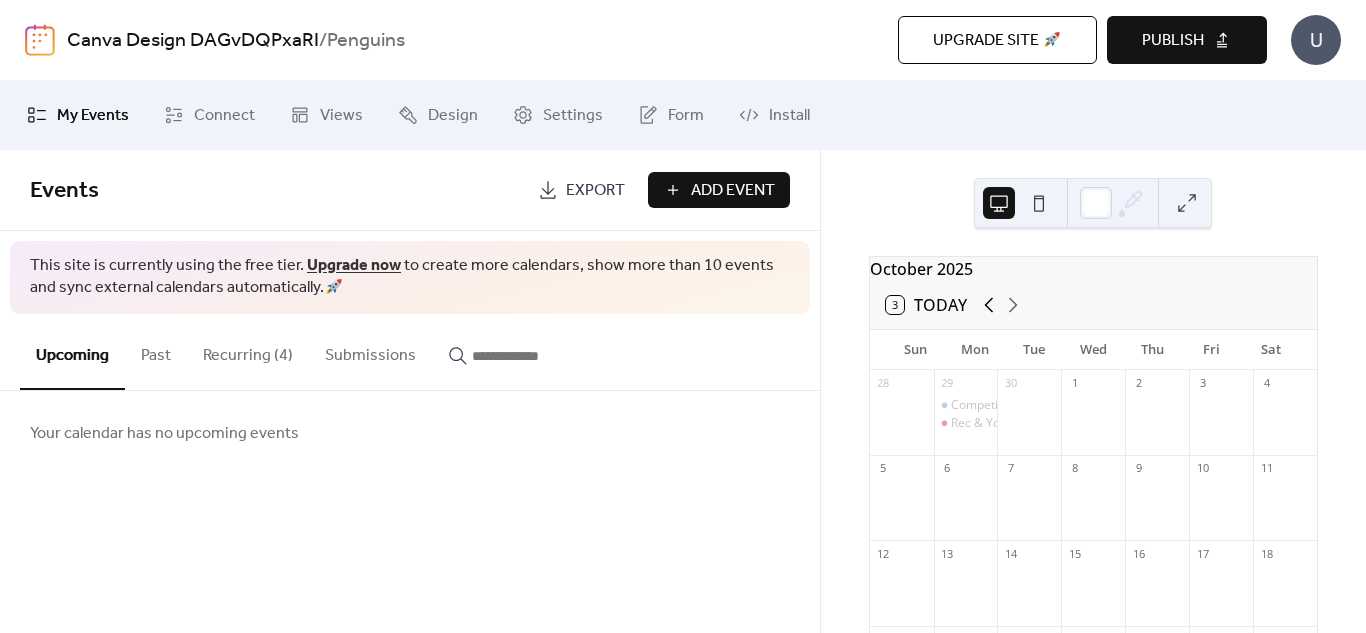 click 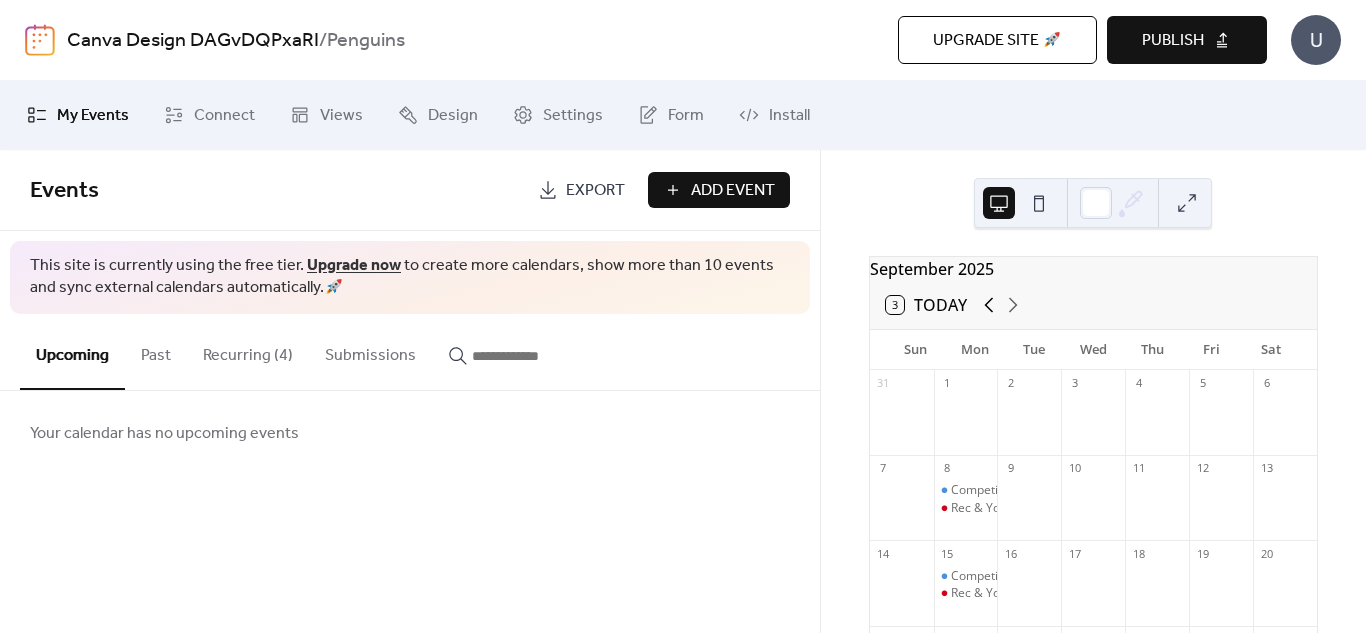 click 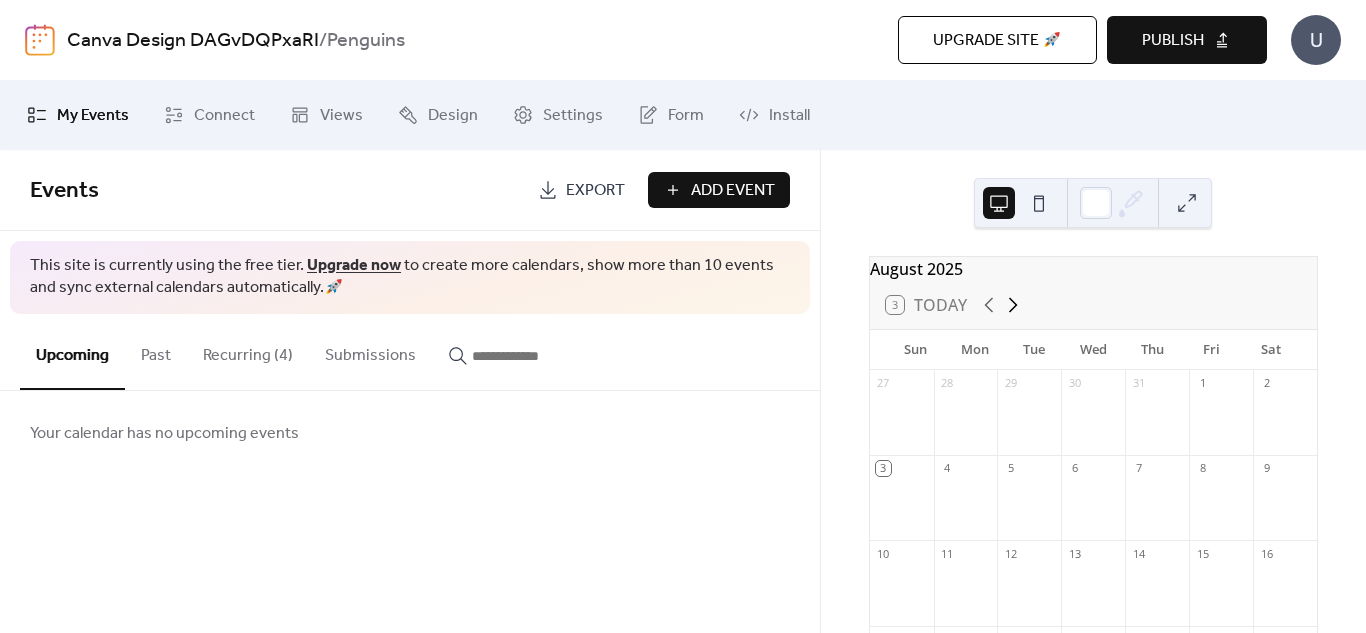 click 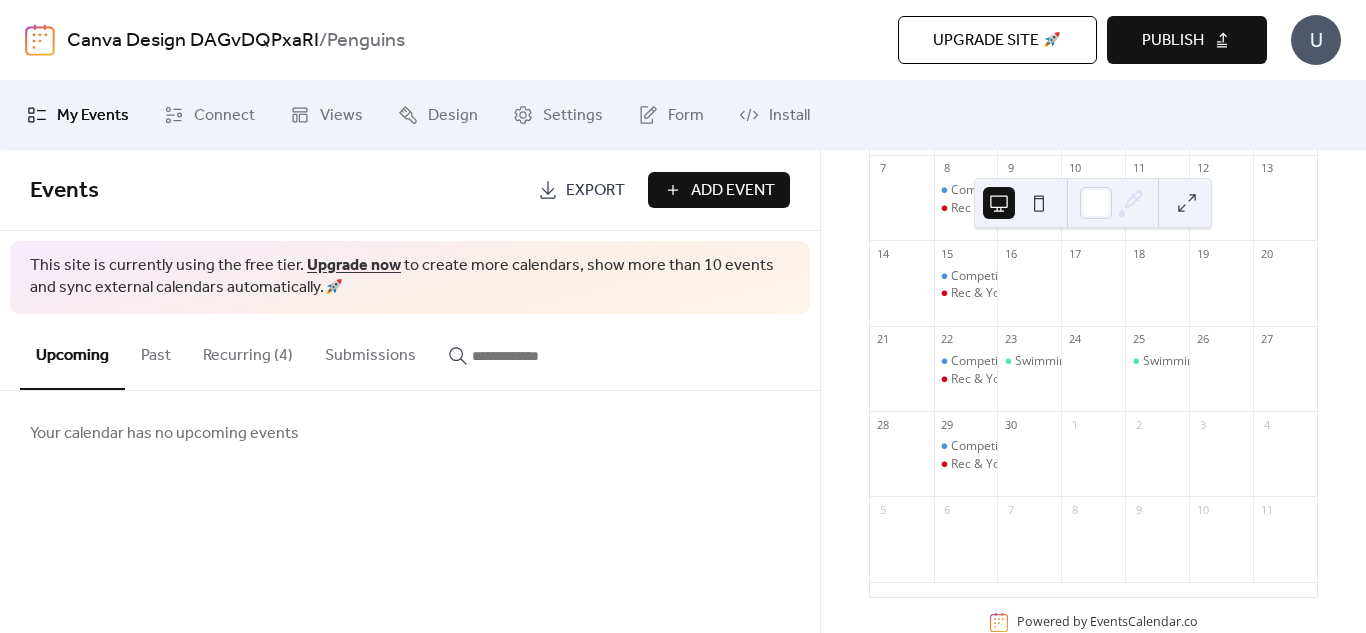 scroll, scrollTop: 200, scrollLeft: 0, axis: vertical 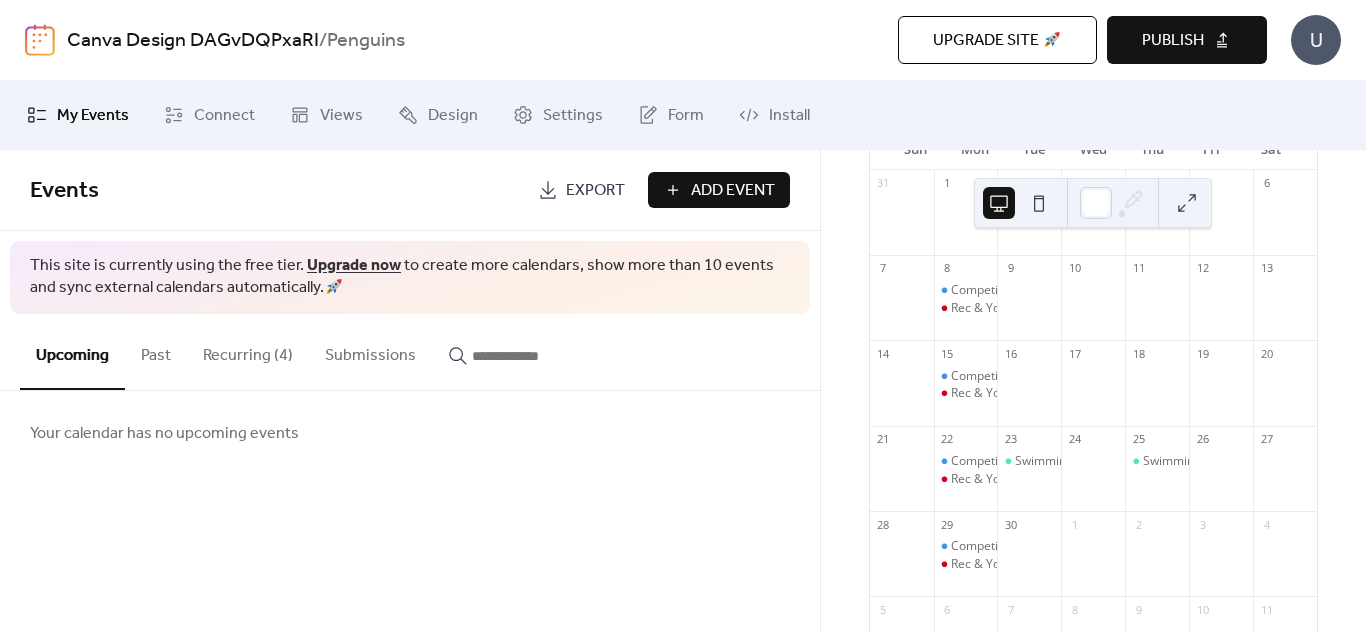 click on "Upgrade now" at bounding box center (354, 265) 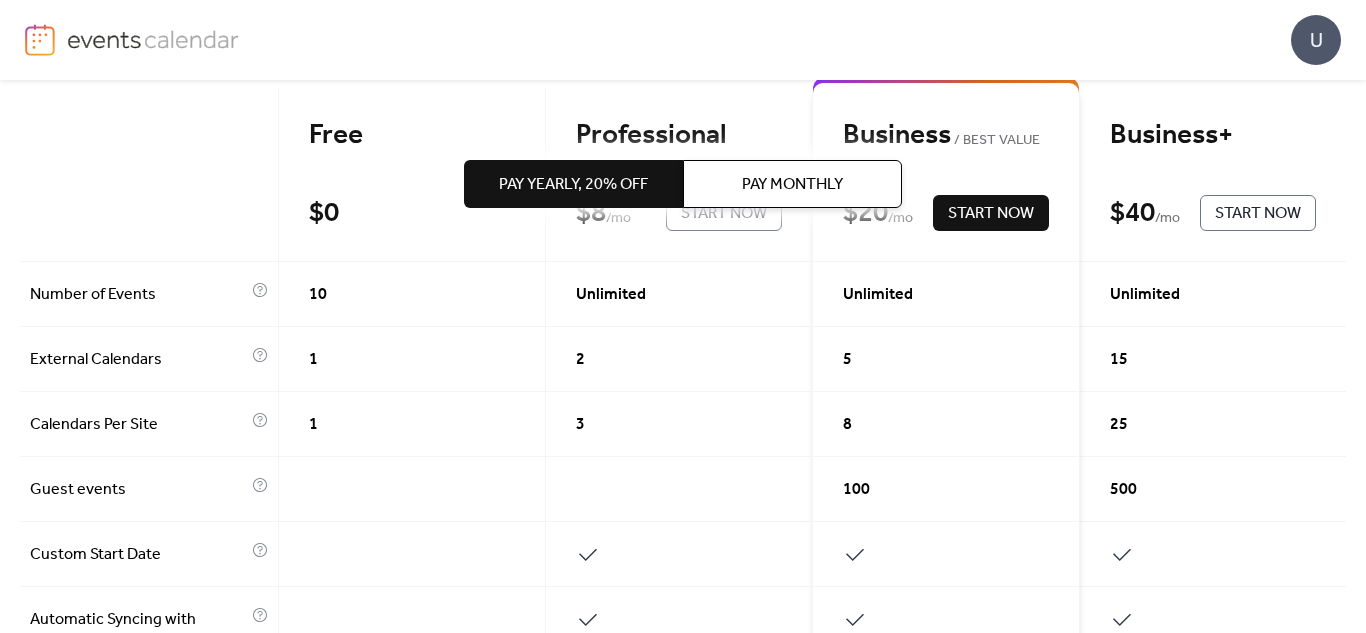 scroll, scrollTop: 0, scrollLeft: 0, axis: both 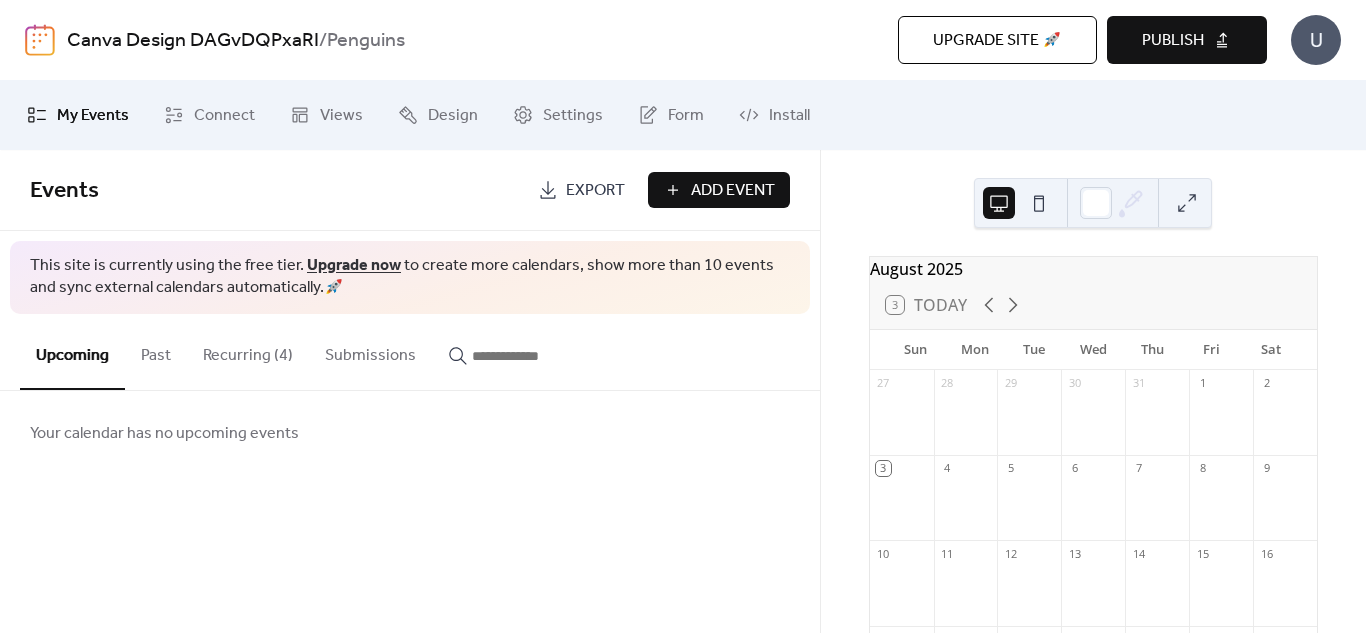click on "Recurring (4)" at bounding box center [248, 351] 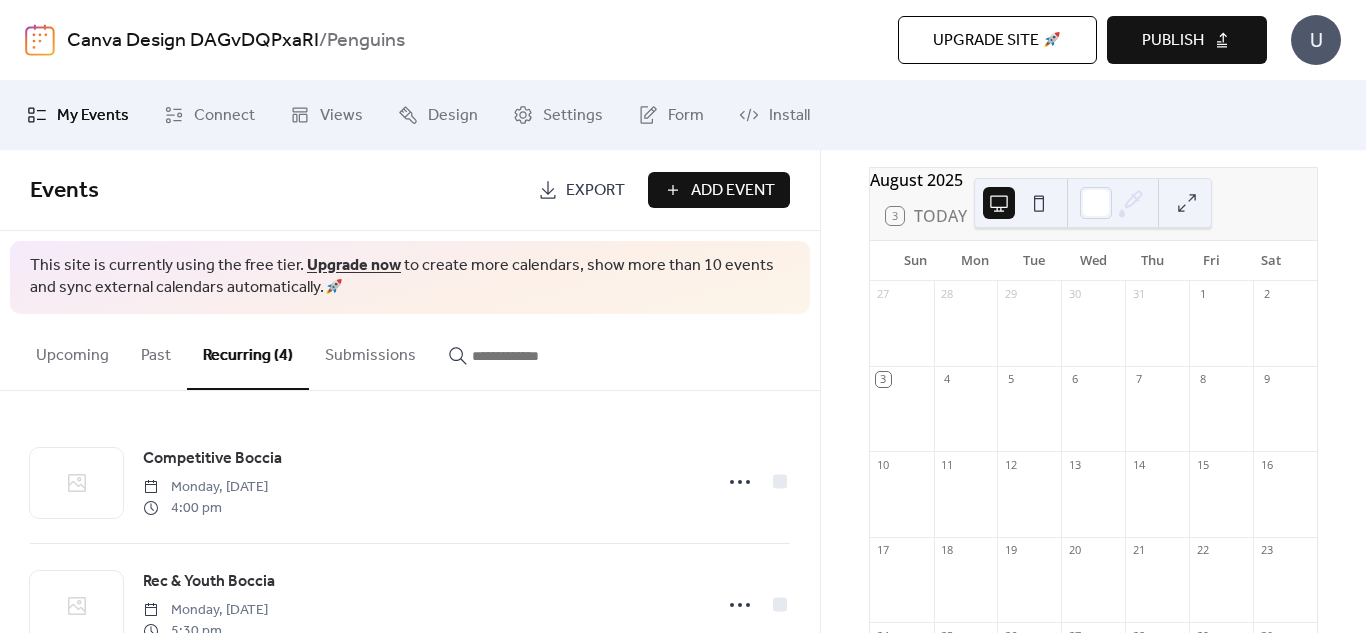 scroll, scrollTop: 54, scrollLeft: 0, axis: vertical 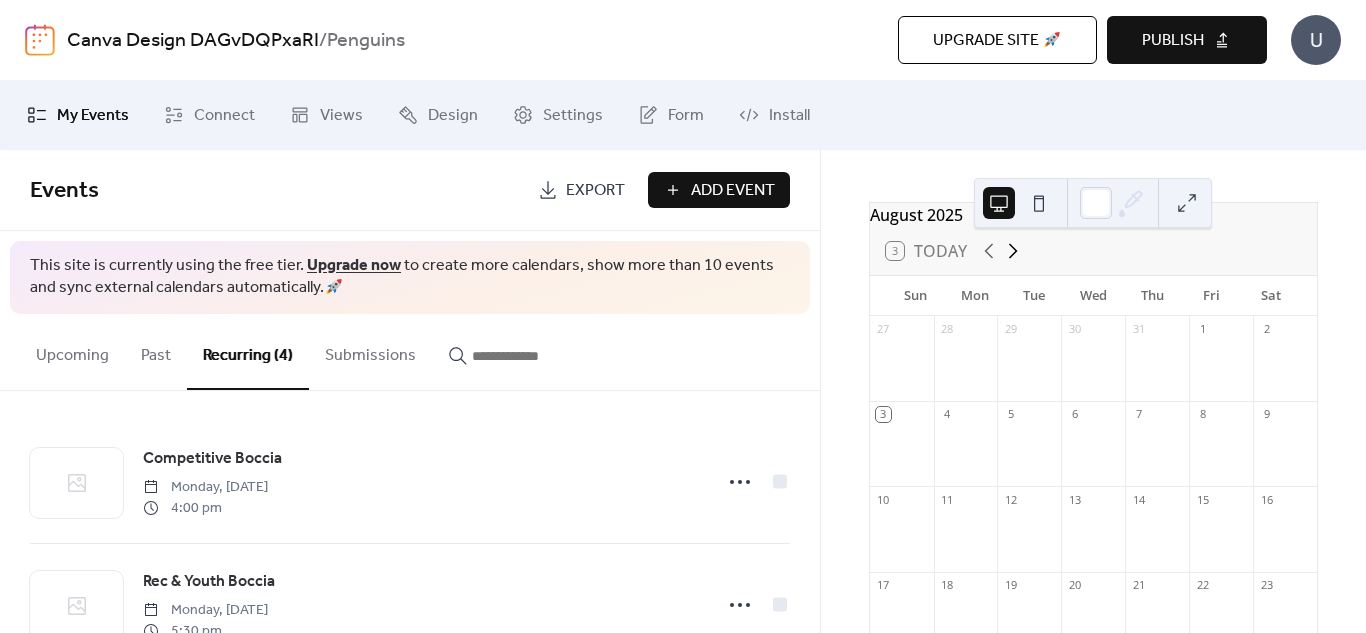 click 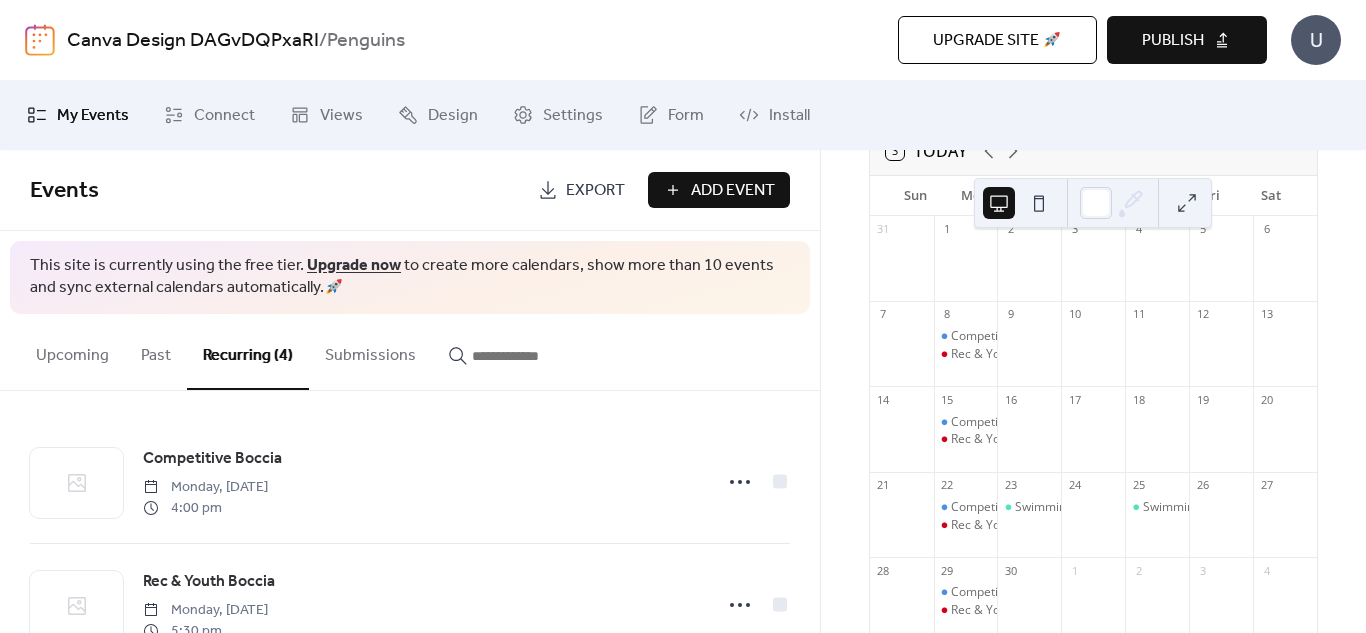 scroll, scrollTop: 54, scrollLeft: 0, axis: vertical 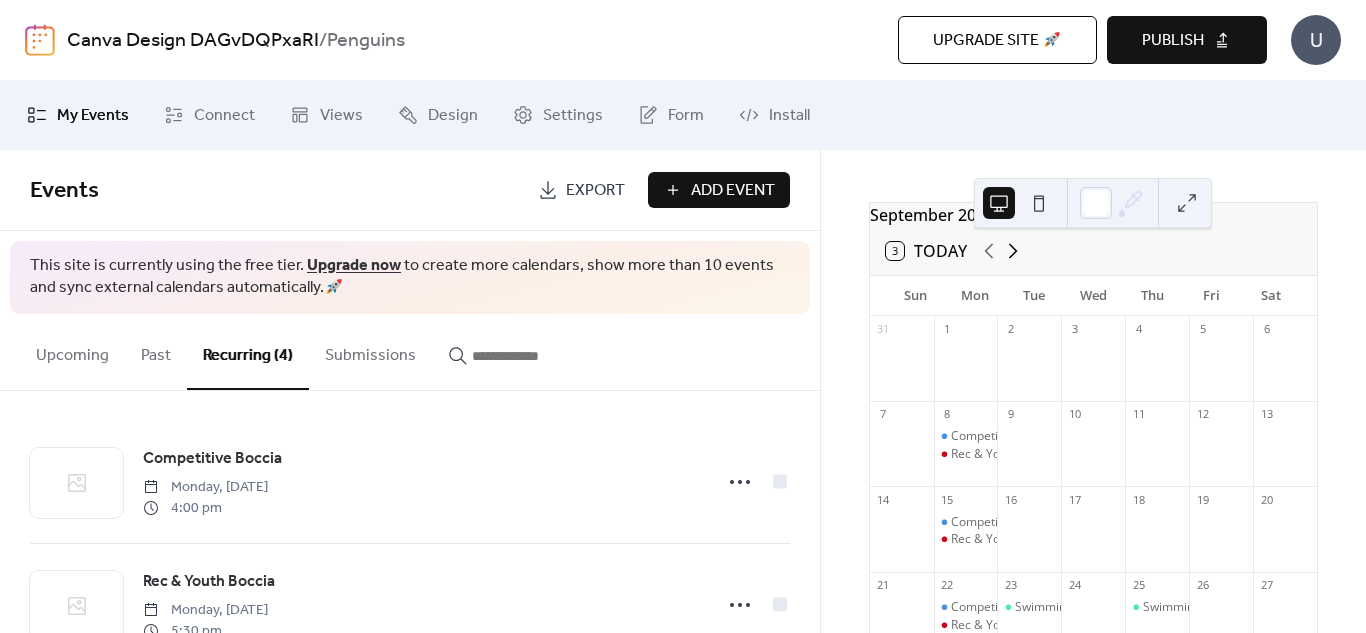 click 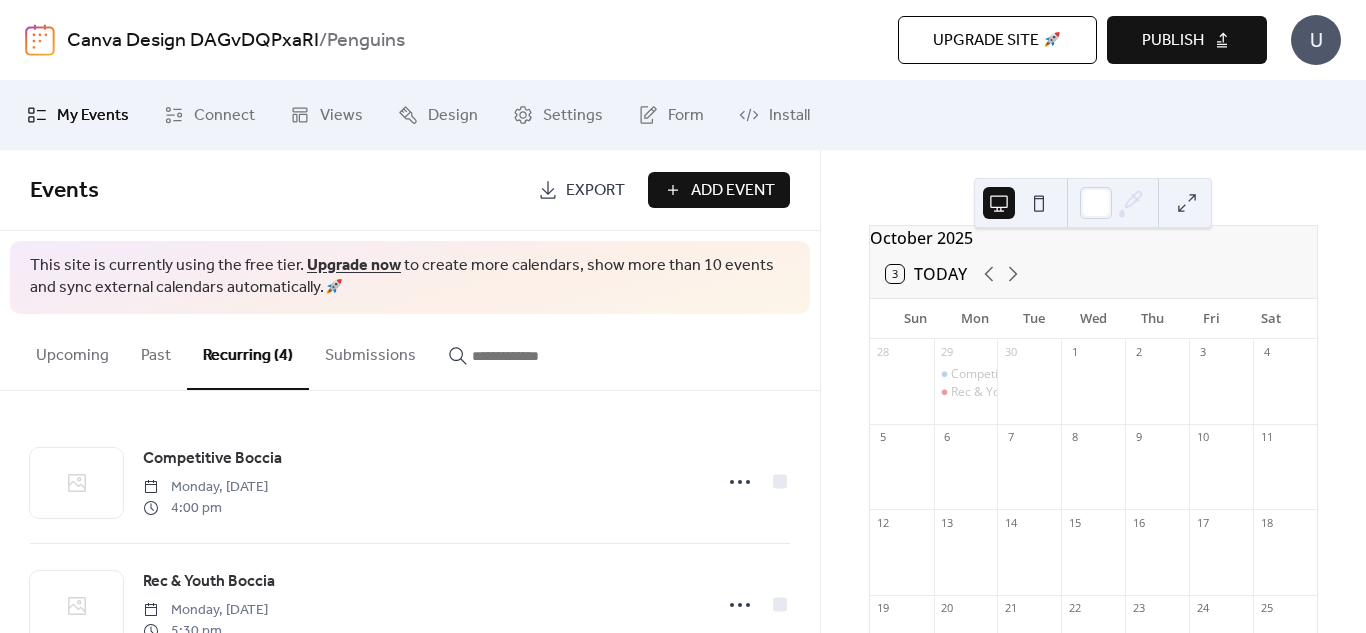scroll, scrollTop: 0, scrollLeft: 0, axis: both 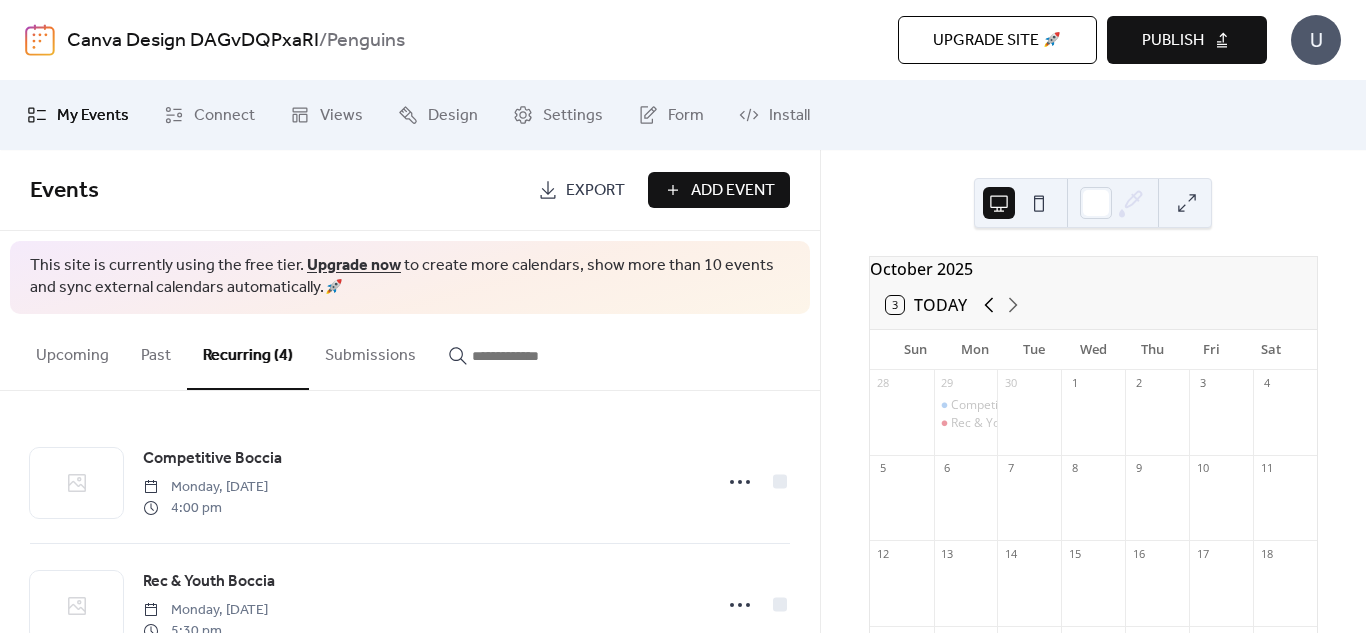 click 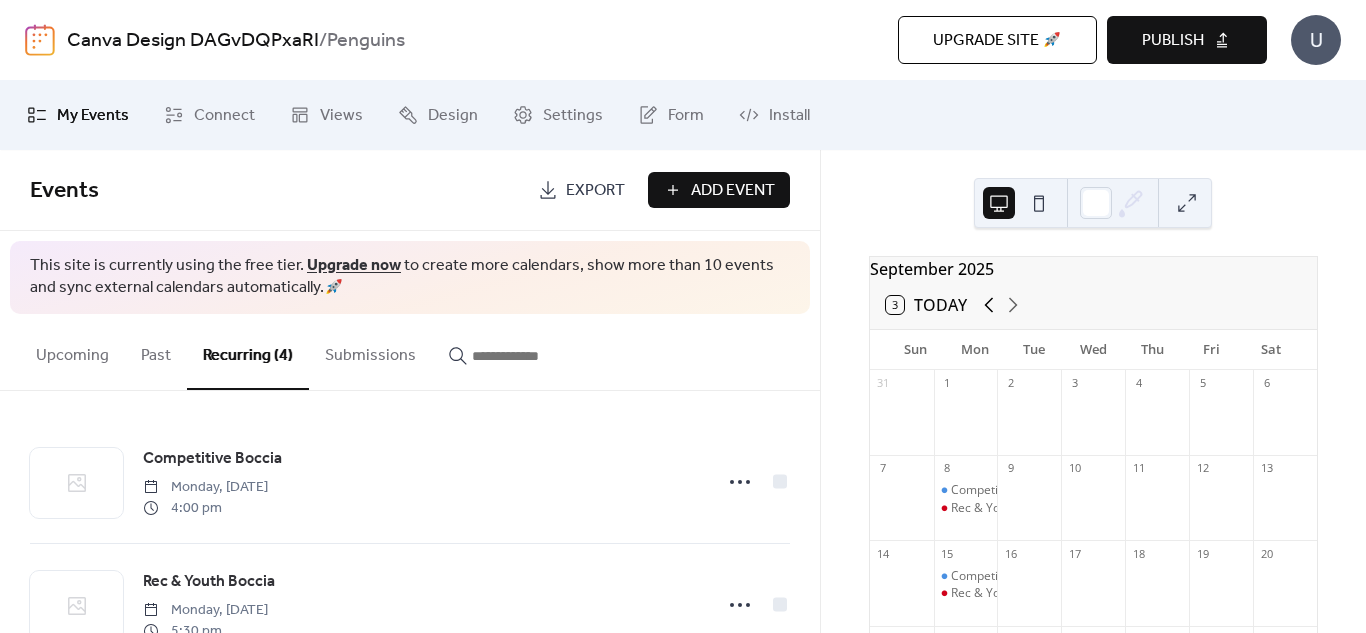 click 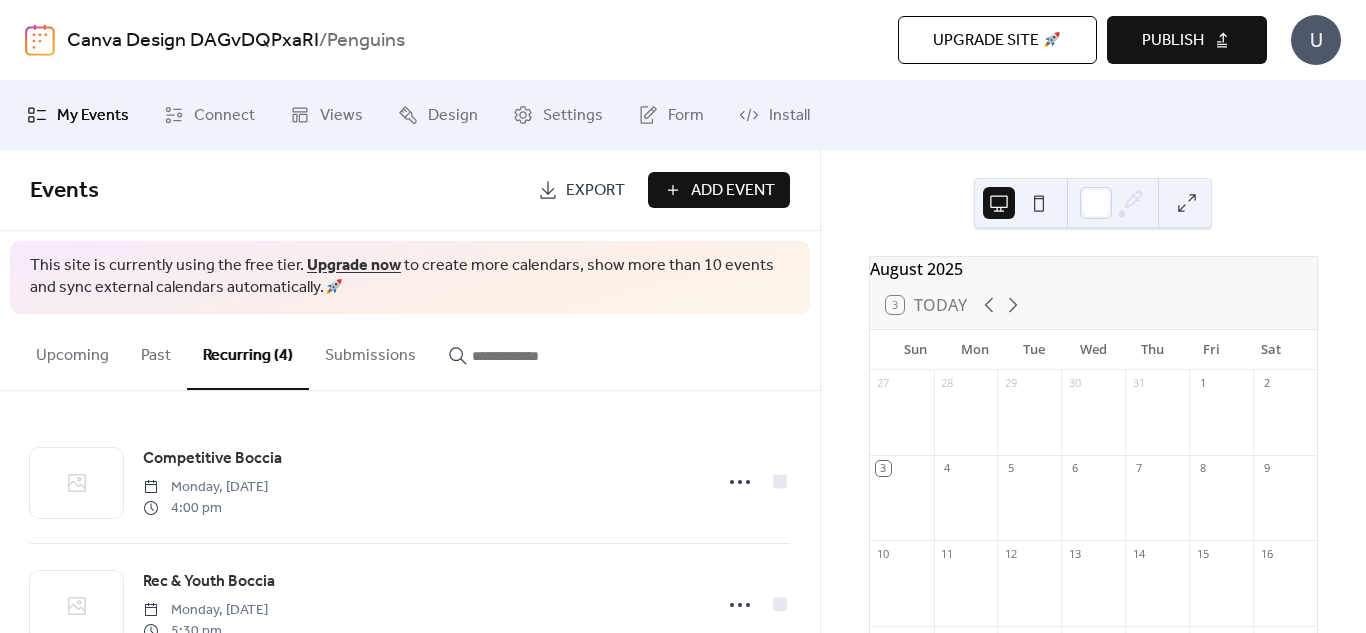 click on "Upcoming Past Recurring (4) Submissions" at bounding box center [410, 352] 